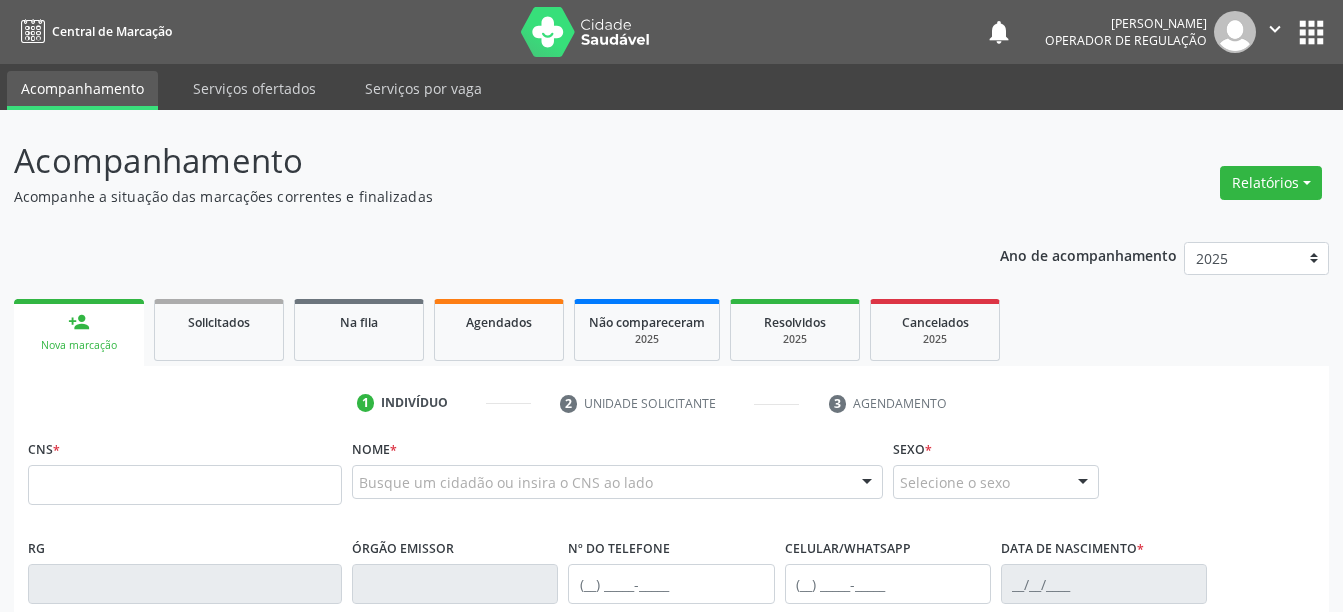 scroll, scrollTop: 0, scrollLeft: 0, axis: both 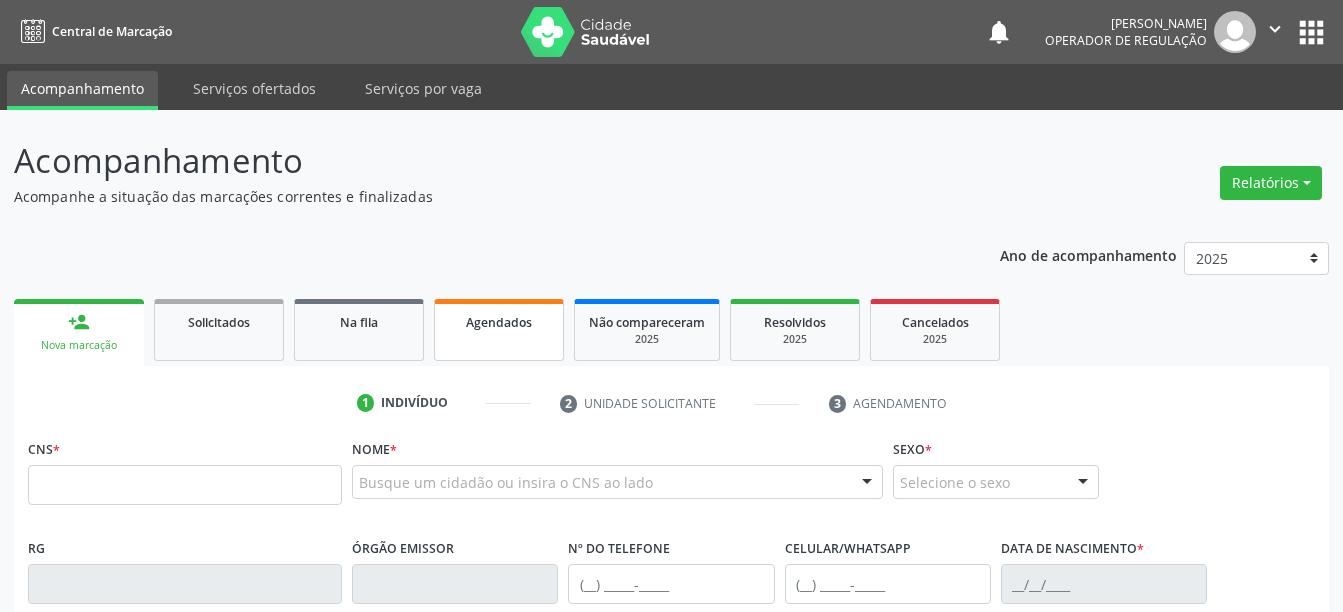 click on "Agendados" at bounding box center (499, 330) 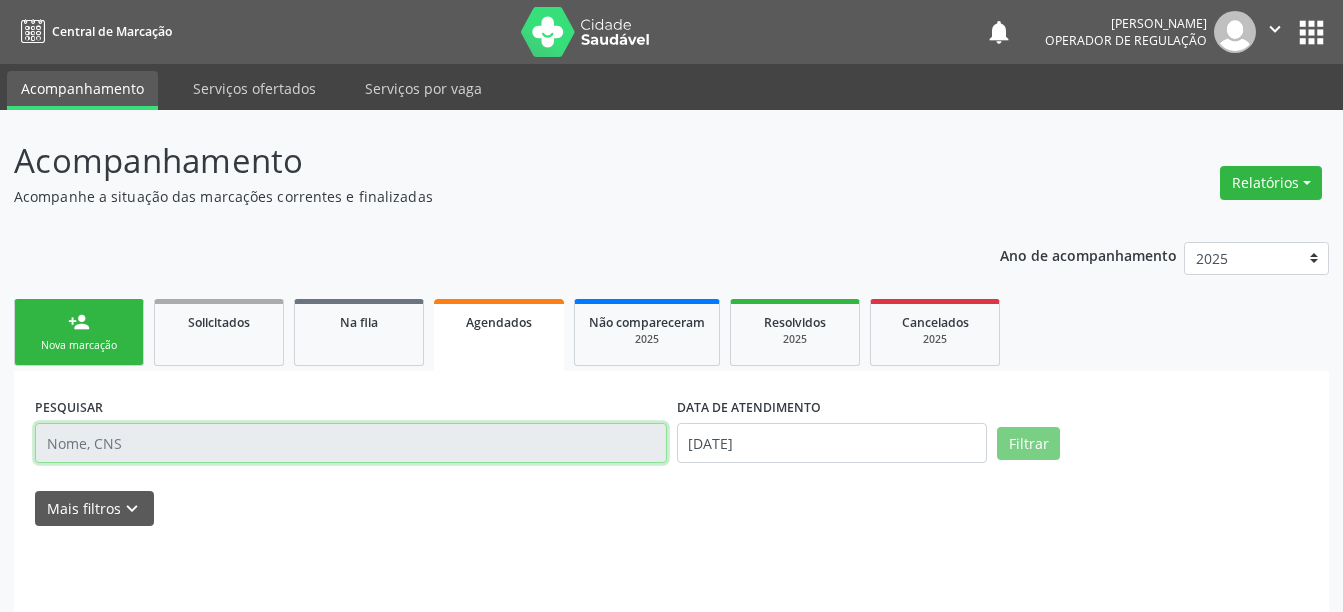 click at bounding box center [351, 443] 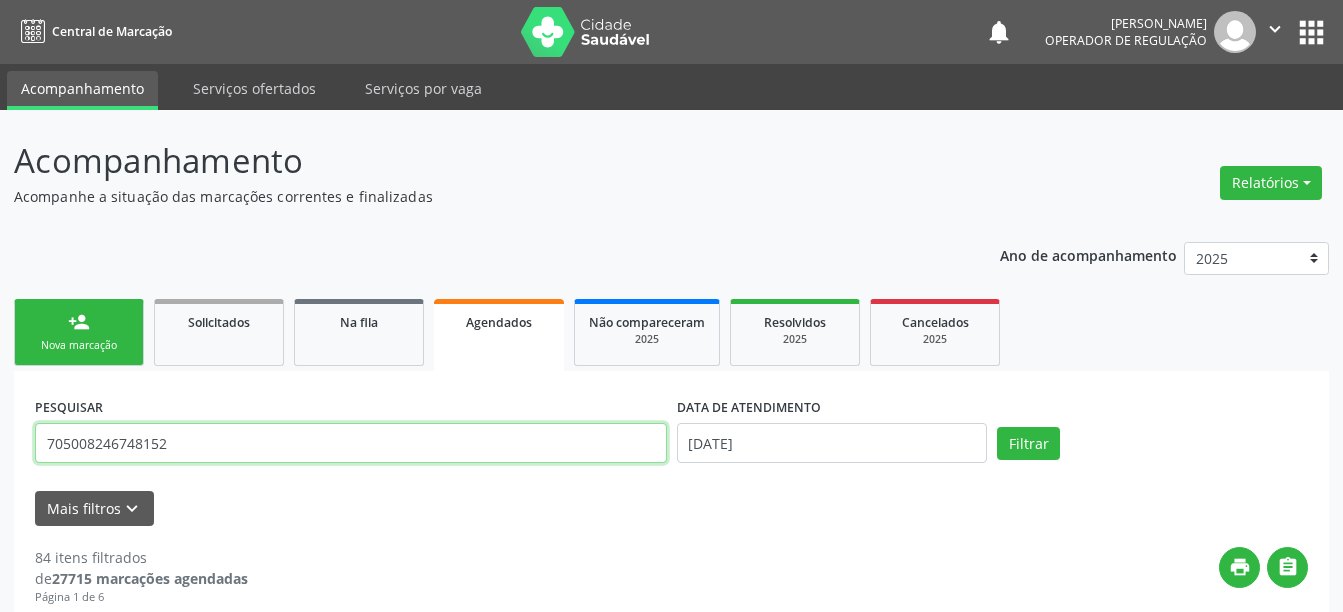 type on "705008246748152" 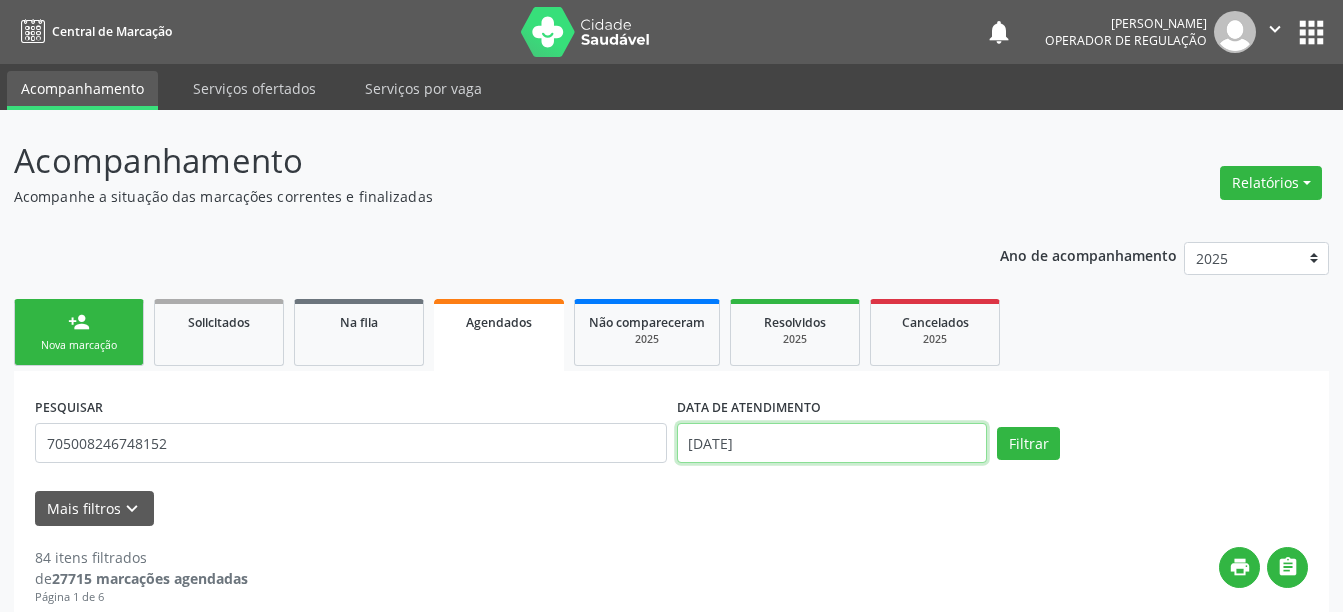 click on "[DATE]" at bounding box center [832, 443] 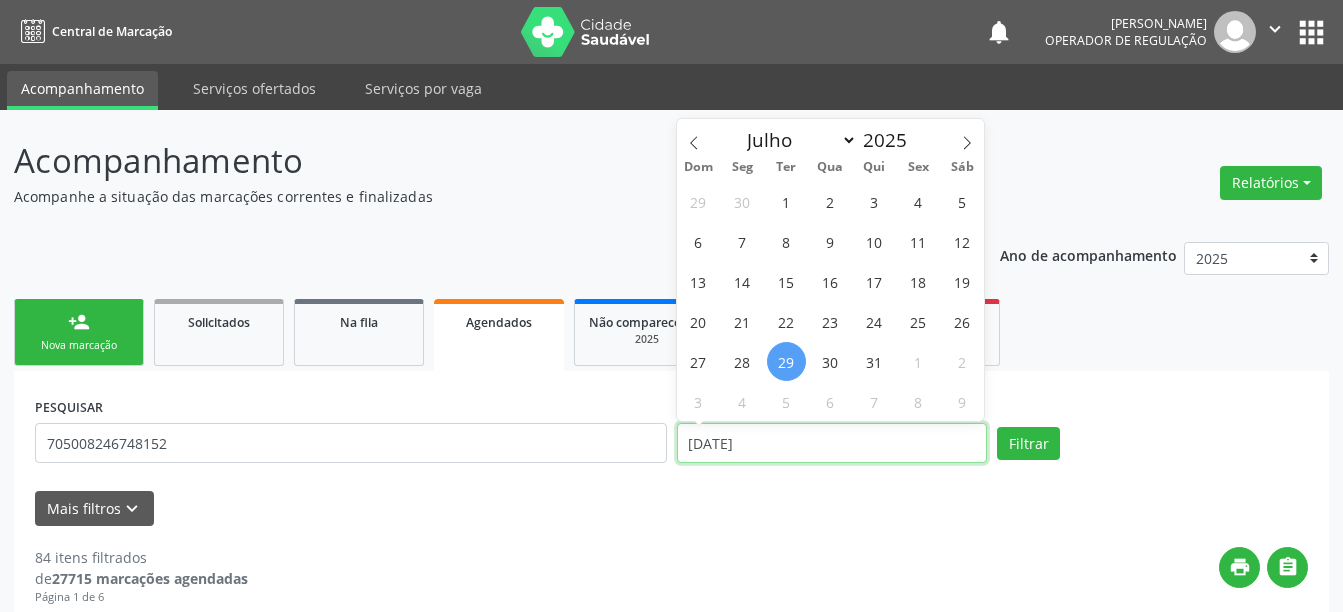 click on "[DATE]" at bounding box center (832, 443) 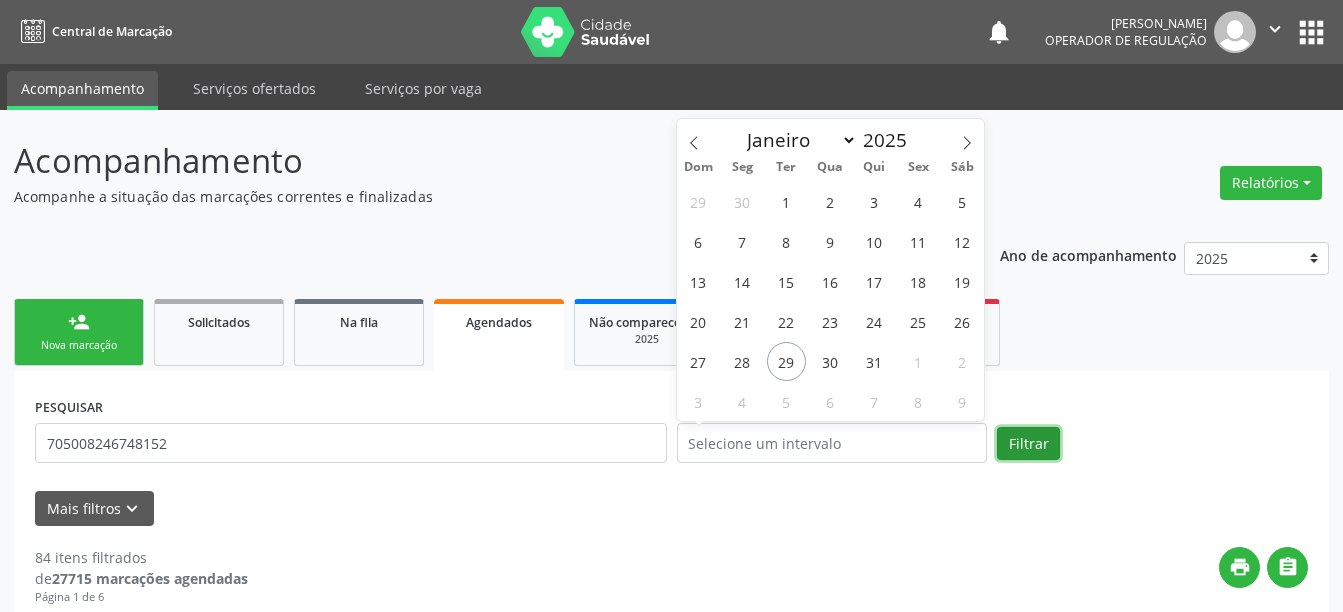 click on "Filtrar" at bounding box center [1028, 444] 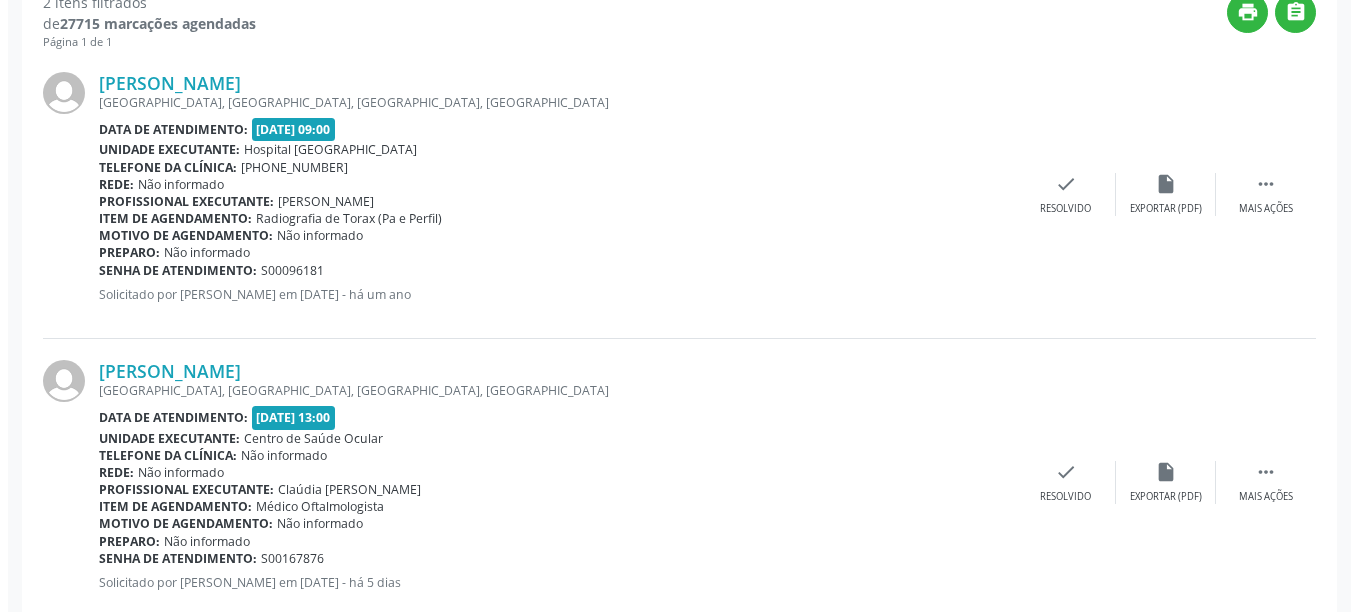 scroll, scrollTop: 604, scrollLeft: 0, axis: vertical 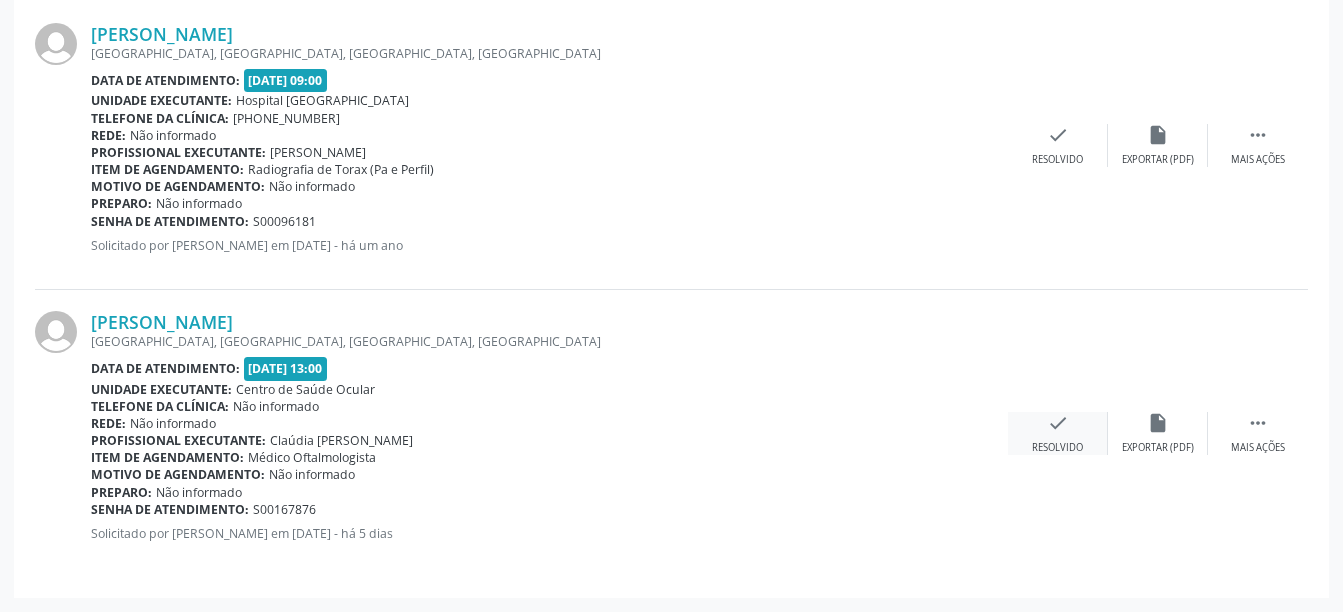 click on "check" at bounding box center (1058, 423) 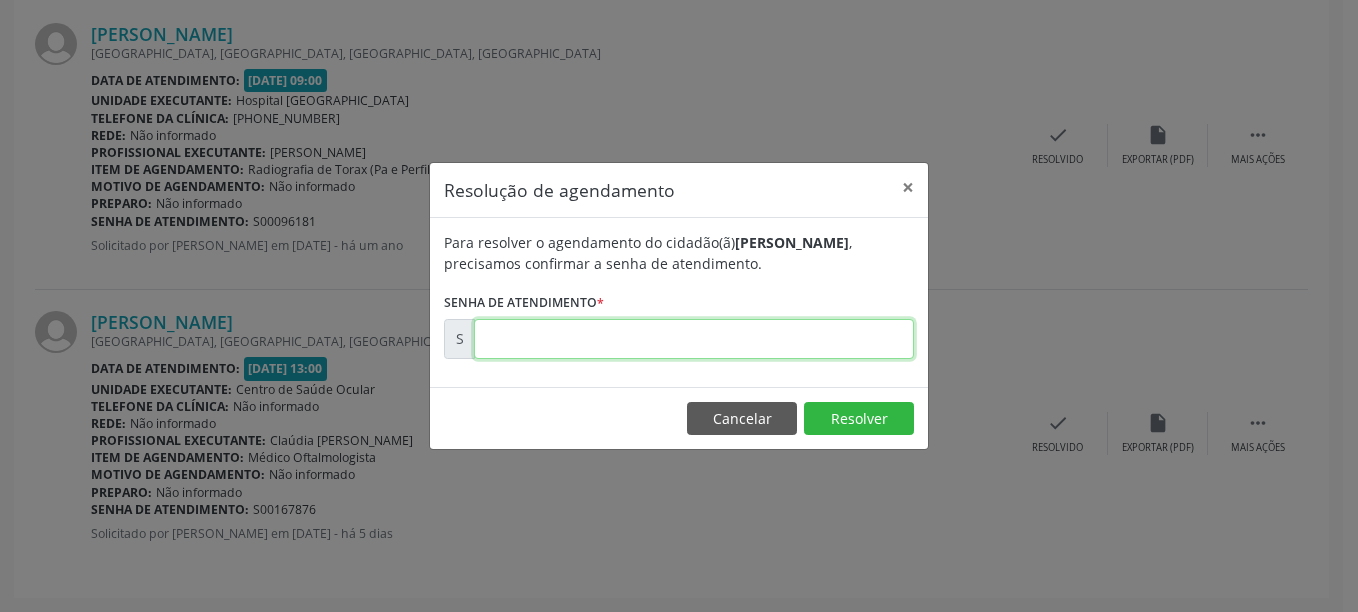 click at bounding box center (694, 339) 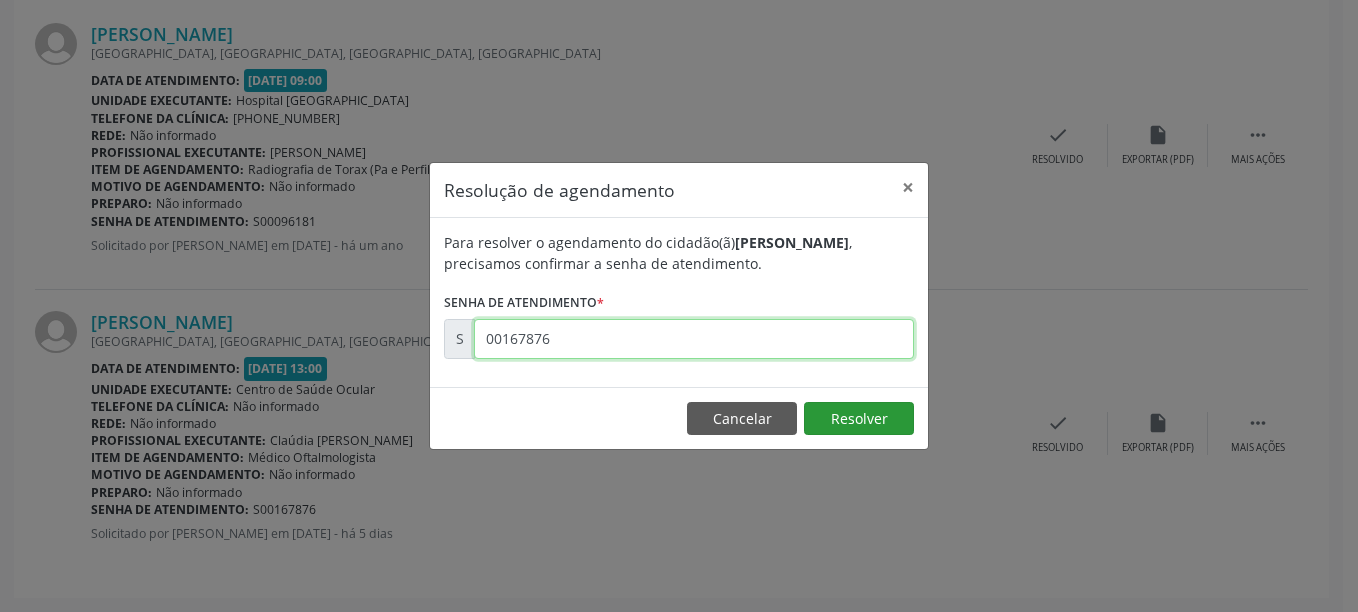 type on "00167876" 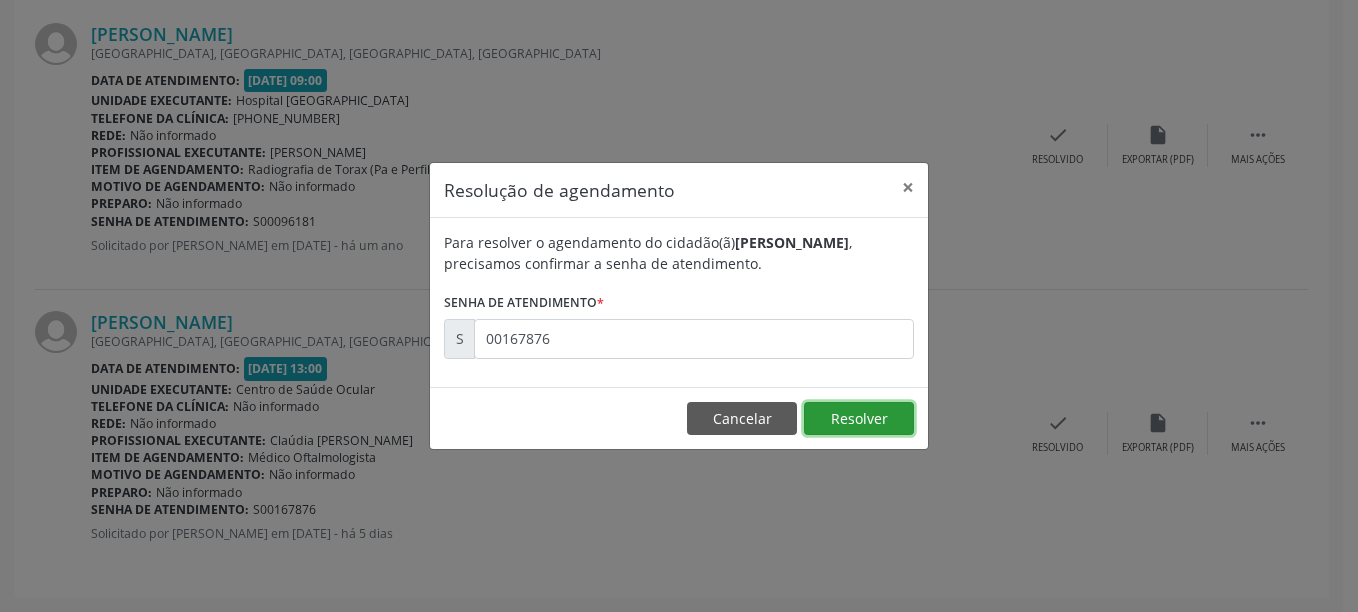 click on "Resolver" at bounding box center (859, 419) 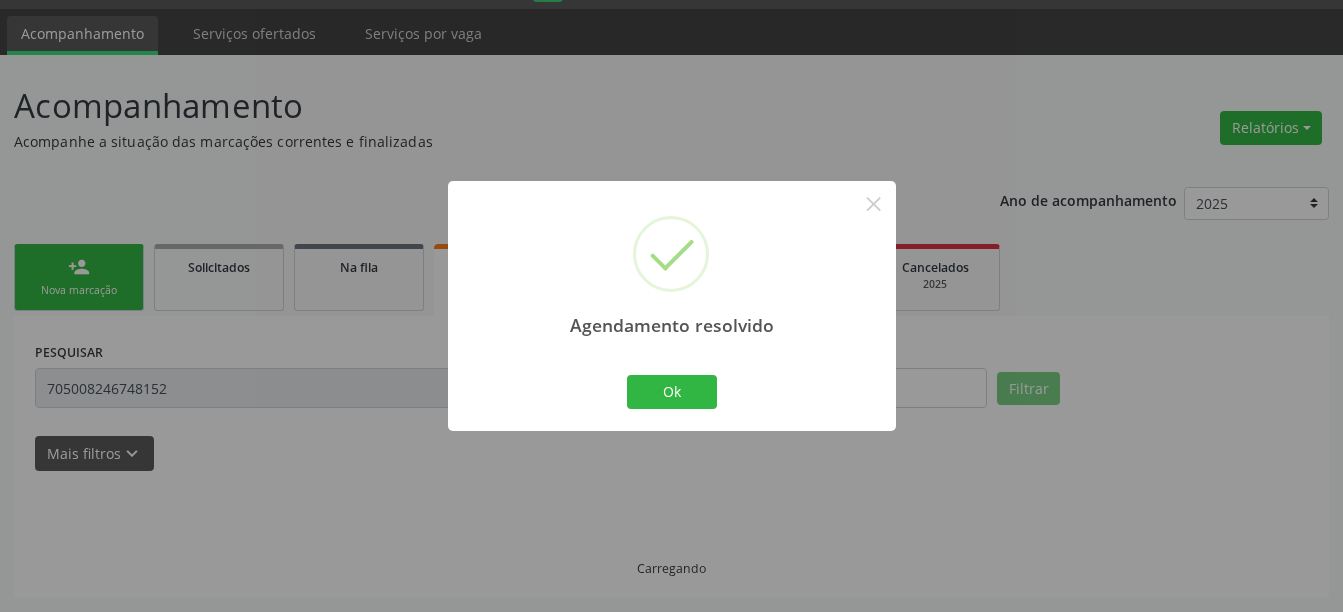 scroll, scrollTop: 316, scrollLeft: 0, axis: vertical 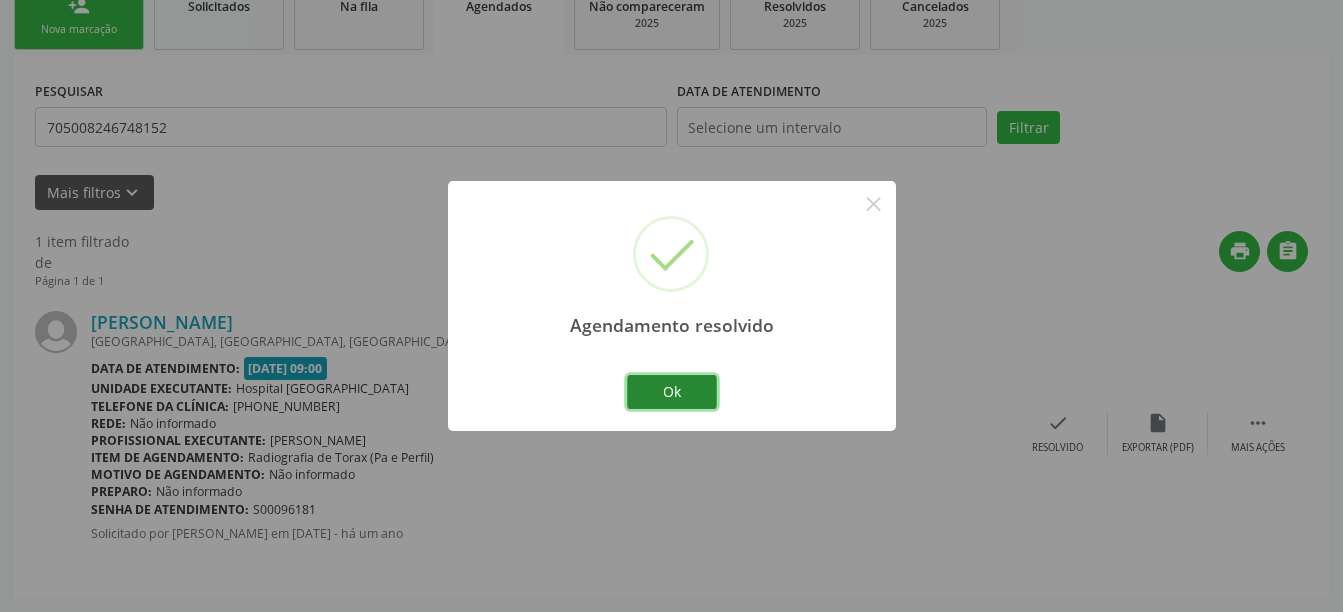 click on "Ok" at bounding box center [672, 392] 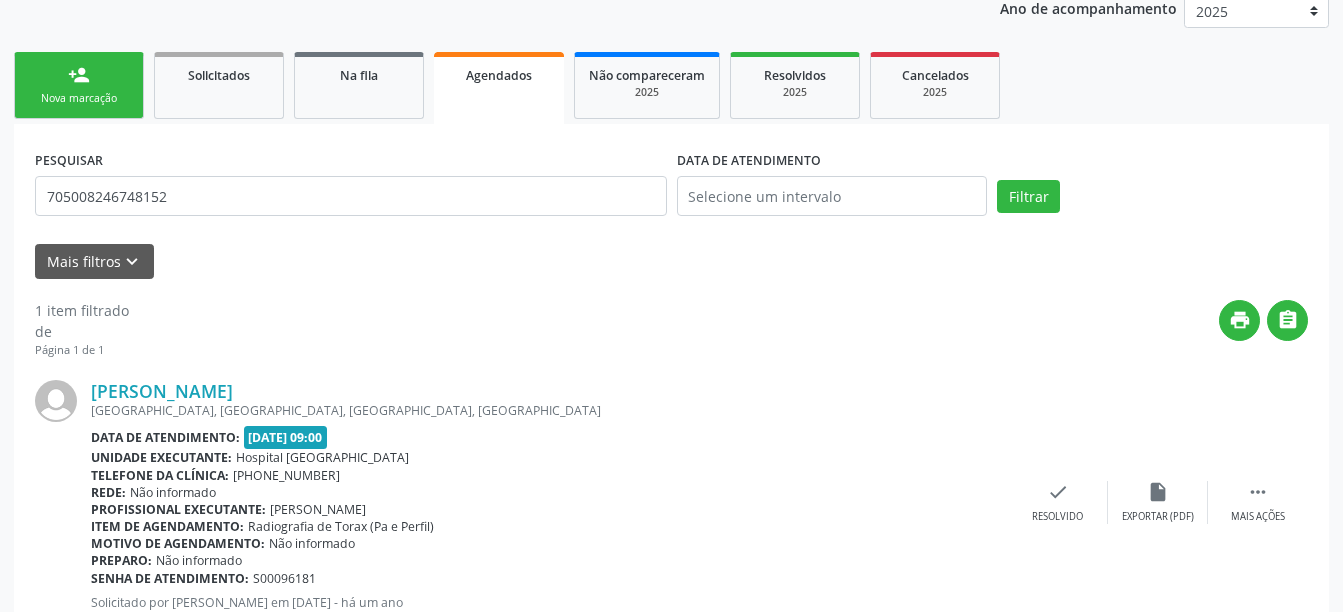 scroll, scrollTop: 216, scrollLeft: 0, axis: vertical 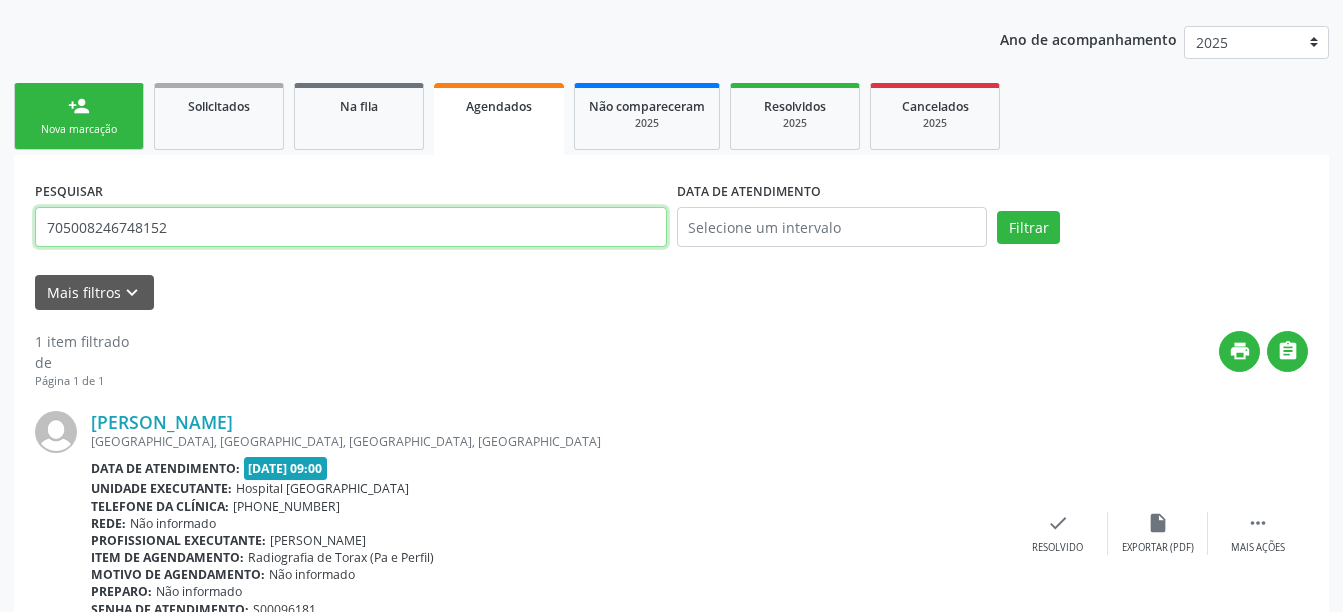 click on "705008246748152" at bounding box center (351, 227) 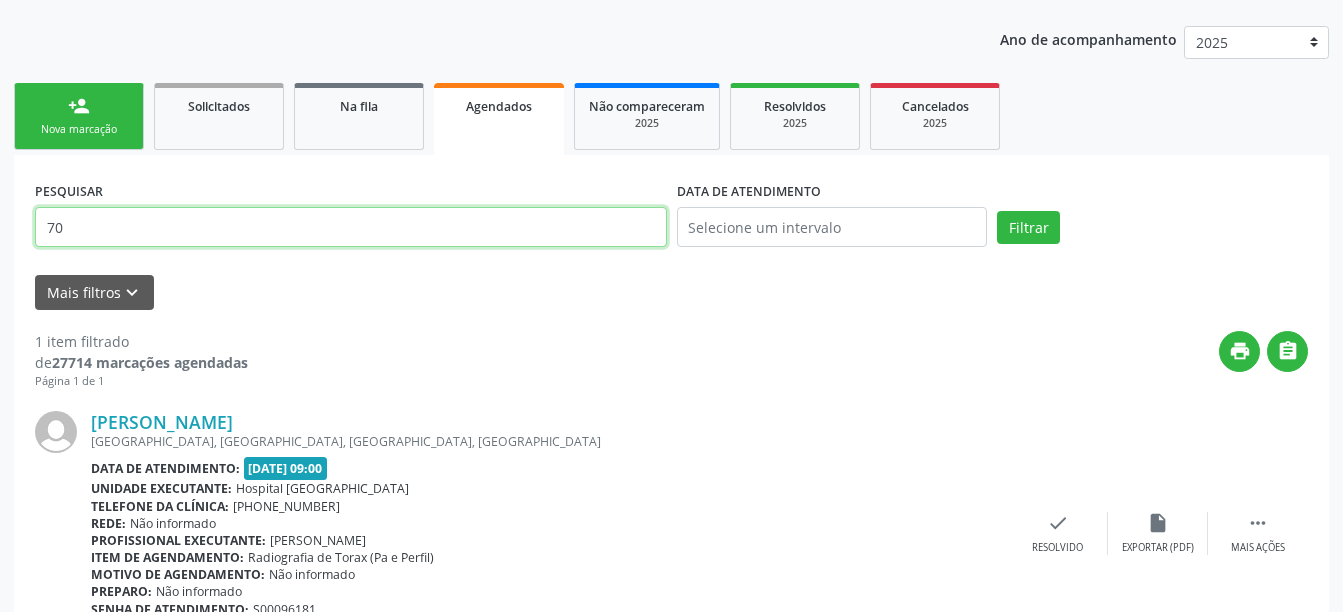 type on "7" 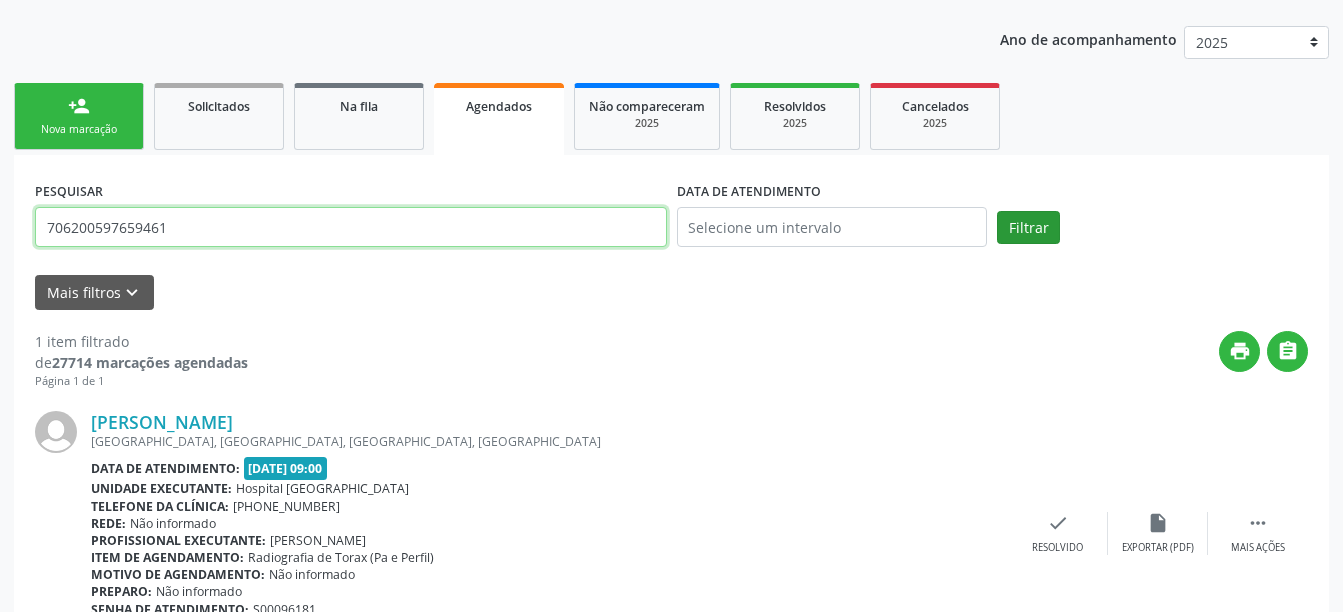 type on "706200597659461" 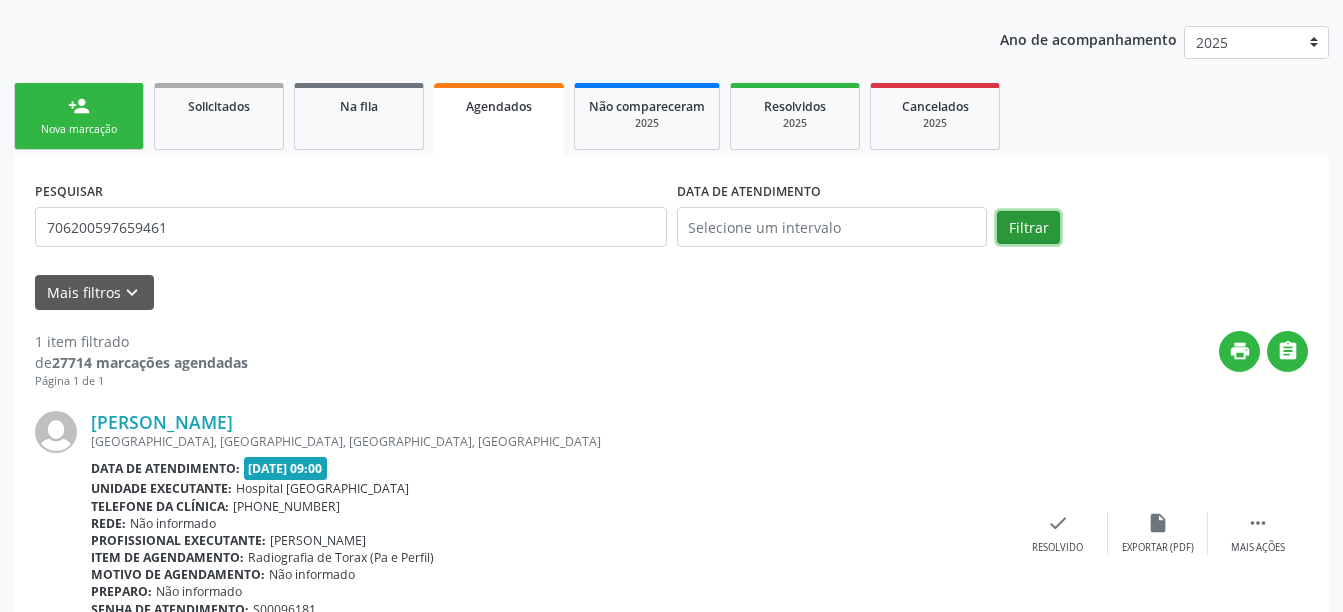 click on "Filtrar" at bounding box center (1028, 228) 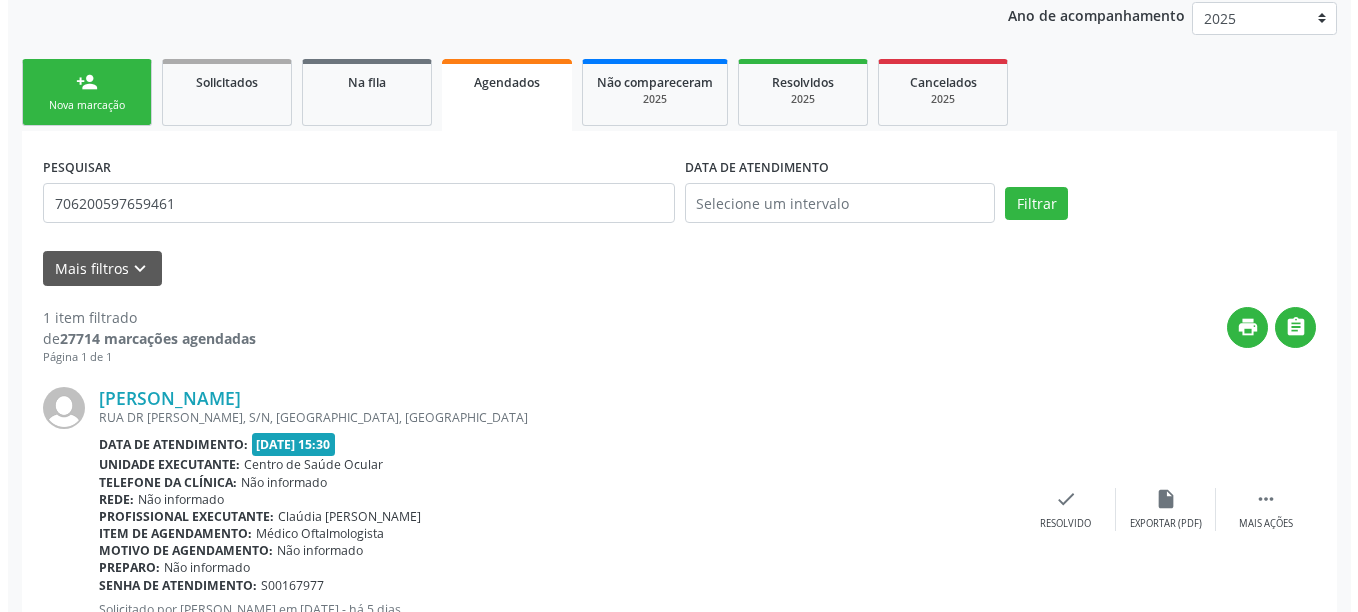 scroll, scrollTop: 316, scrollLeft: 0, axis: vertical 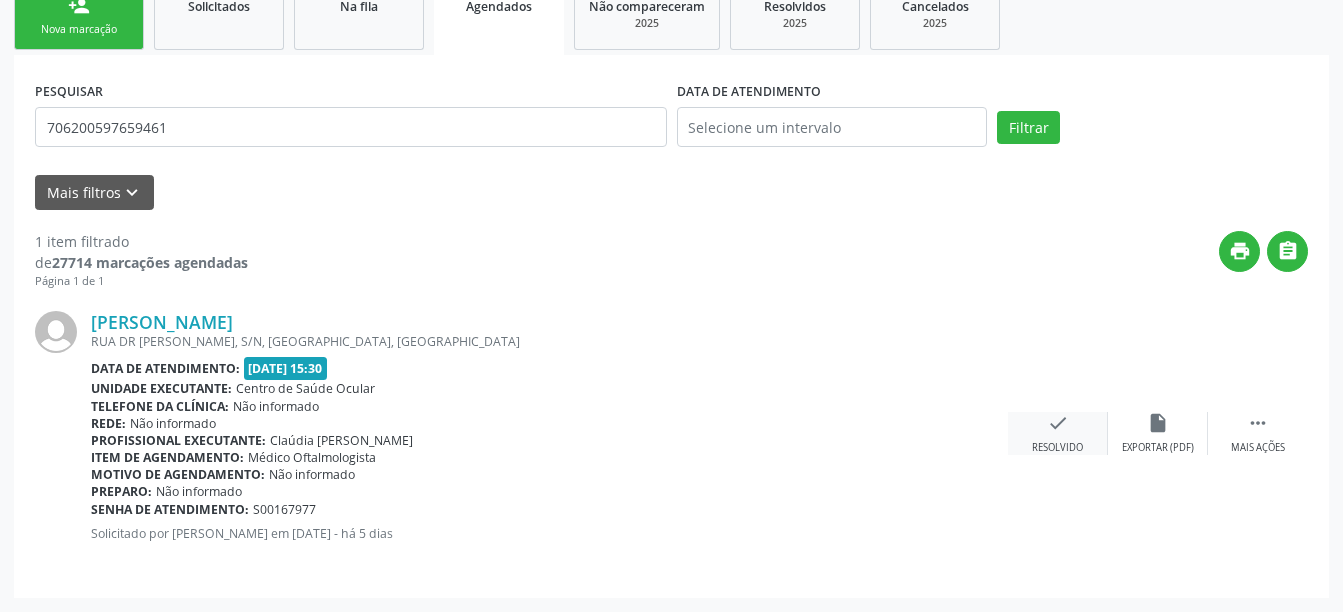 click on "check
Resolvido" at bounding box center (1058, 433) 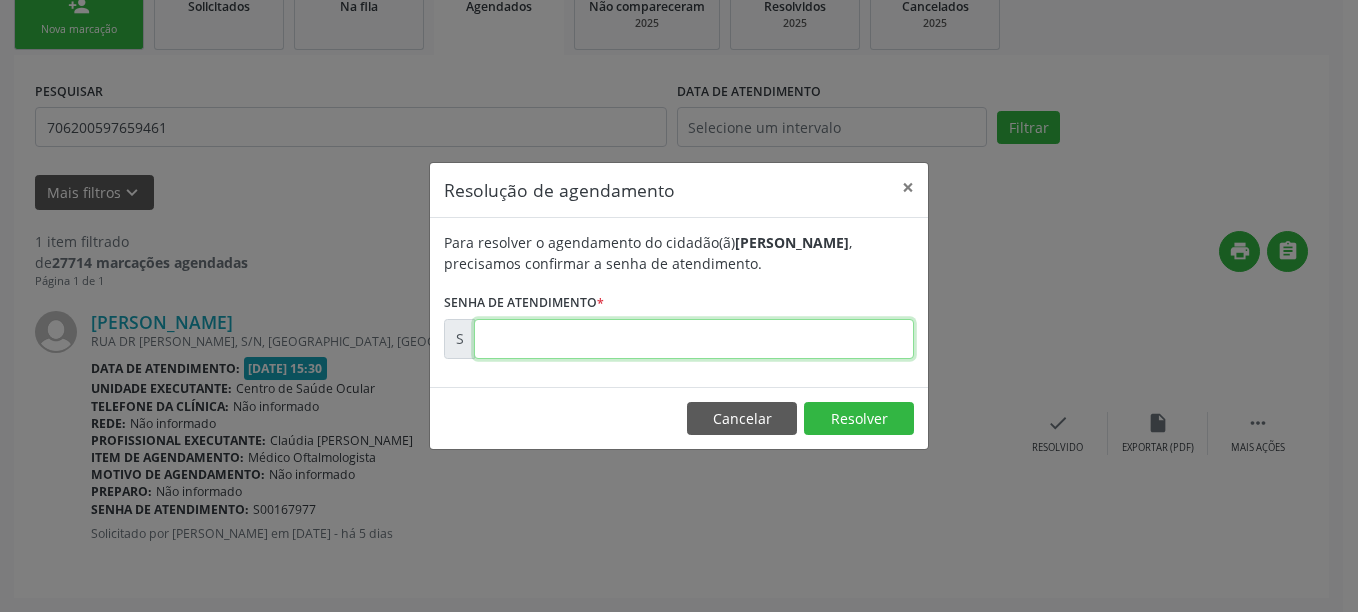 click at bounding box center (694, 339) 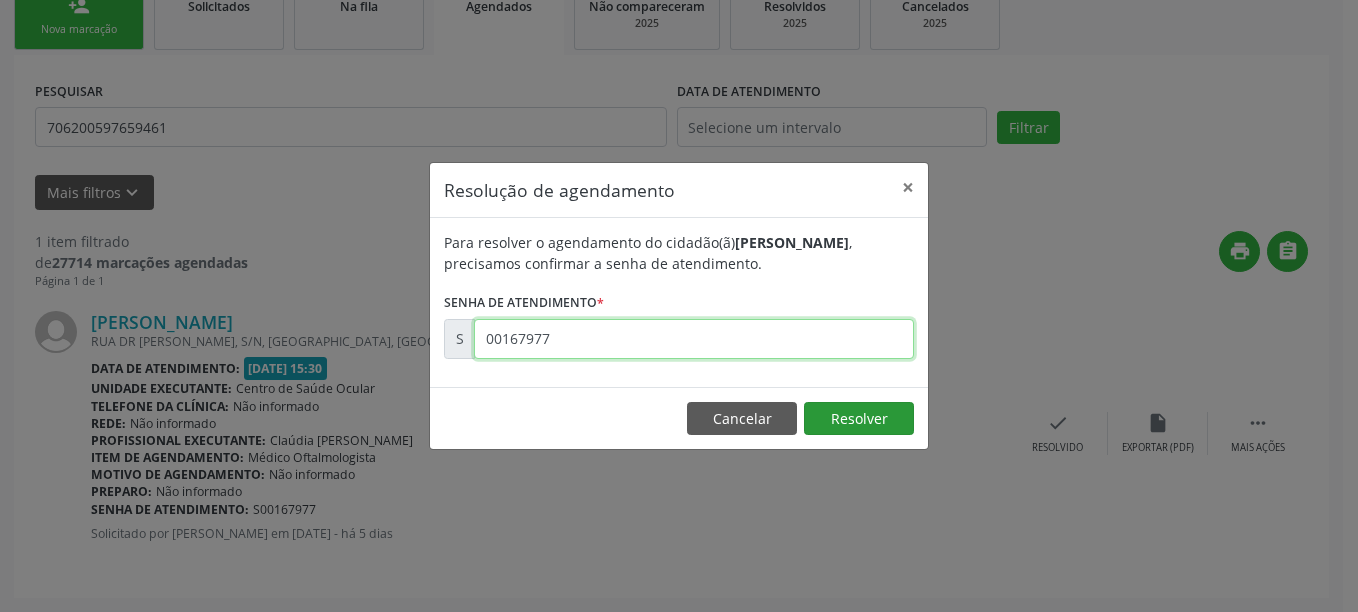 type on "00167977" 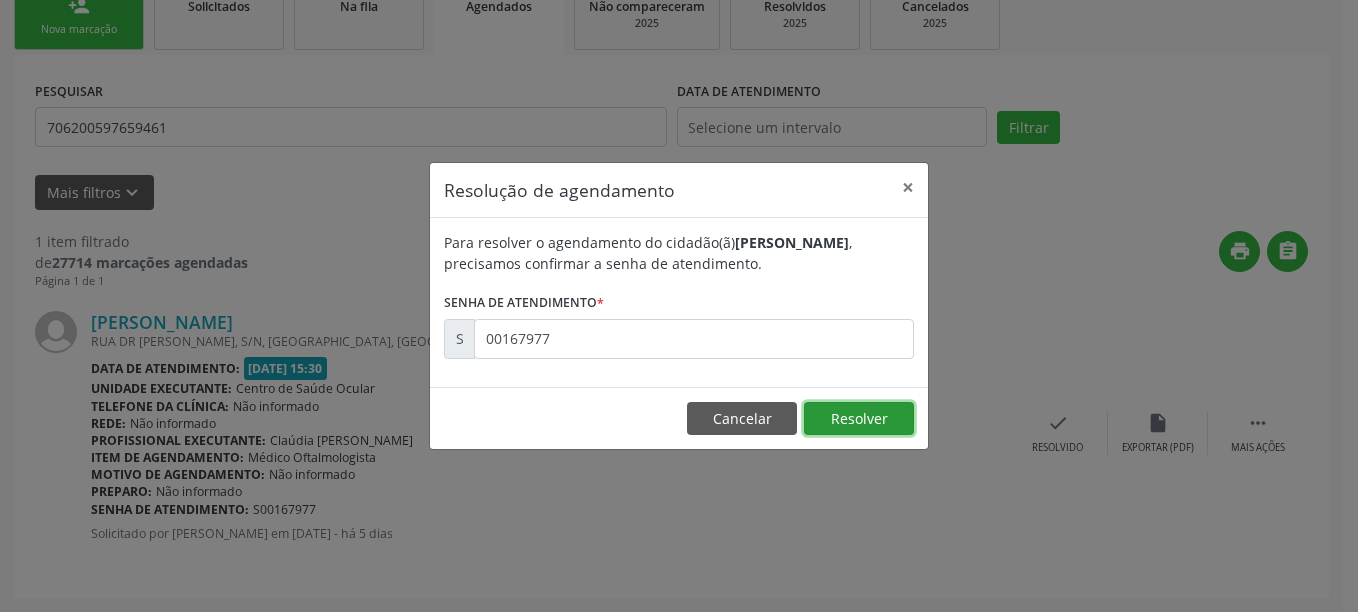 click on "Resolver" at bounding box center [859, 419] 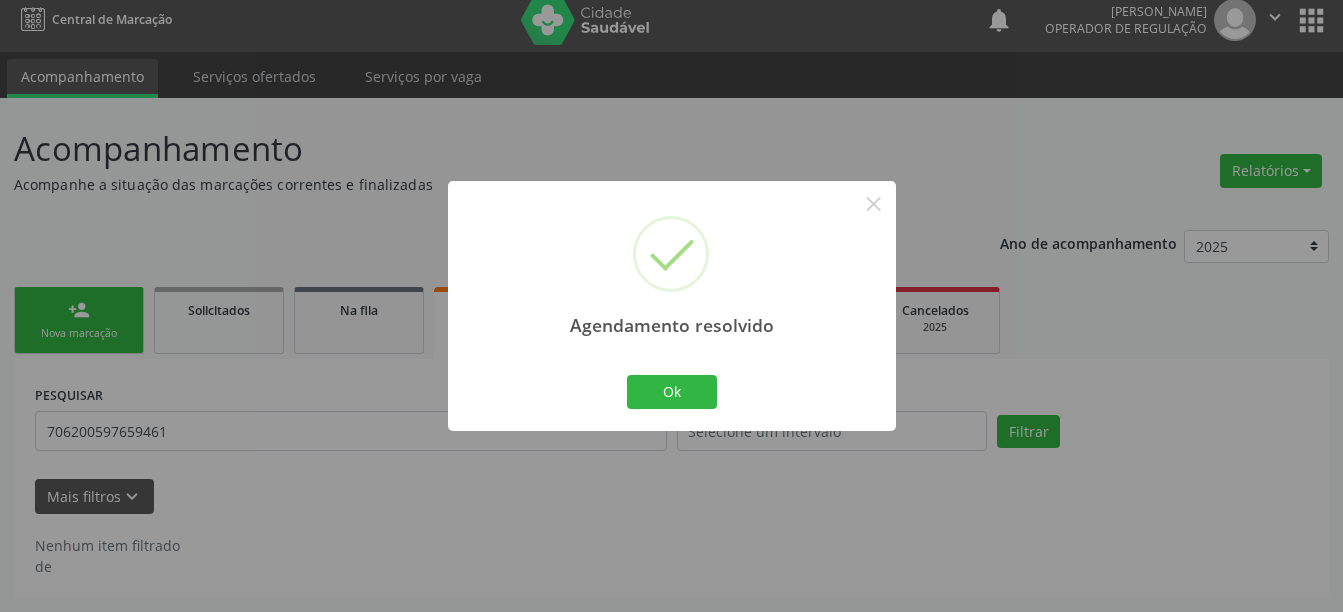 scroll, scrollTop: 12, scrollLeft: 0, axis: vertical 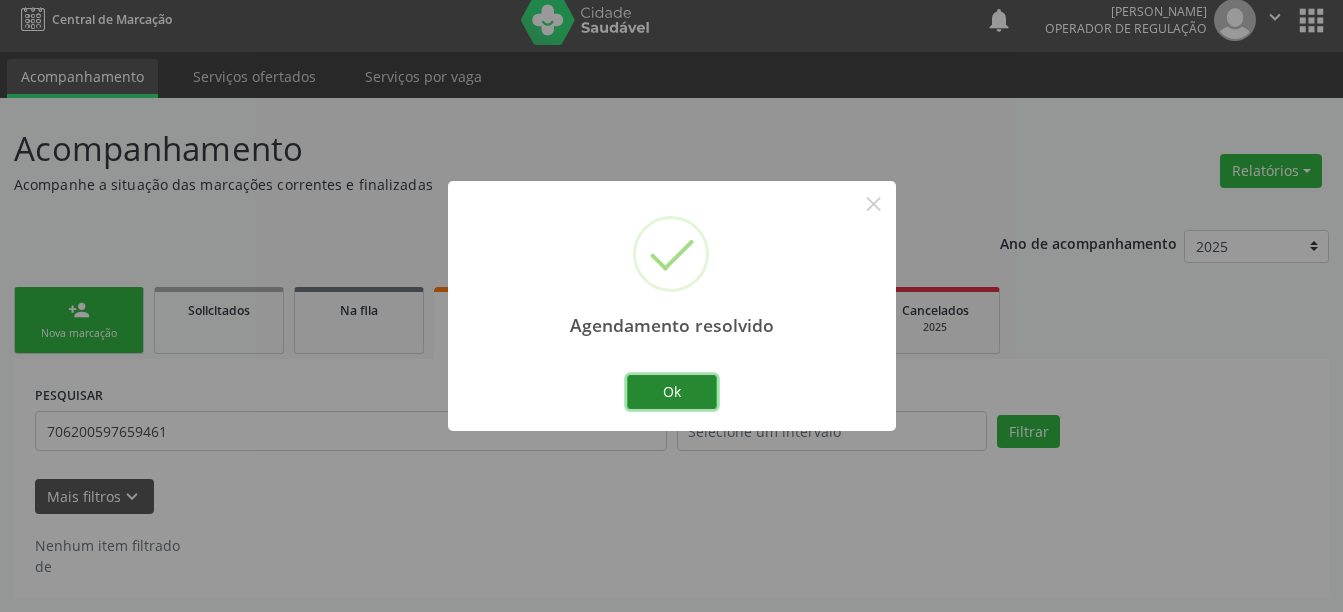 click on "Ok" at bounding box center (672, 392) 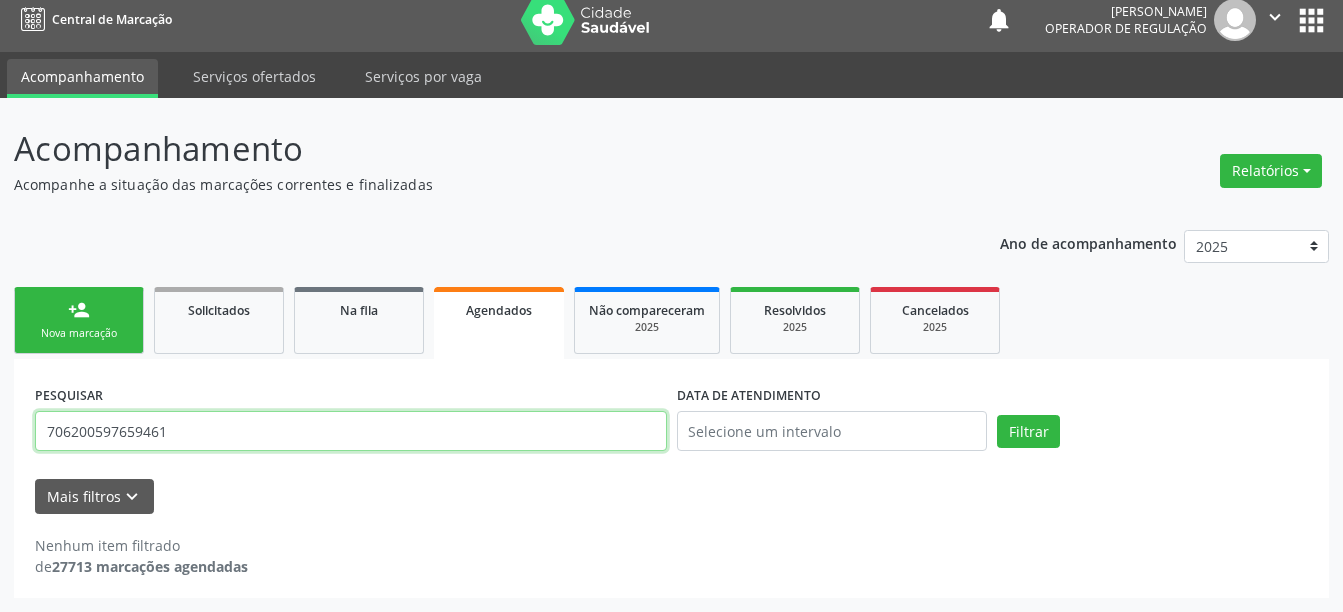 click on "706200597659461" at bounding box center [351, 431] 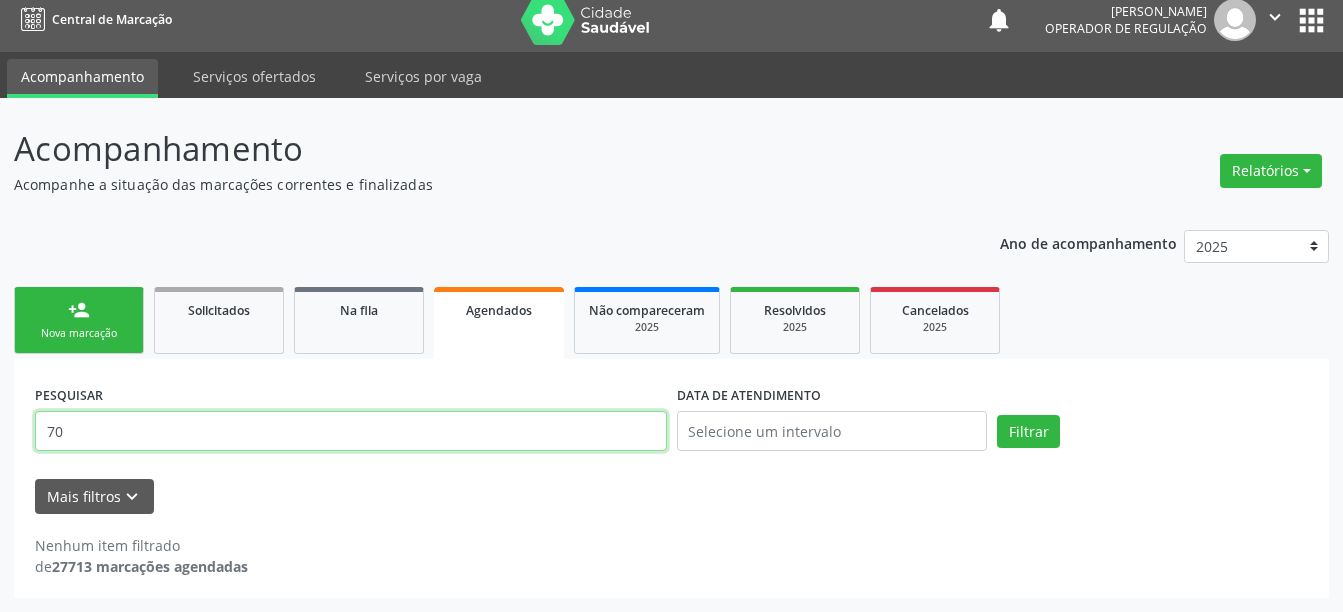 type on "7" 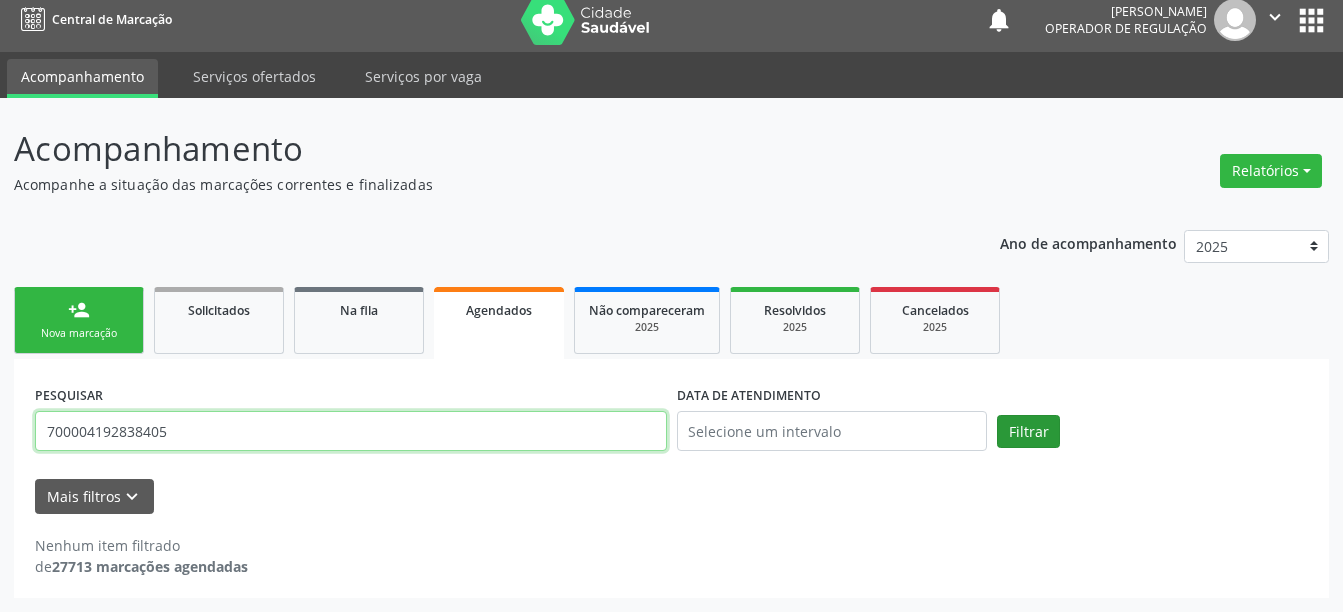 type on "700004192838405" 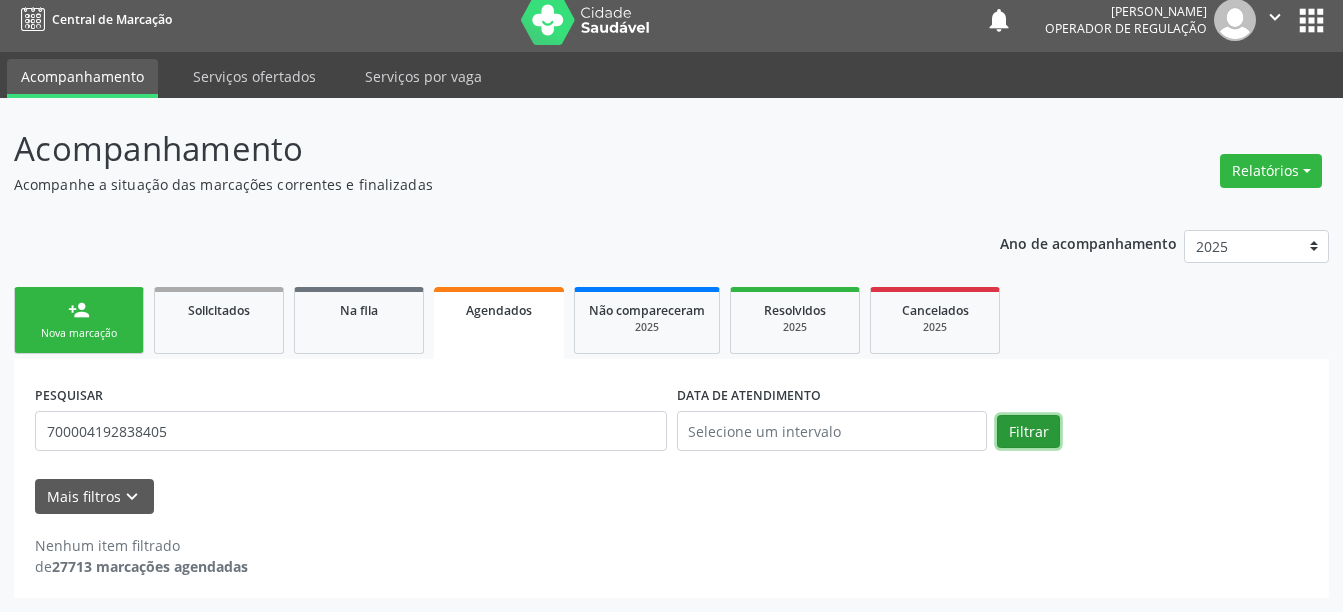 click on "Filtrar" at bounding box center [1028, 432] 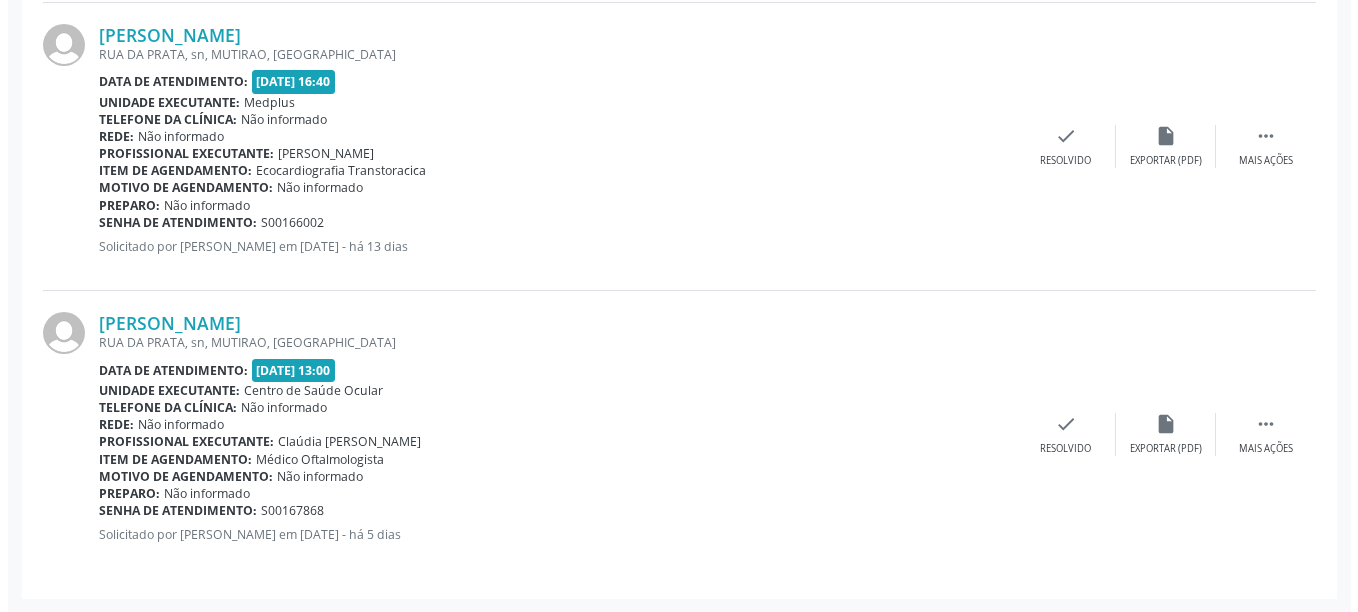 scroll, scrollTop: 892, scrollLeft: 0, axis: vertical 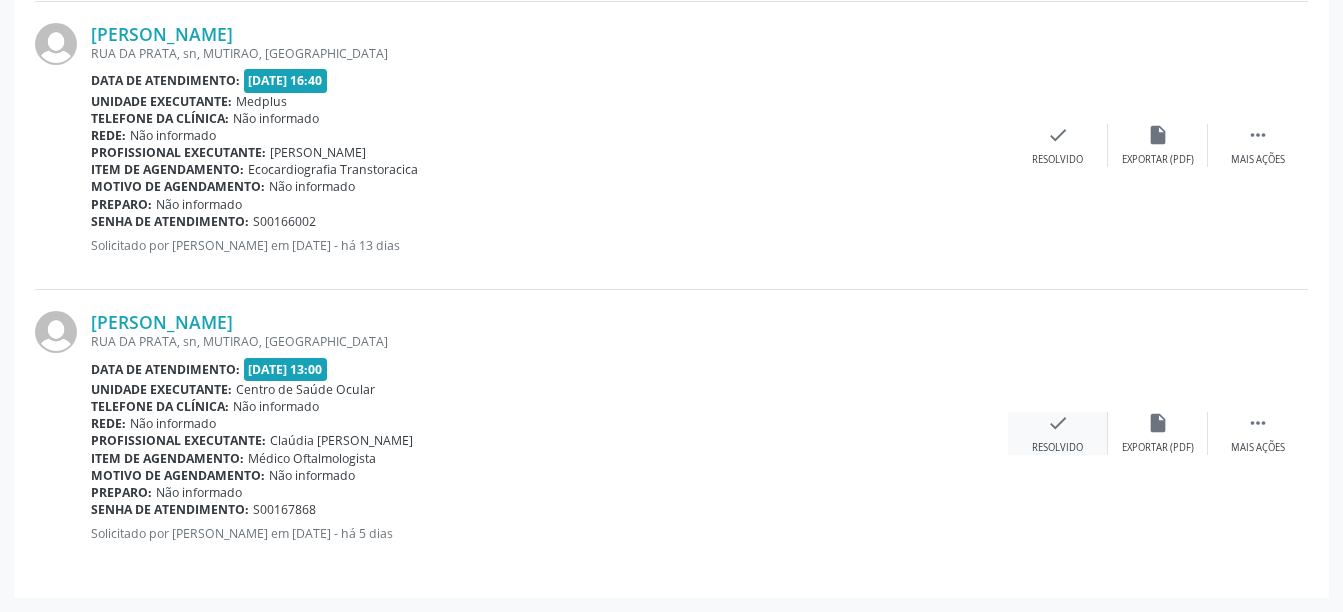 click on "check" at bounding box center (1058, 423) 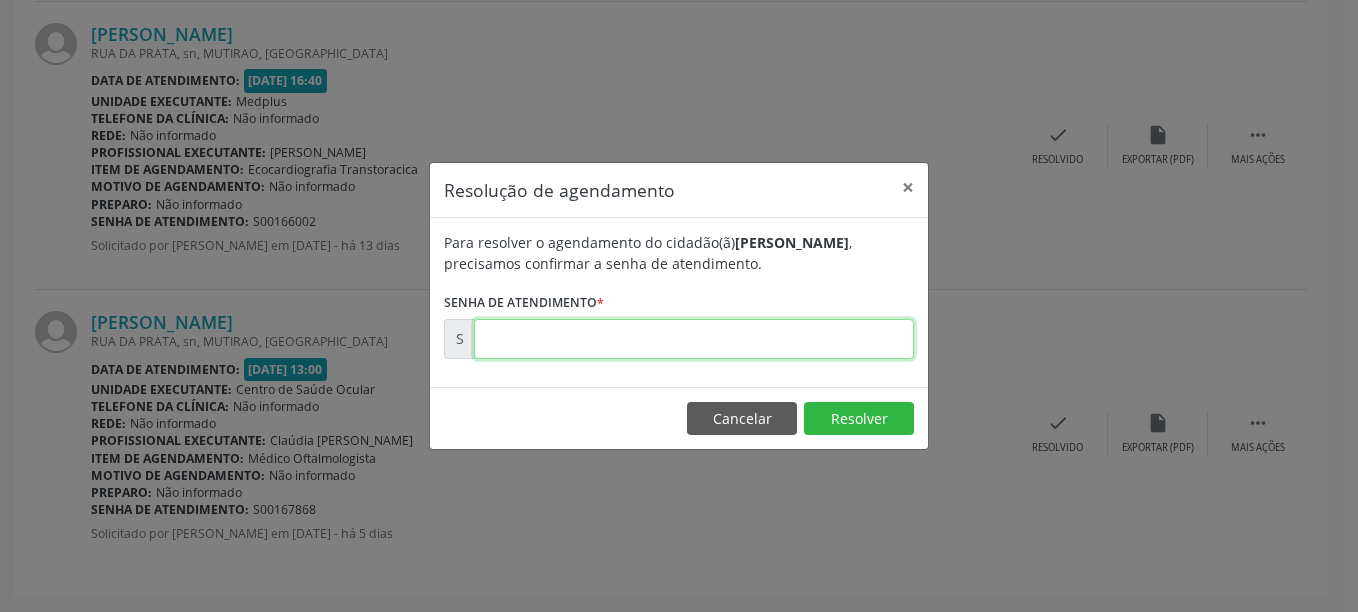 click at bounding box center [694, 339] 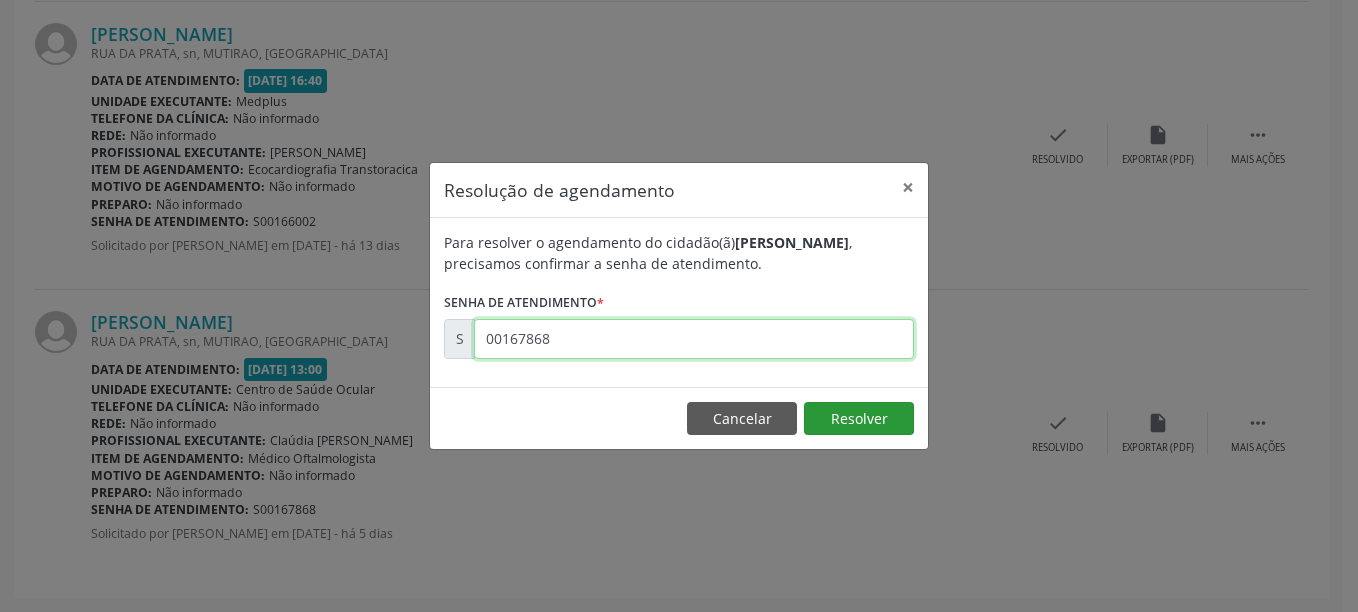 type on "00167868" 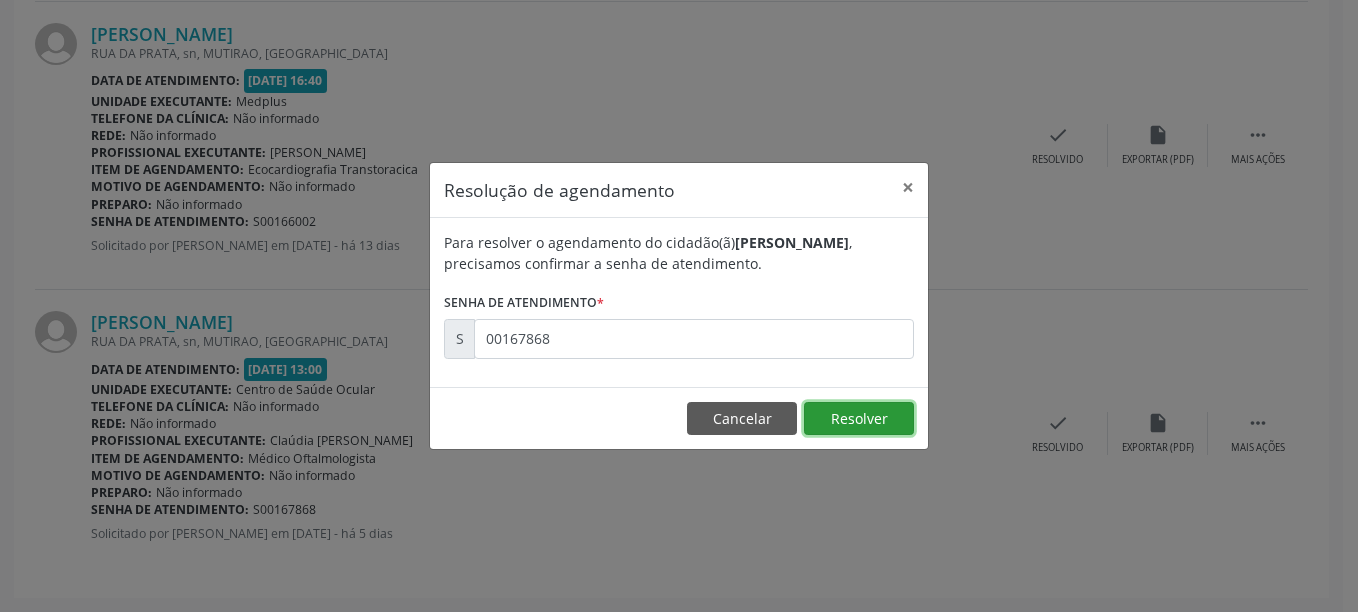 click on "Resolver" at bounding box center (859, 419) 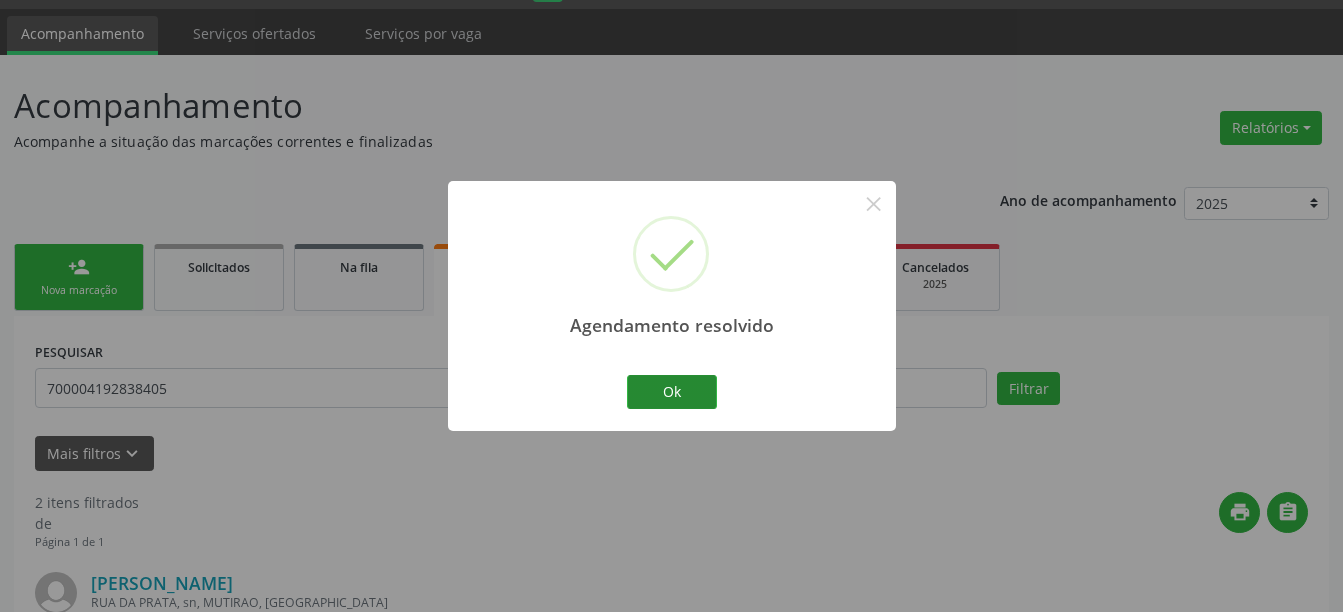 scroll, scrollTop: 604, scrollLeft: 0, axis: vertical 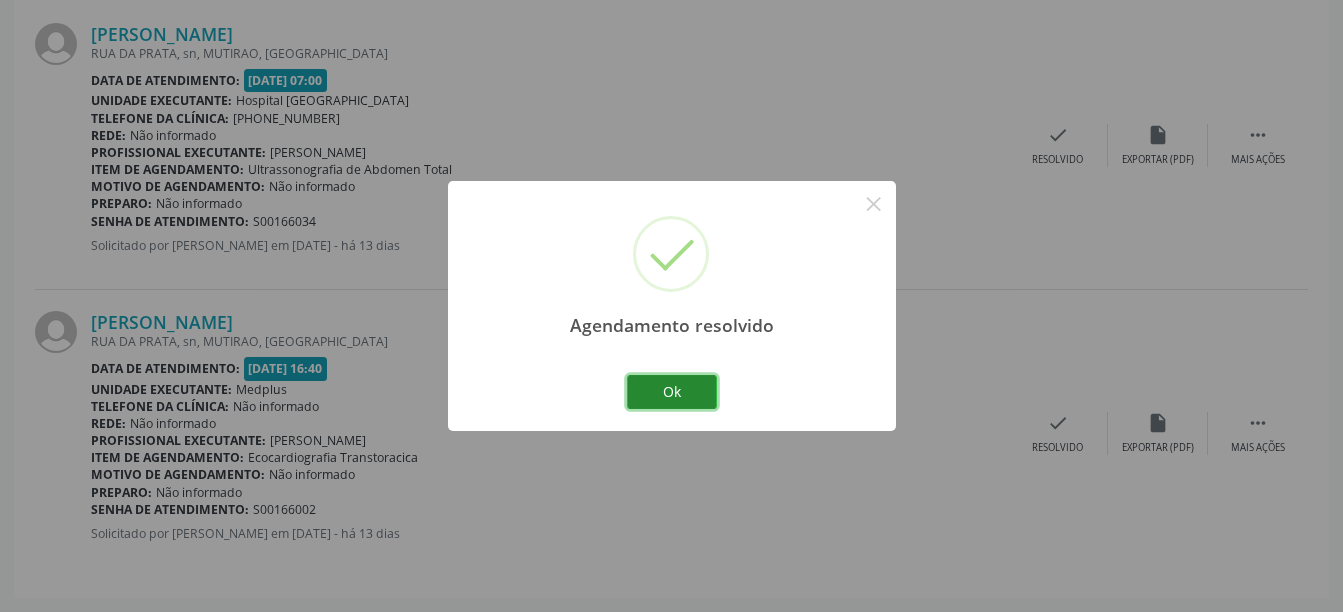click on "Ok" at bounding box center [672, 392] 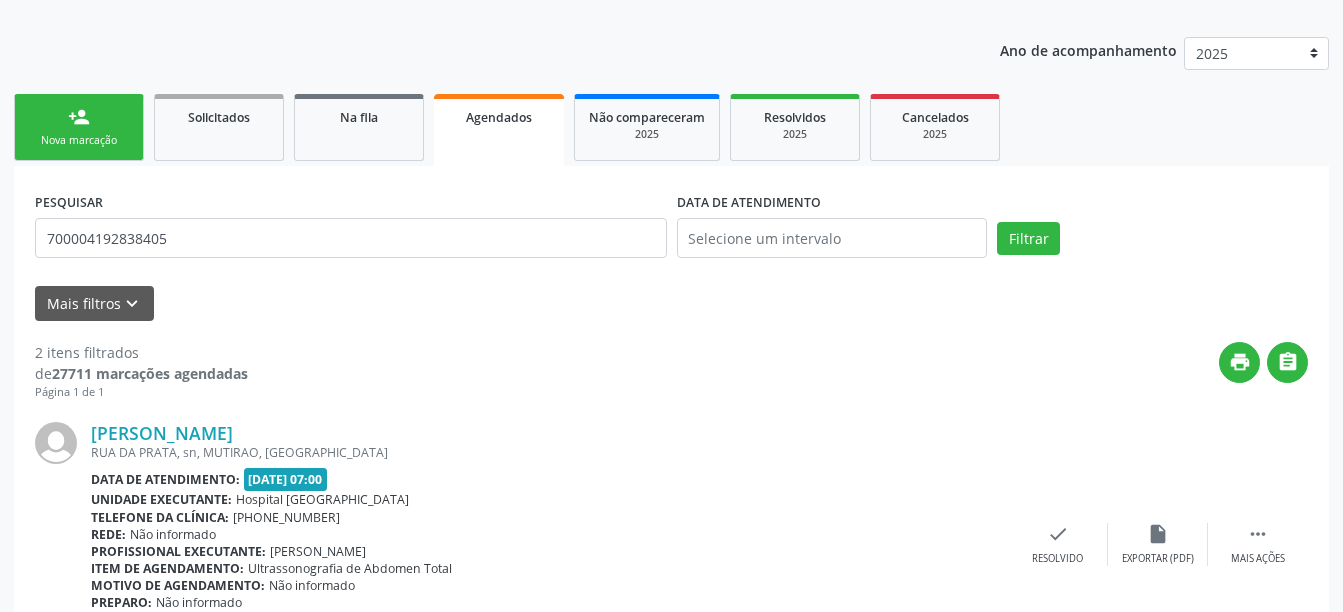 scroll, scrollTop: 4, scrollLeft: 0, axis: vertical 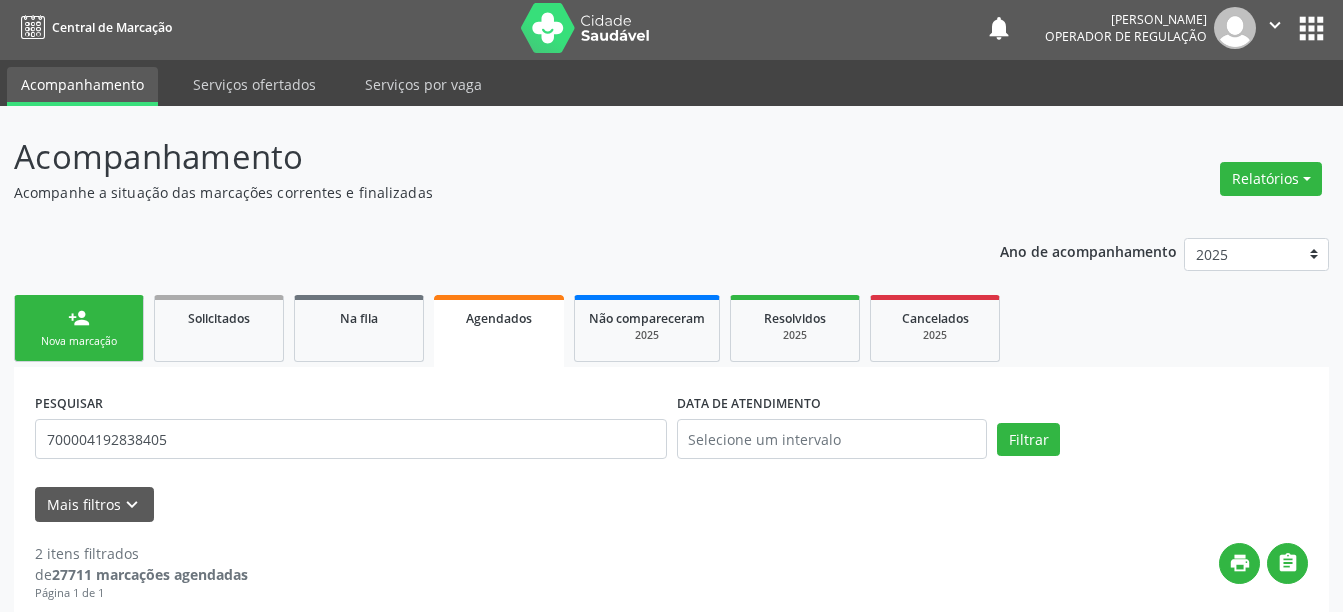 click on "person_add
Nova marcação" at bounding box center [79, 328] 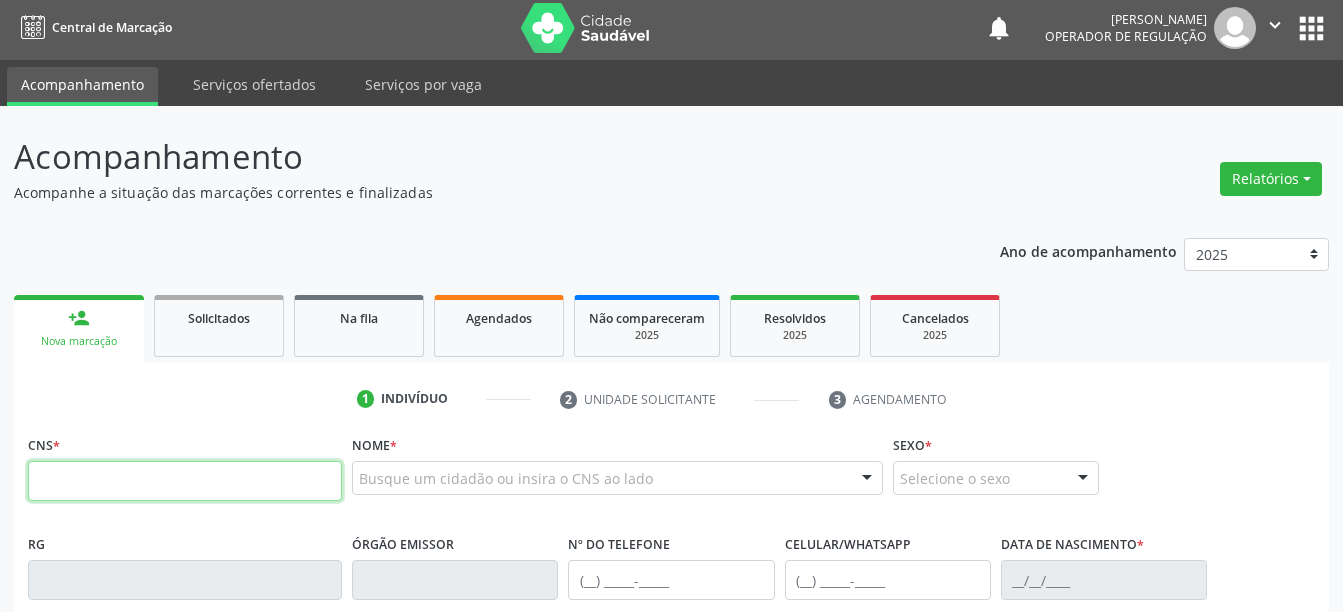 click at bounding box center (185, 481) 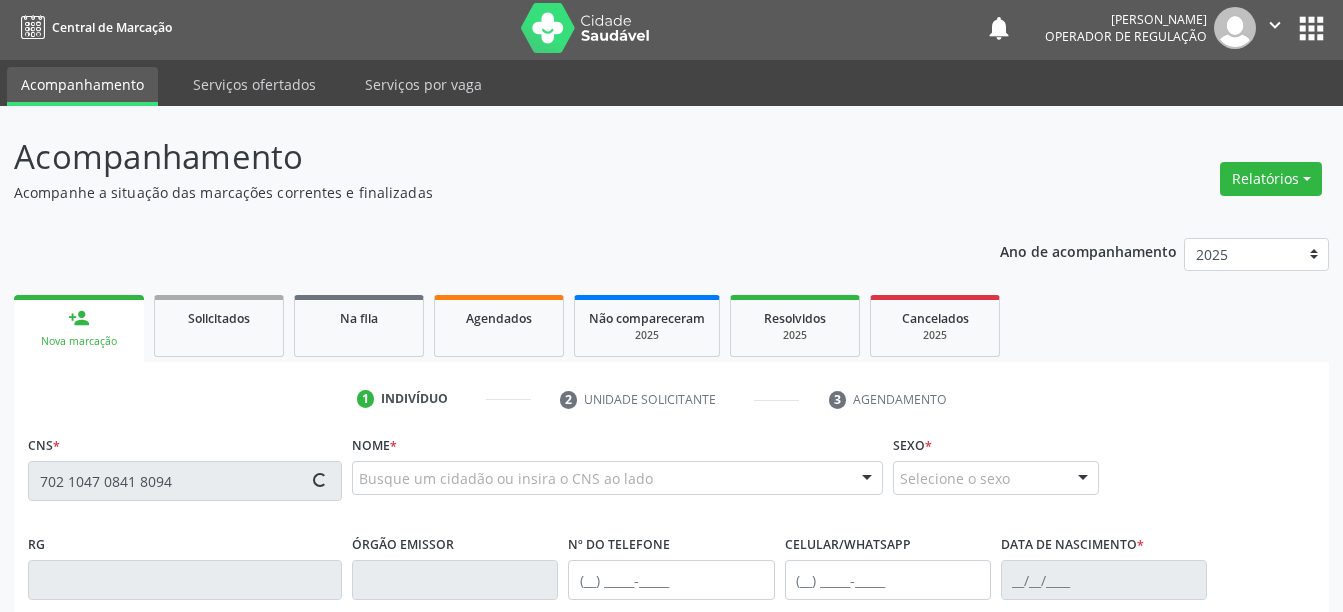 type on "702 1047 0841 8094" 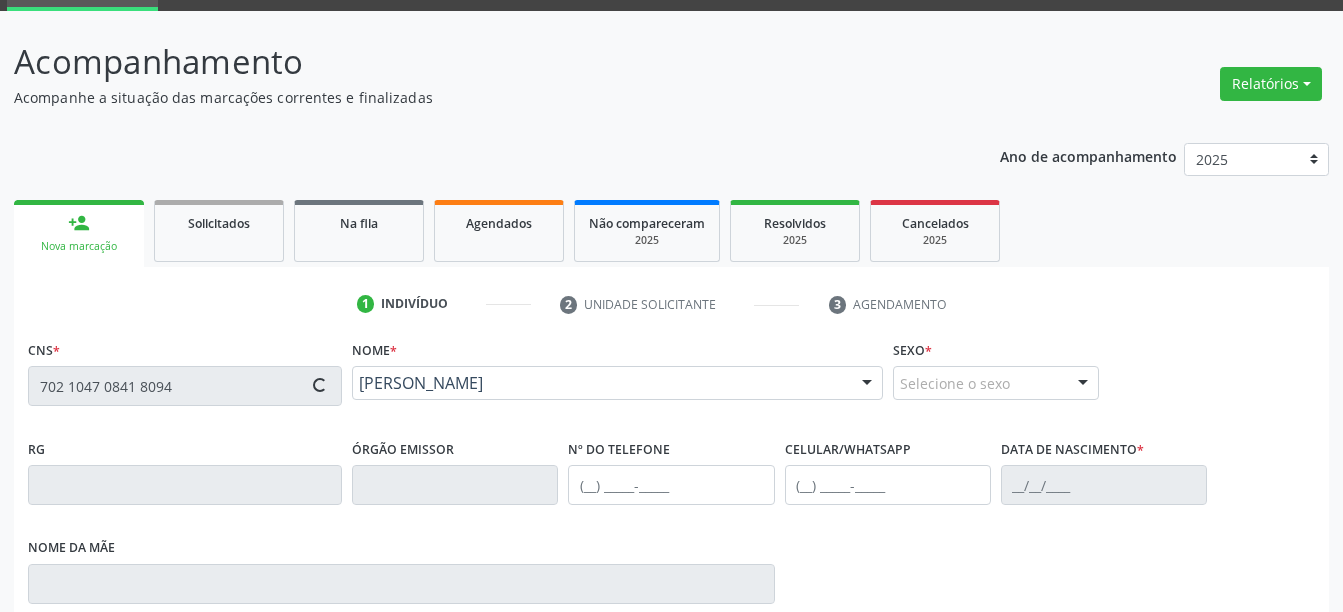 scroll, scrollTop: 458, scrollLeft: 0, axis: vertical 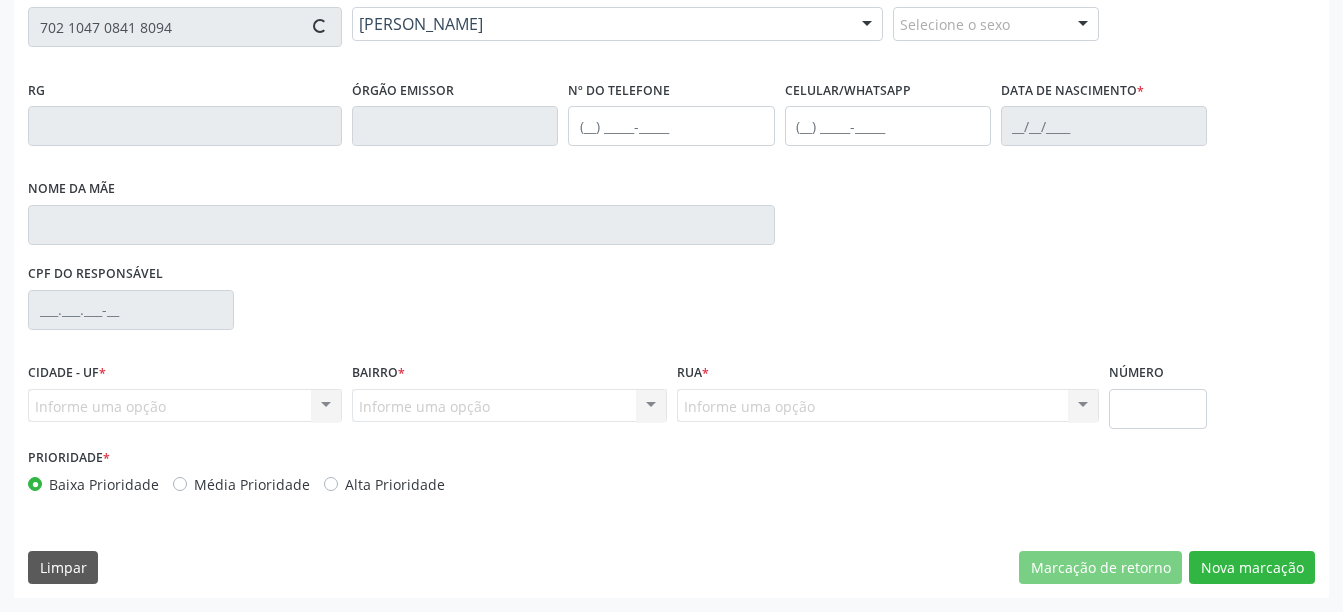 type on "0851999409" 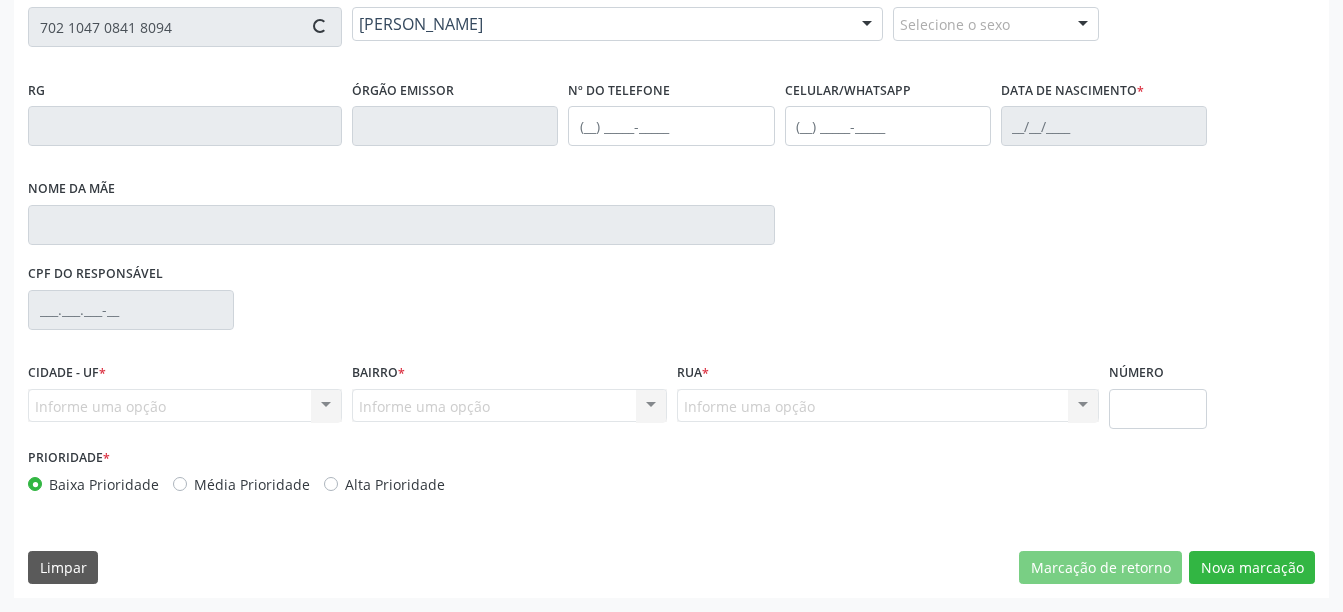 type on "786.806.895-72" 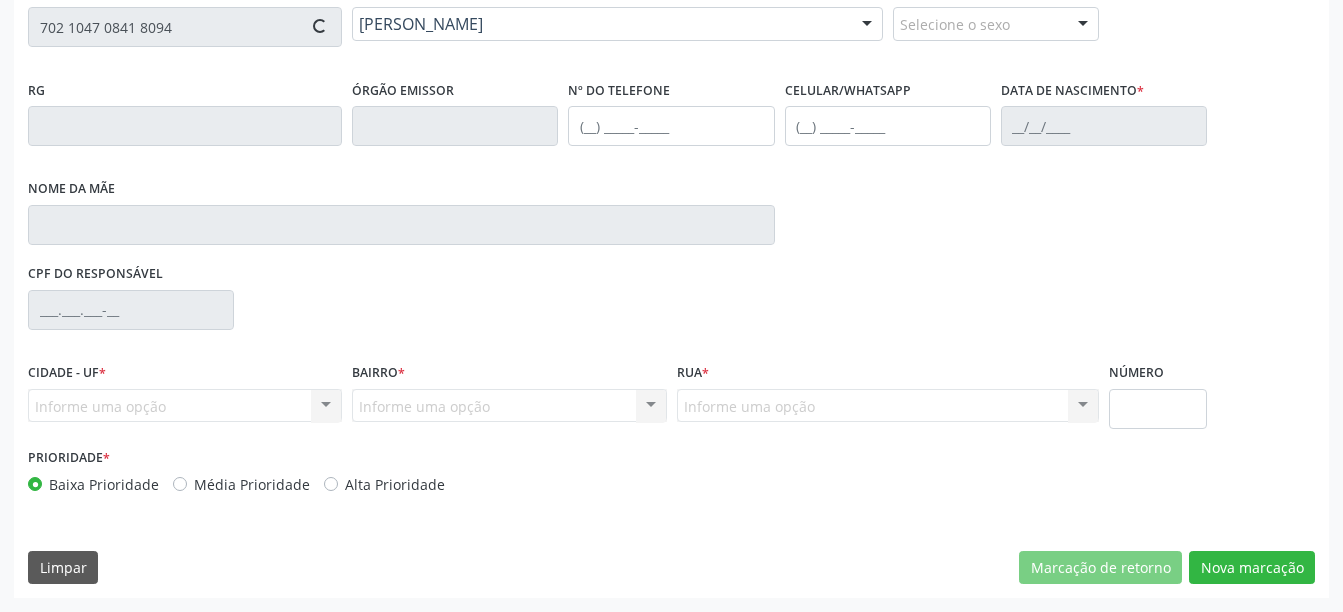 type on "SN" 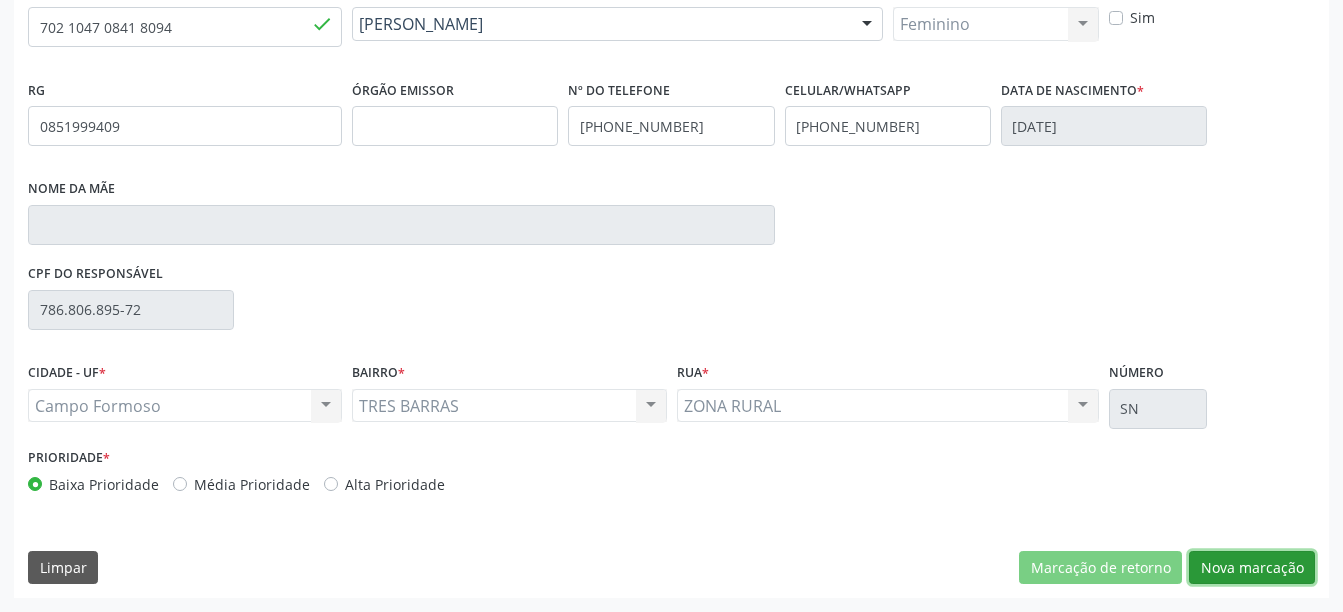 click on "Nova marcação" at bounding box center (1252, 568) 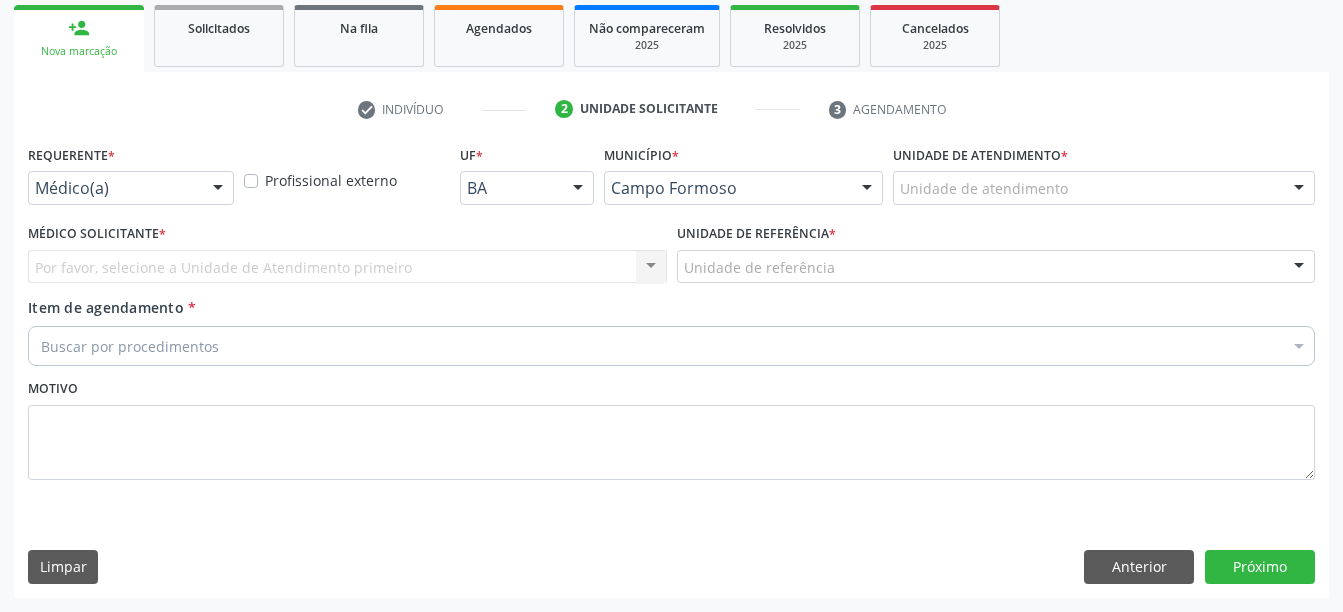 scroll, scrollTop: 294, scrollLeft: 0, axis: vertical 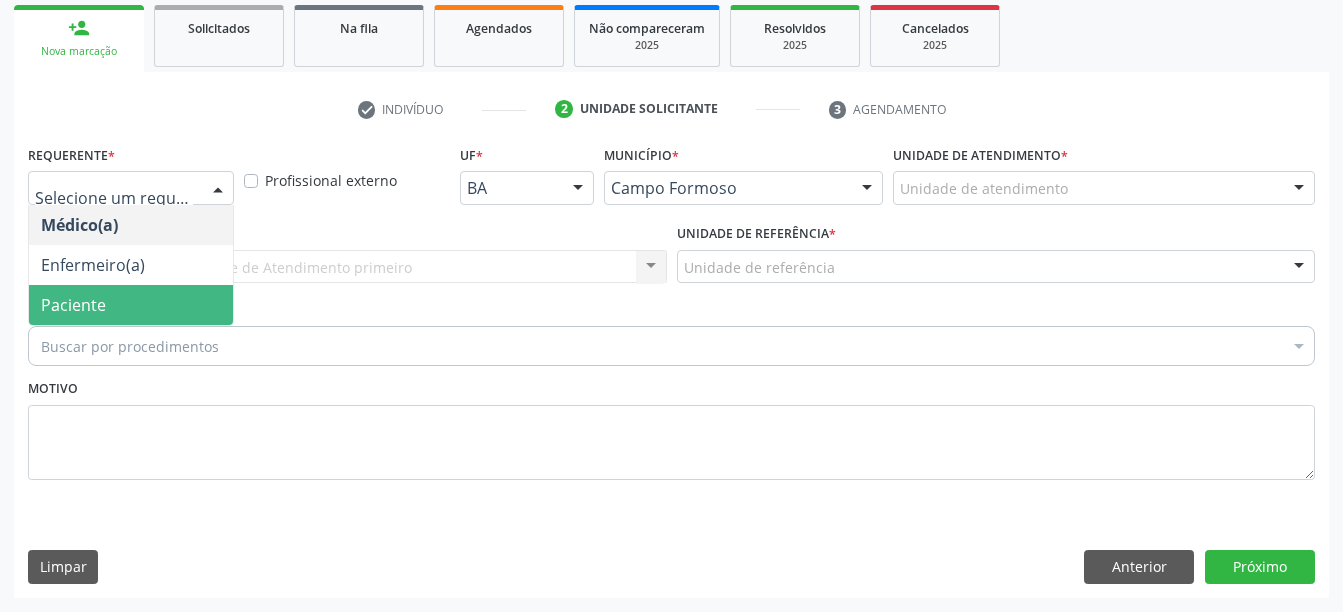 click on "Paciente" at bounding box center [131, 305] 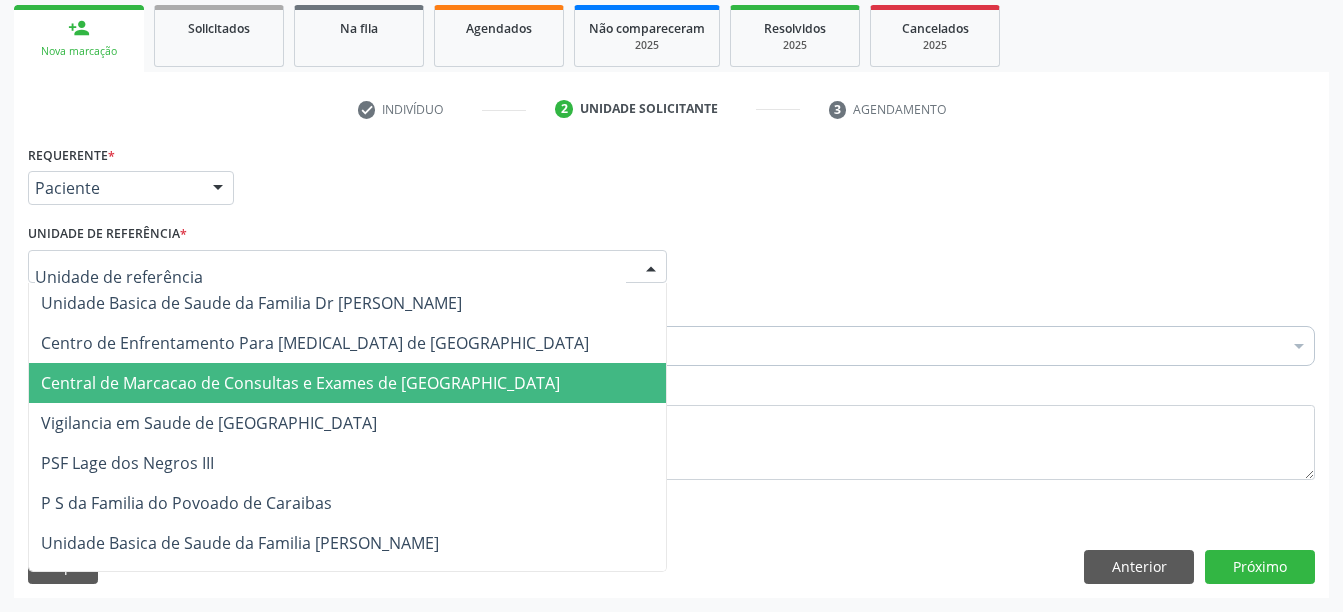 click on "Central de Marcacao de Consultas e Exames de [GEOGRAPHIC_DATA]" at bounding box center (300, 383) 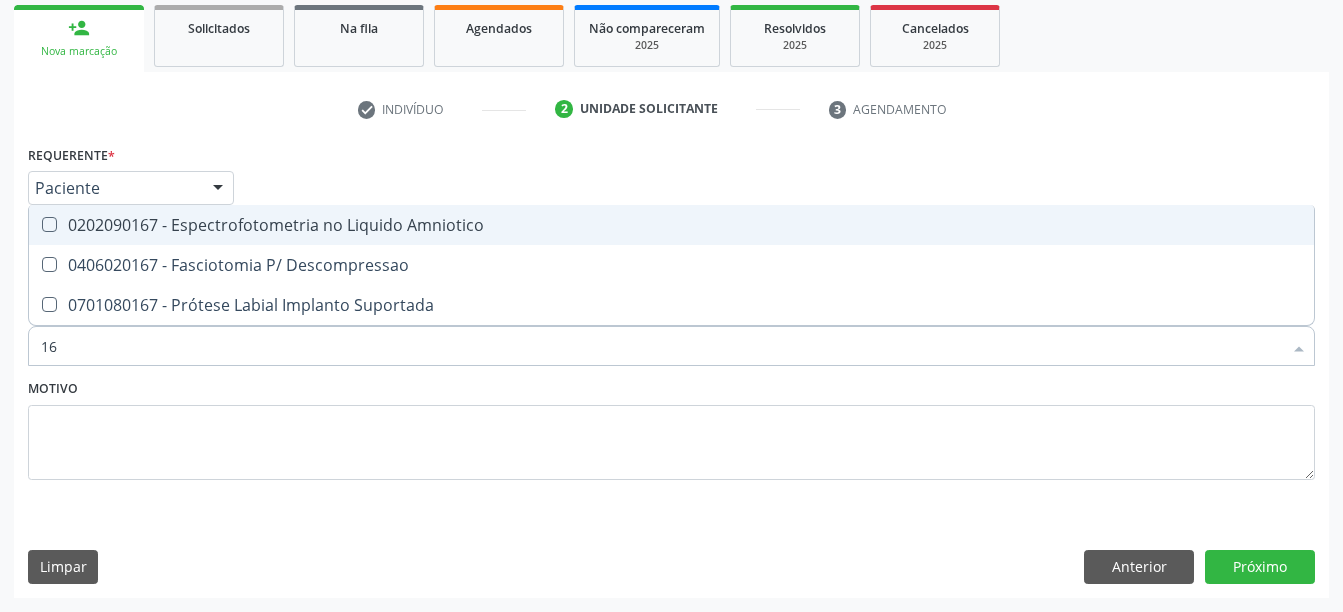 type on "1" 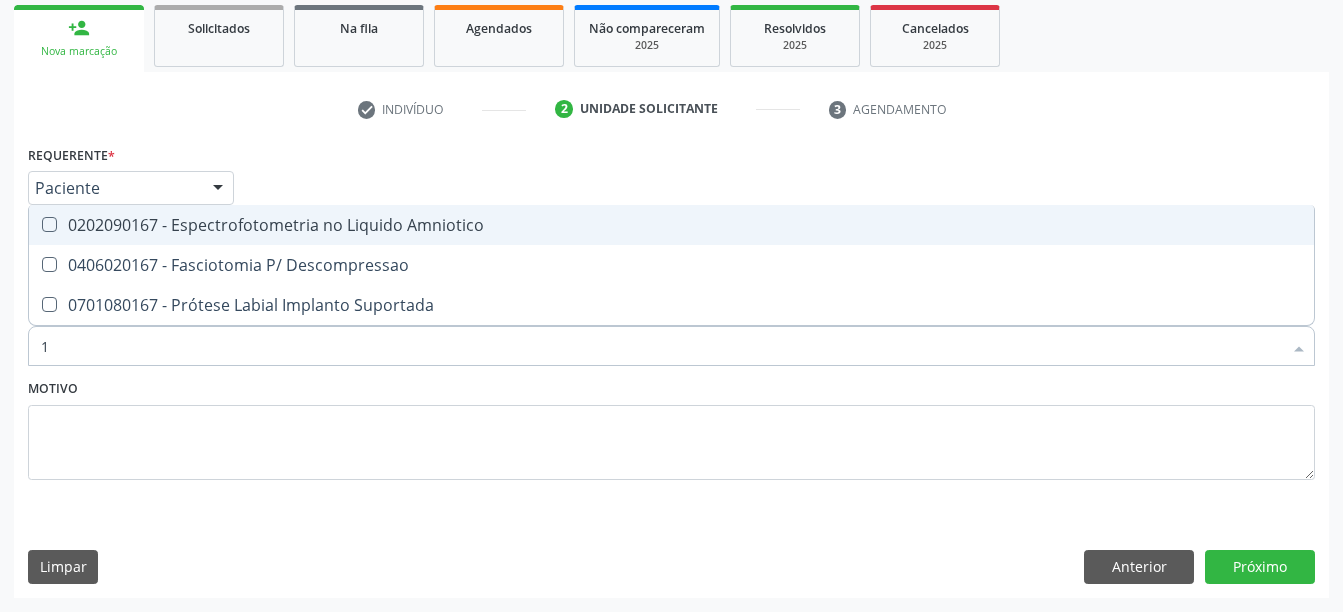 type 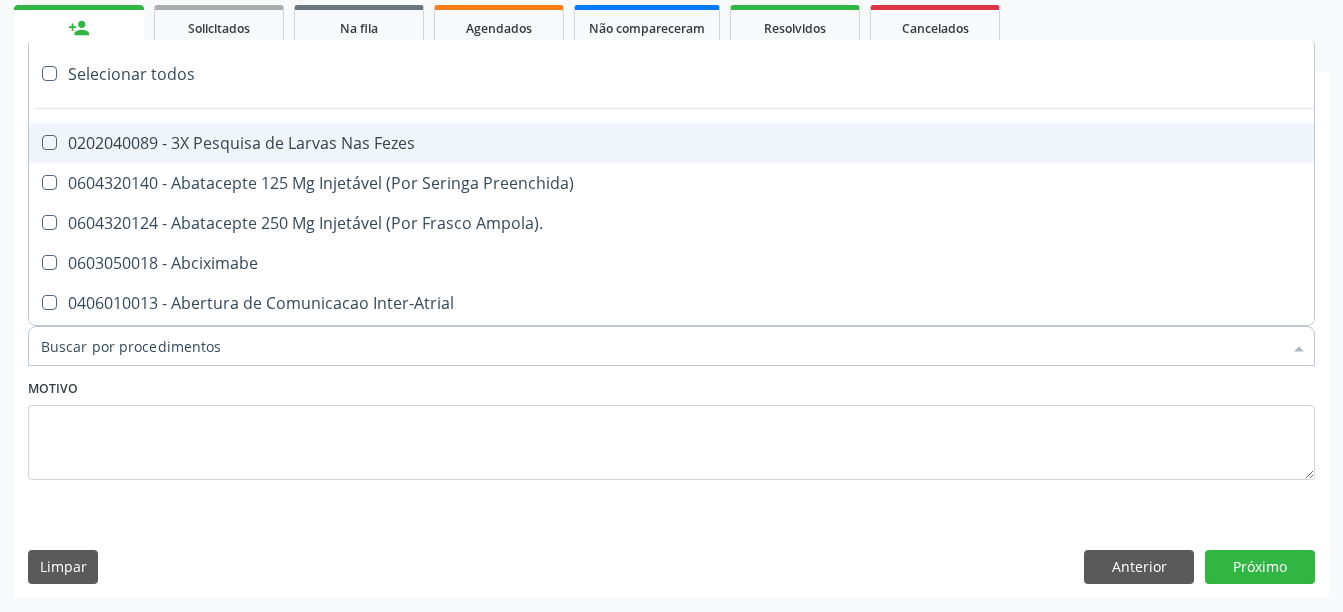 click on "Requerente
*
Paciente         Médico(a)   Enfermeiro(a)   Paciente
Nenhum resultado encontrado para: "   "
Não há nenhuma opção para ser exibida.
UF
BA         BA
Nenhum resultado encontrado para: "   "
Não há nenhuma opção para ser exibida.
Município
[GEOGRAPHIC_DATA]         [GEOGRAPHIC_DATA] resultado encontrado para: "   "
Não há nenhuma opção para ser exibida.
Médico Solicitante
Por favor, selecione a Unidade de Atendimento primeiro
Nenhum resultado encontrado para: "   "
Não há nenhuma opção para ser exibida.
Unidade de referência
*
Central de [GEOGRAPHIC_DATA] de Consultas e Exames de [GEOGRAPHIC_DATA]         Unidade Basica de Saude da Familia Dr [PERSON_NAME]   Centro de Enfrentamento Para [MEDICAL_DATA] de [GEOGRAPHIC_DATA]" at bounding box center (671, 368) 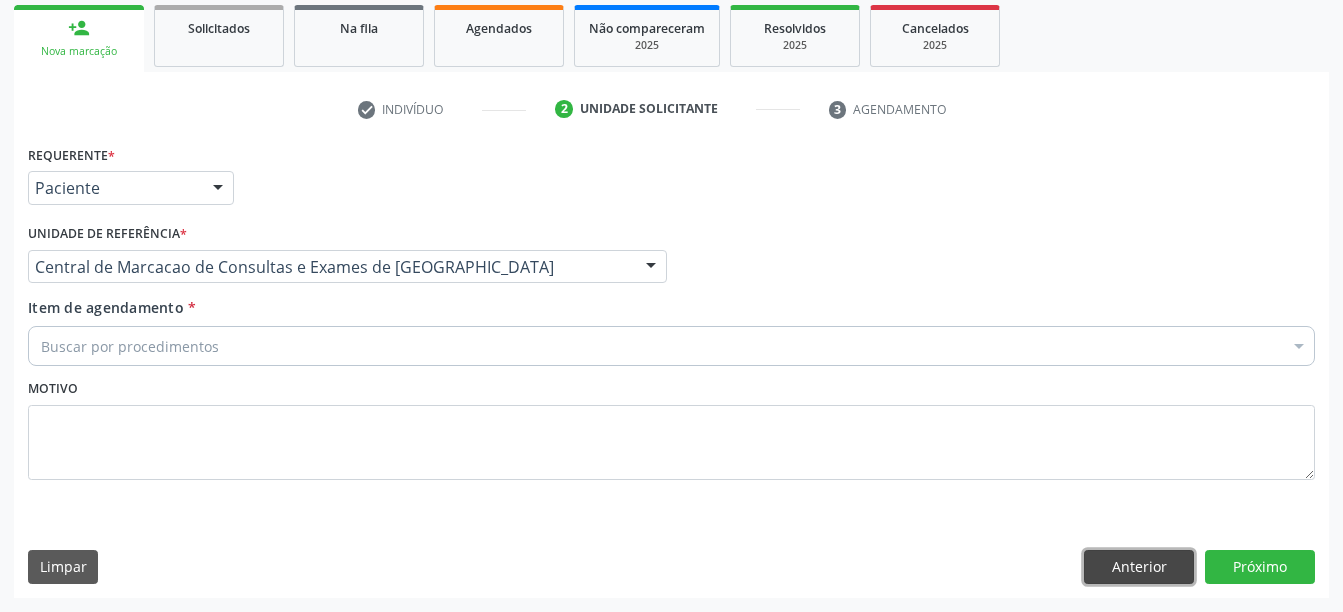 click on "Anterior" at bounding box center [1139, 567] 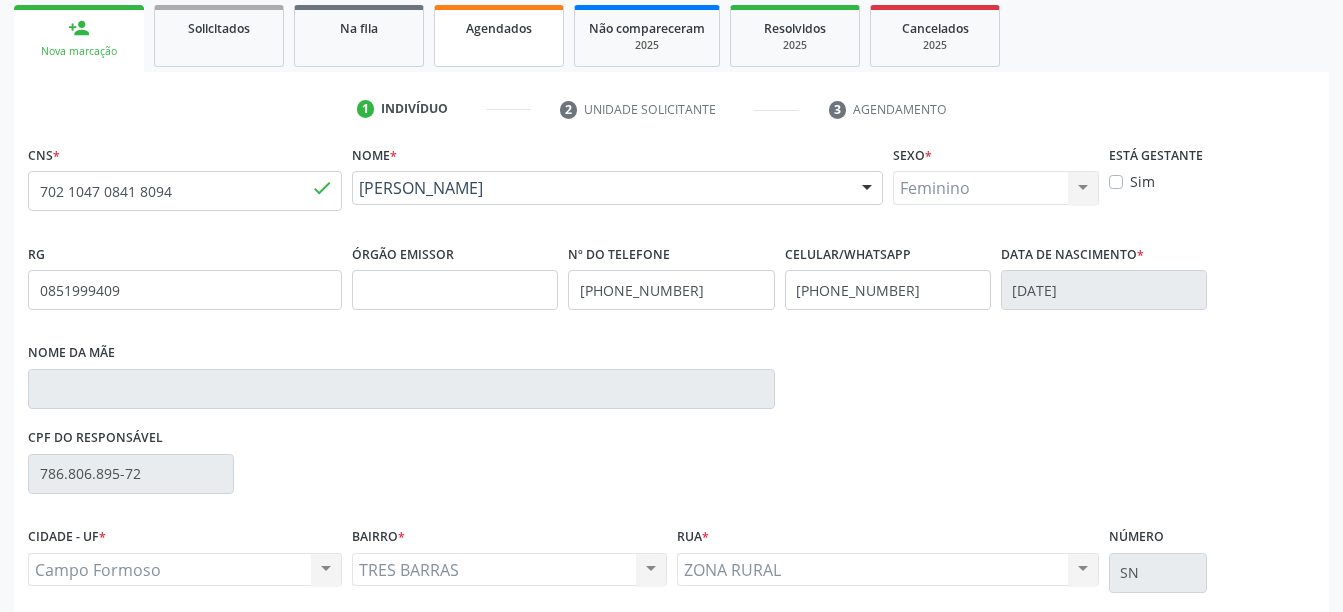 click on "Agendados" at bounding box center (499, 28) 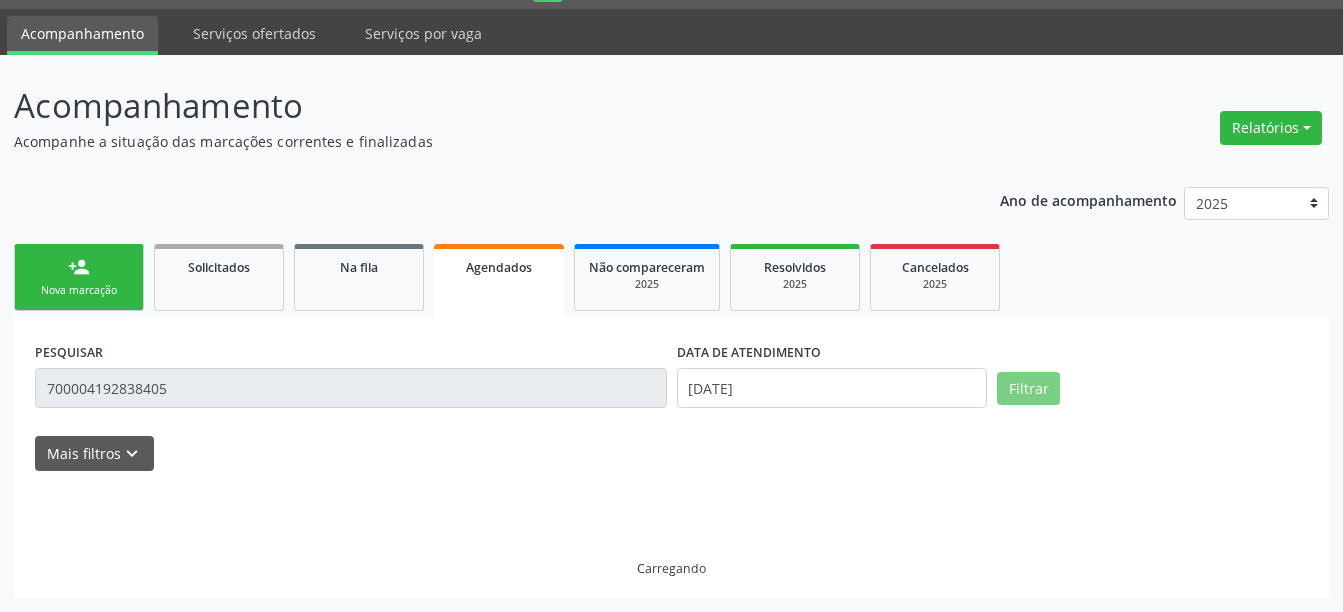 scroll, scrollTop: 294, scrollLeft: 0, axis: vertical 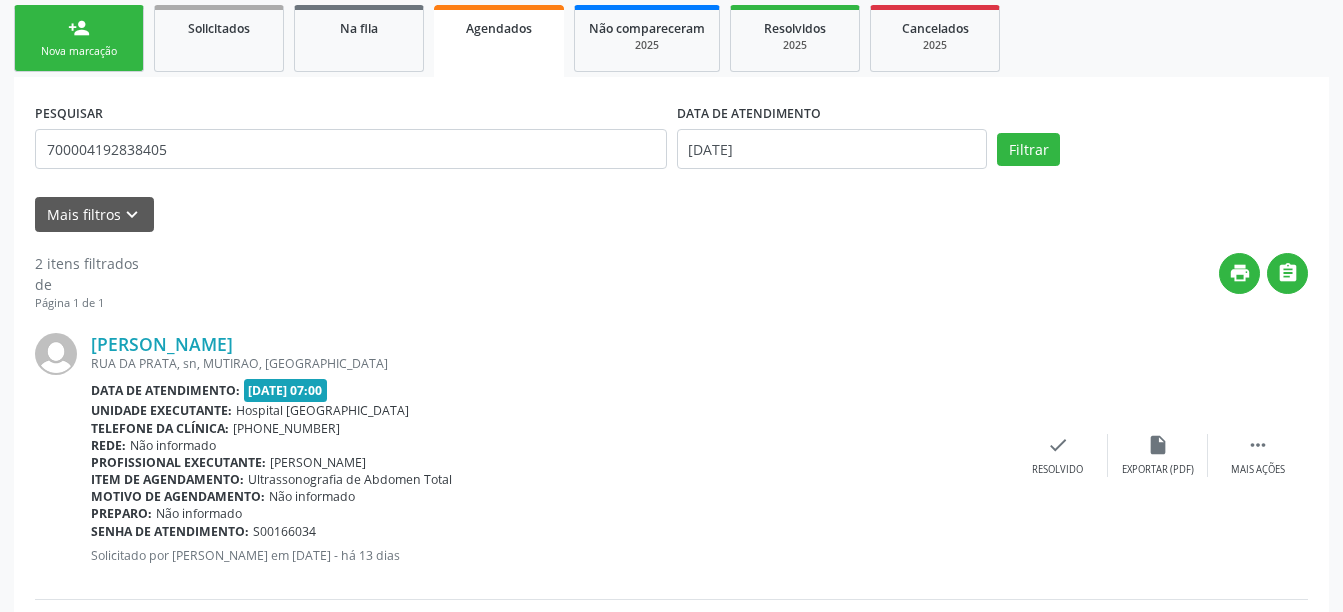 click on "[DATE] 07:00" at bounding box center [286, 390] 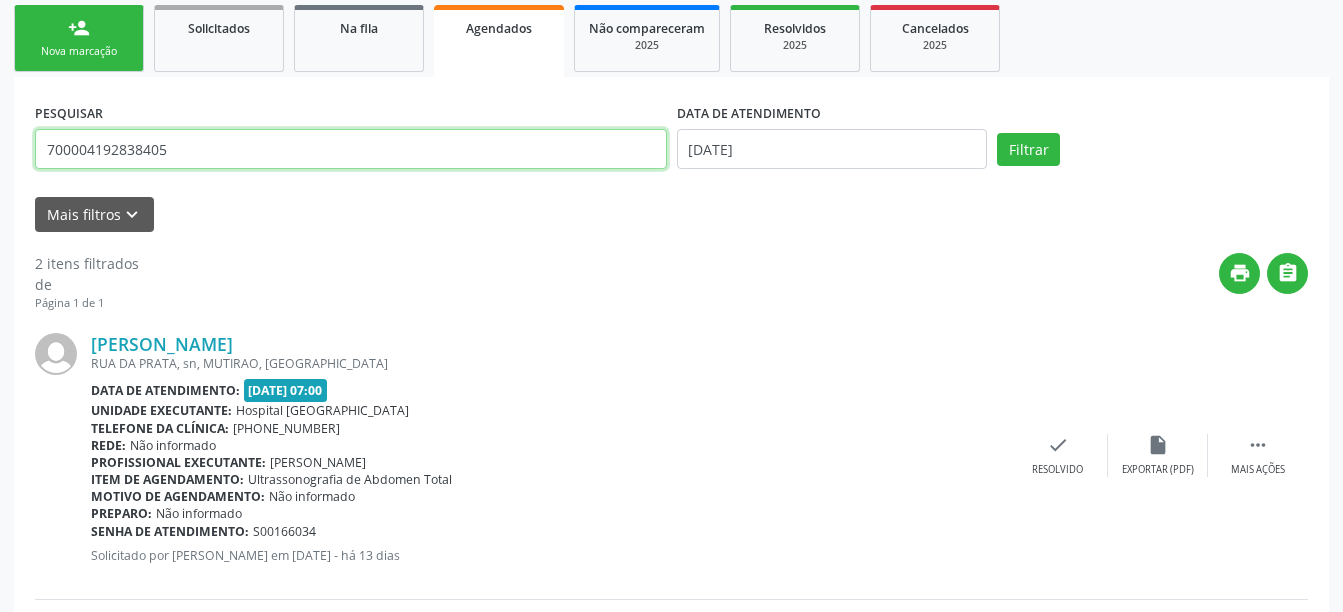 click on "700004192838405" at bounding box center (351, 149) 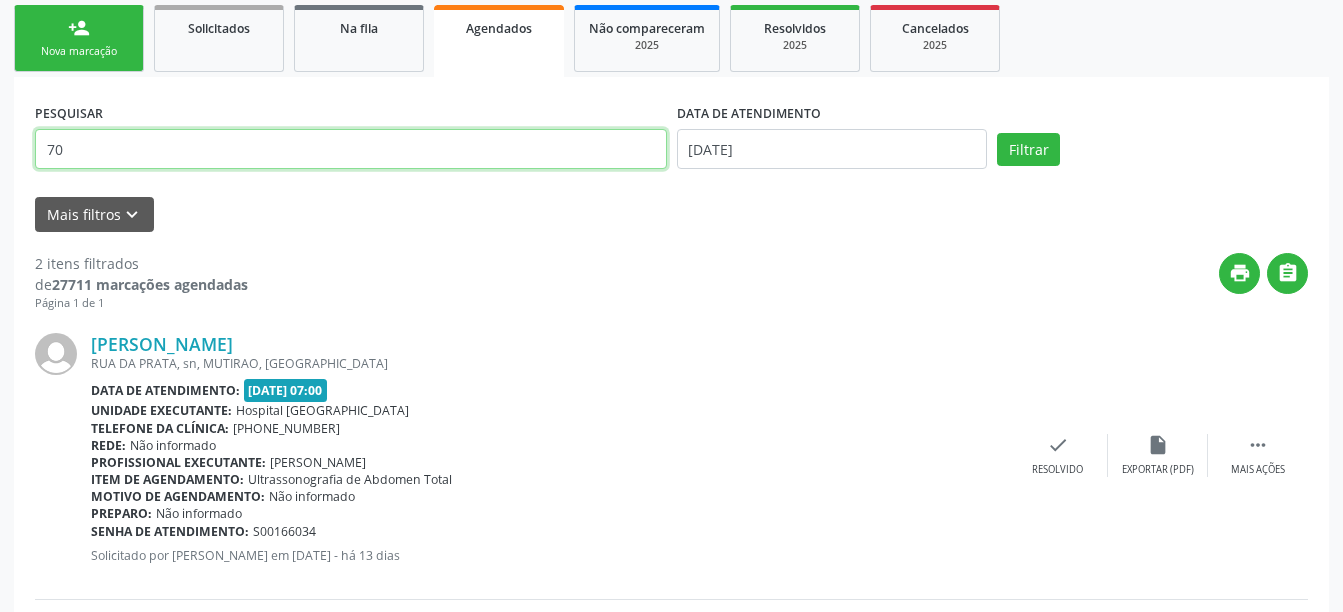 type on "7" 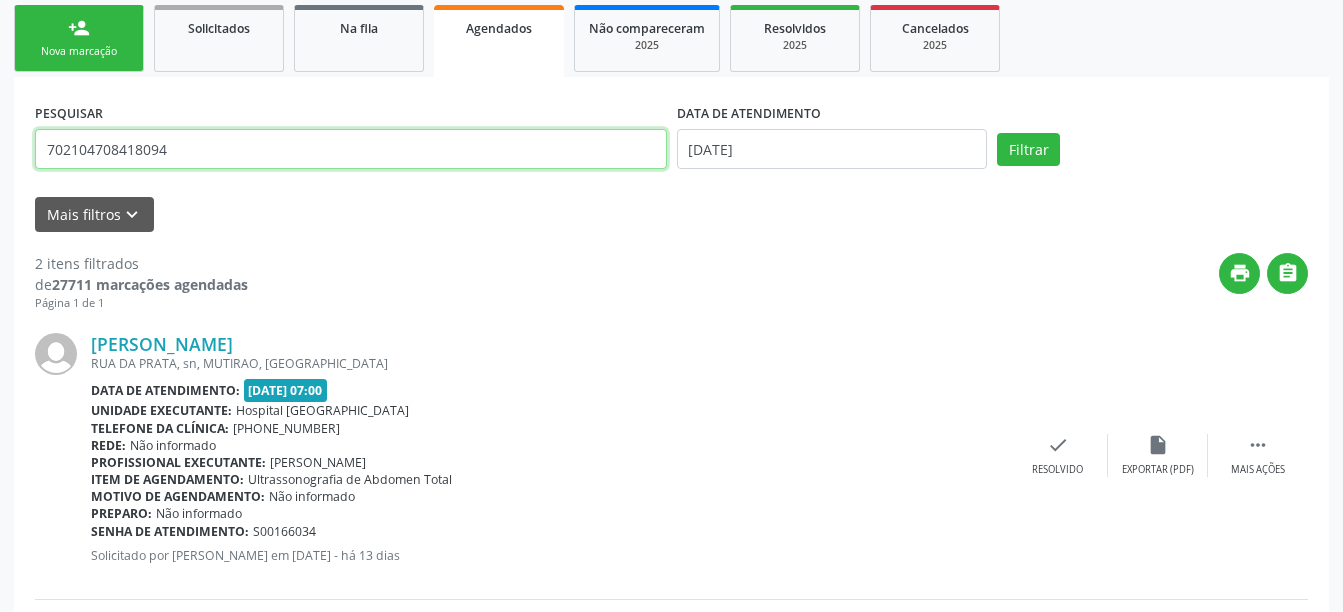 type on "702104708418094" 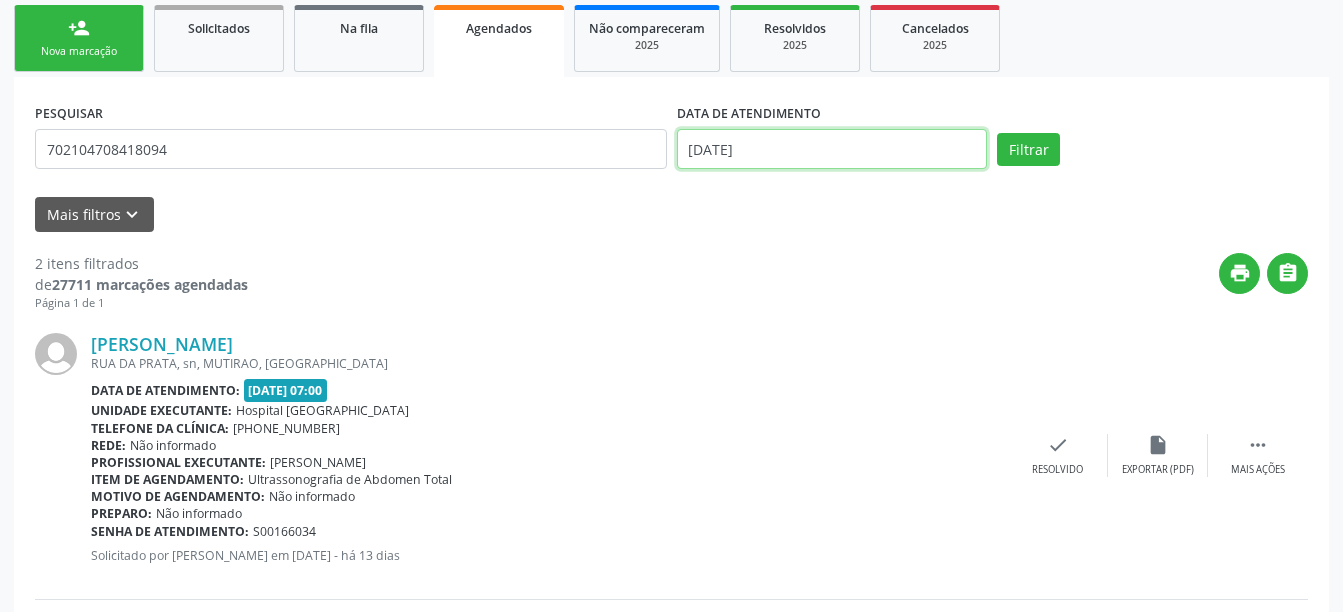 click on "[DATE]" at bounding box center (832, 149) 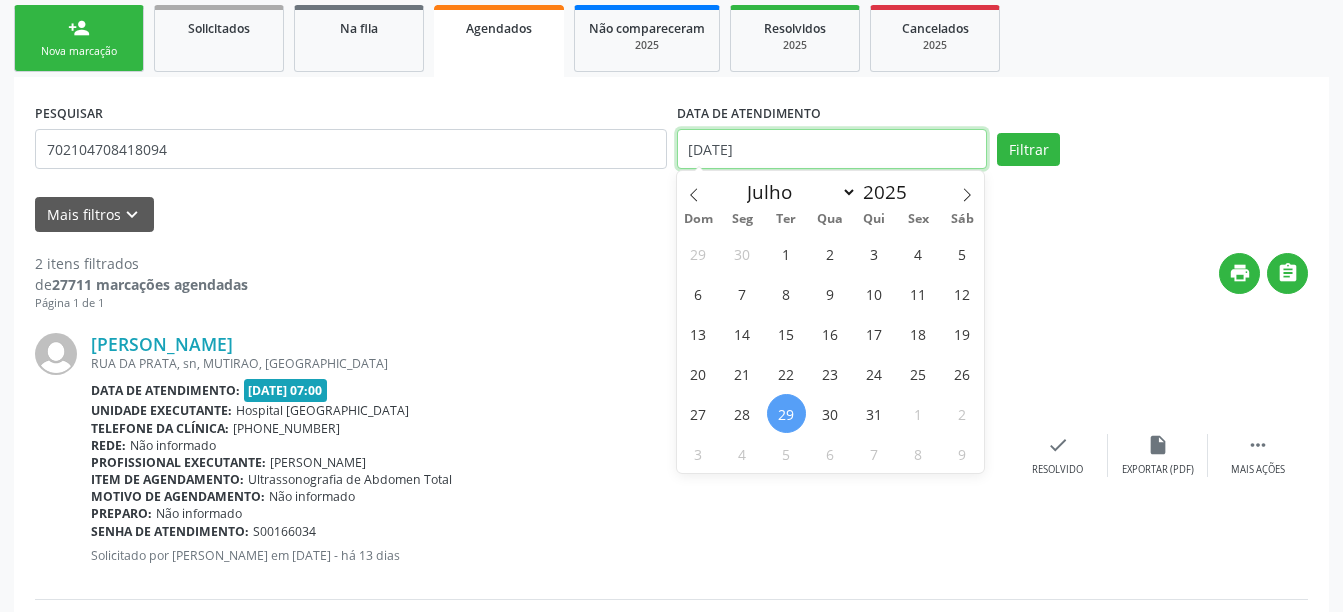 type 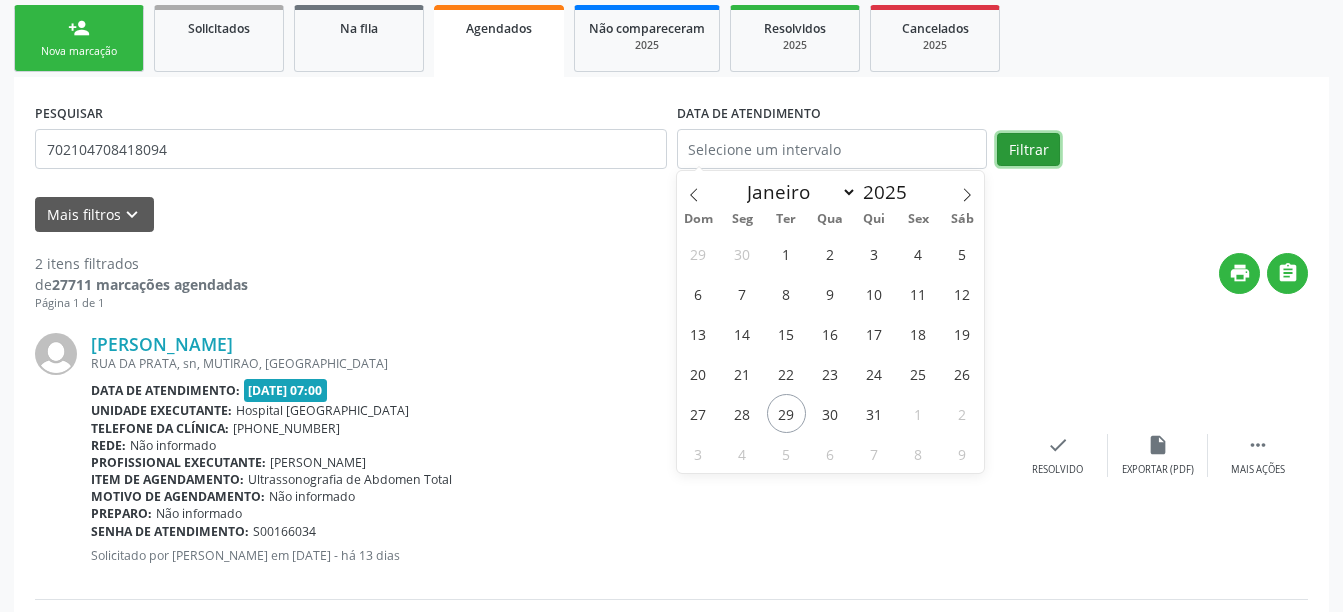 click on "Filtrar" at bounding box center [1028, 150] 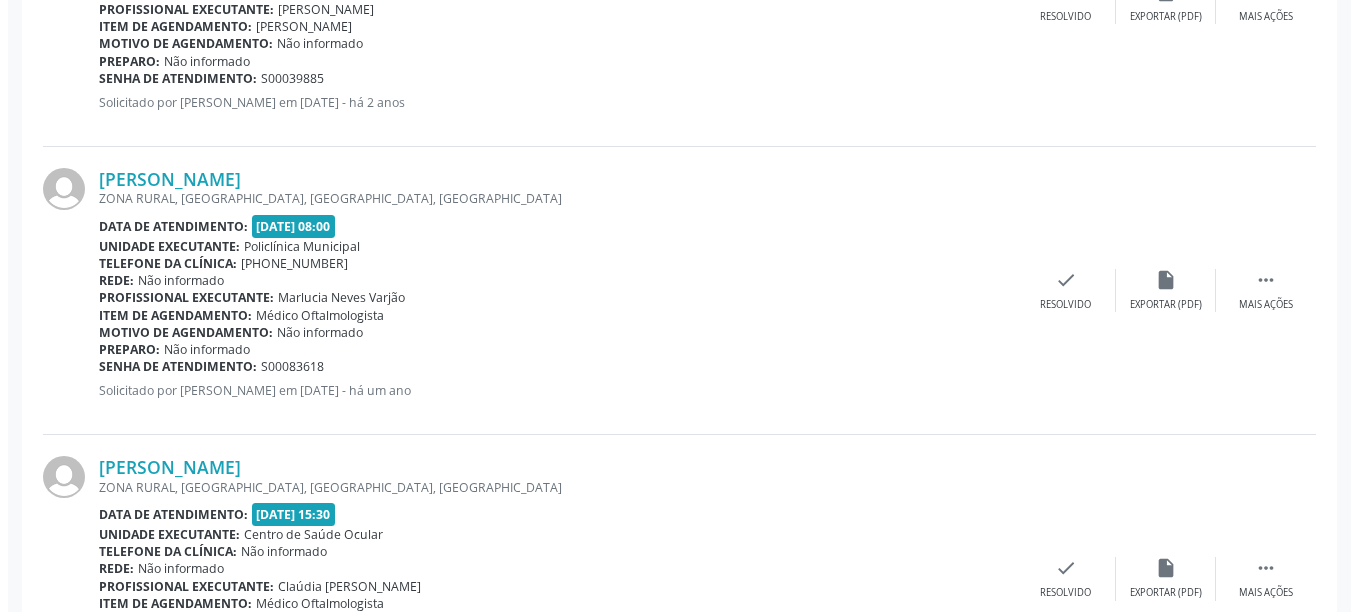 scroll, scrollTop: 1181, scrollLeft: 0, axis: vertical 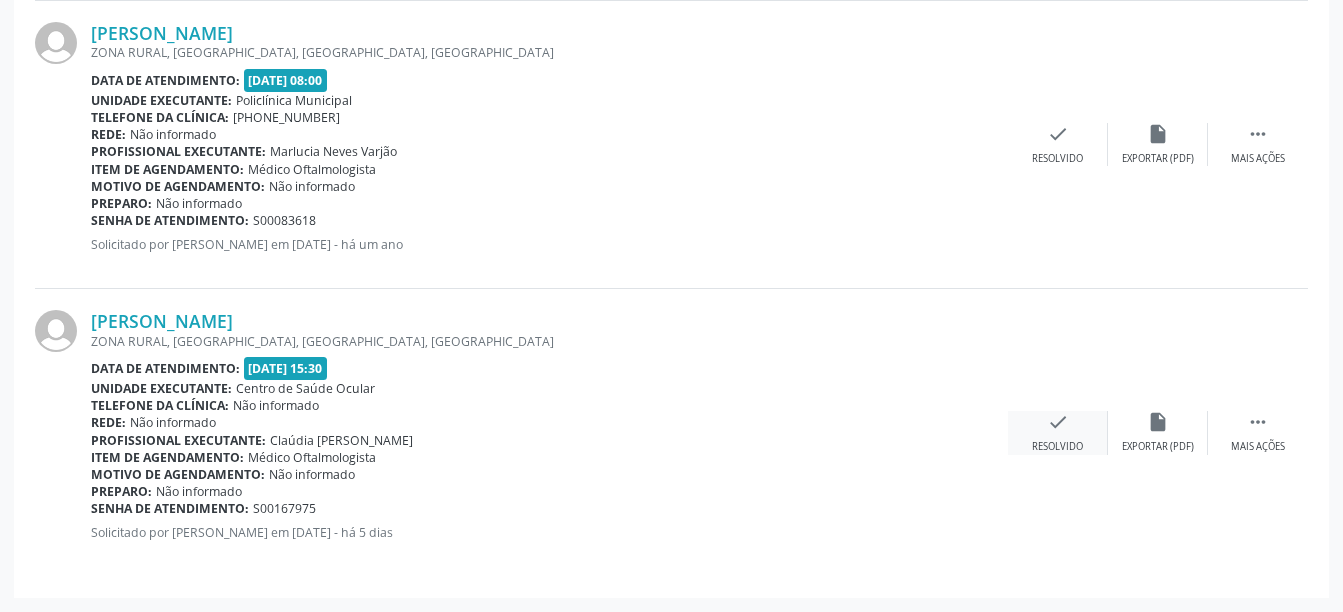 click on "check" at bounding box center (1058, 422) 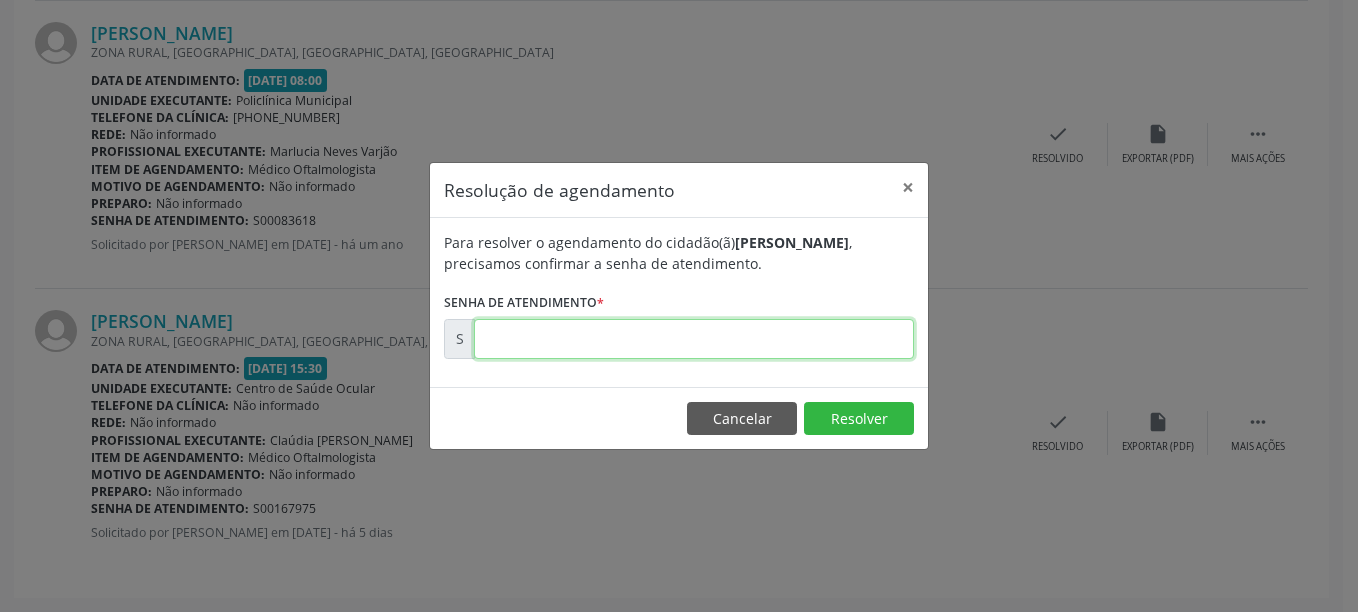 click at bounding box center [694, 339] 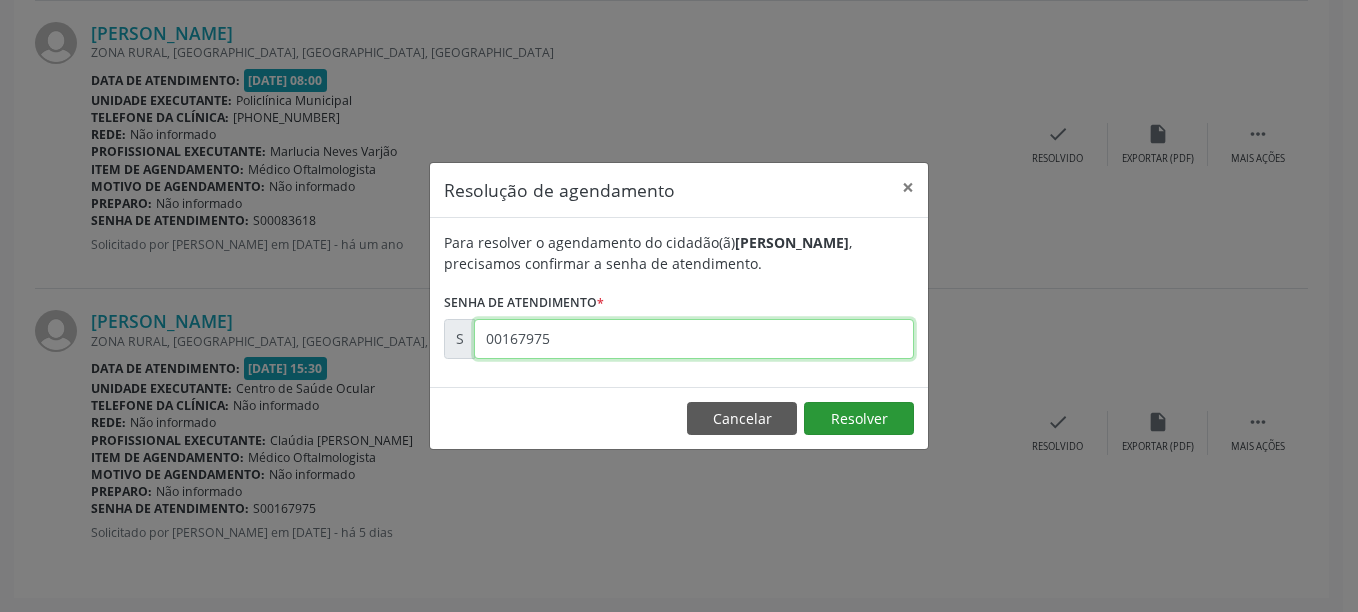 type on "00167975" 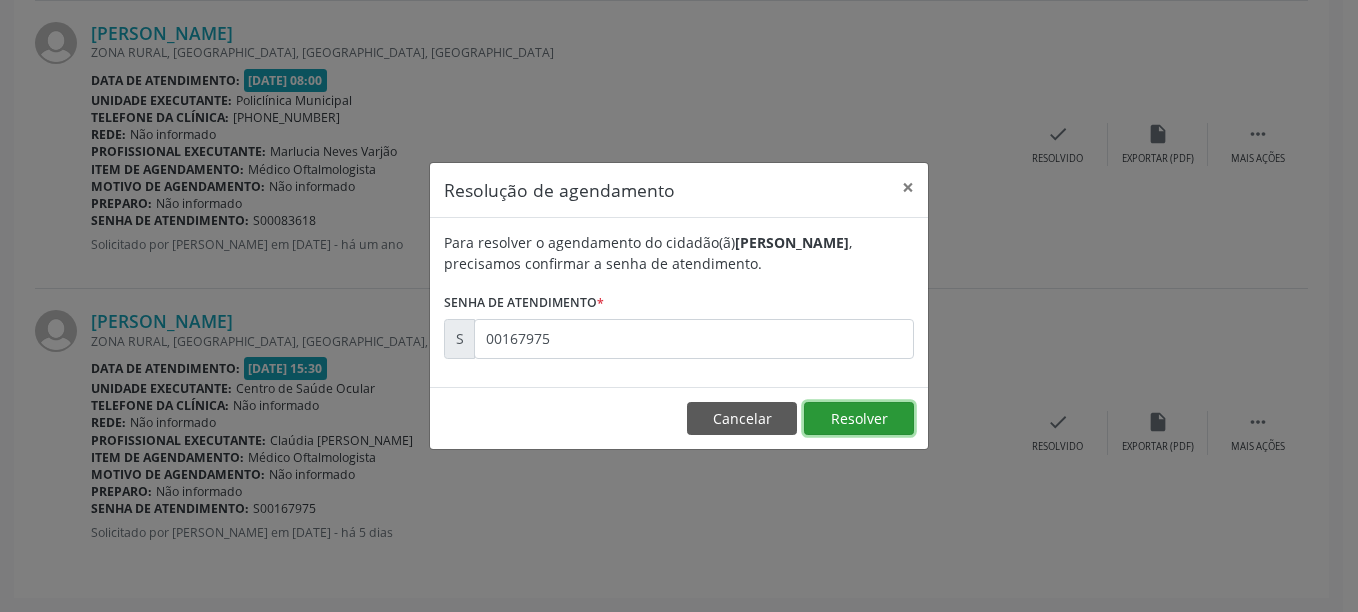click on "Resolver" at bounding box center (859, 419) 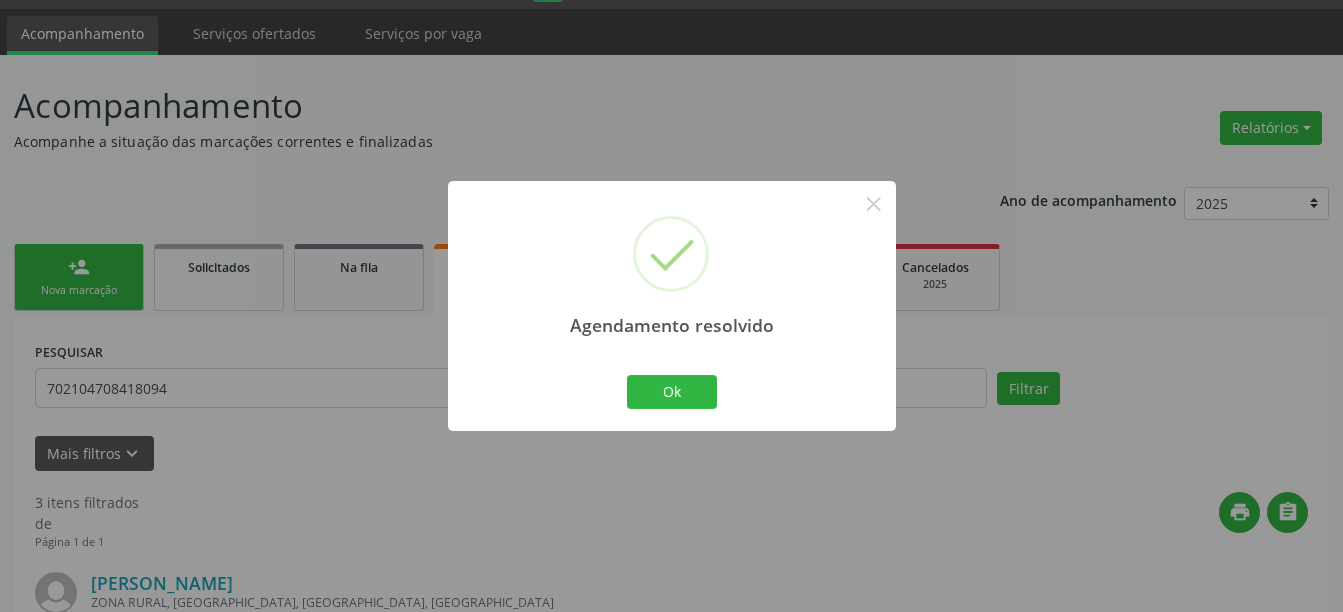 scroll, scrollTop: 892, scrollLeft: 0, axis: vertical 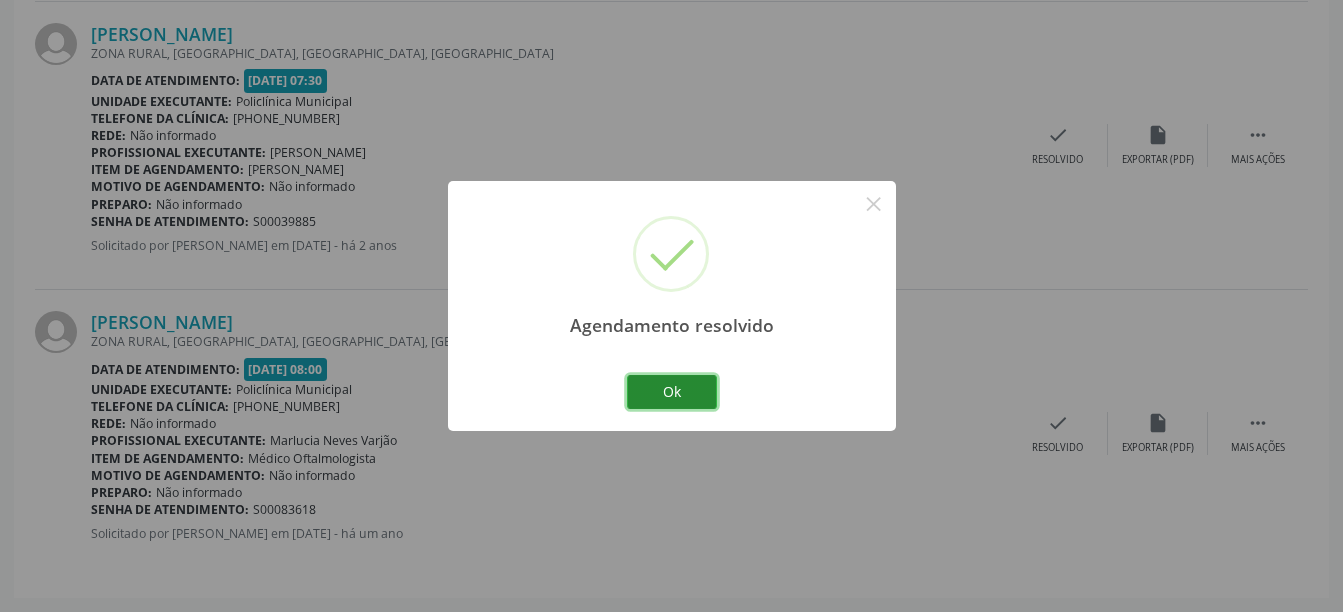 click on "Ok" at bounding box center (672, 392) 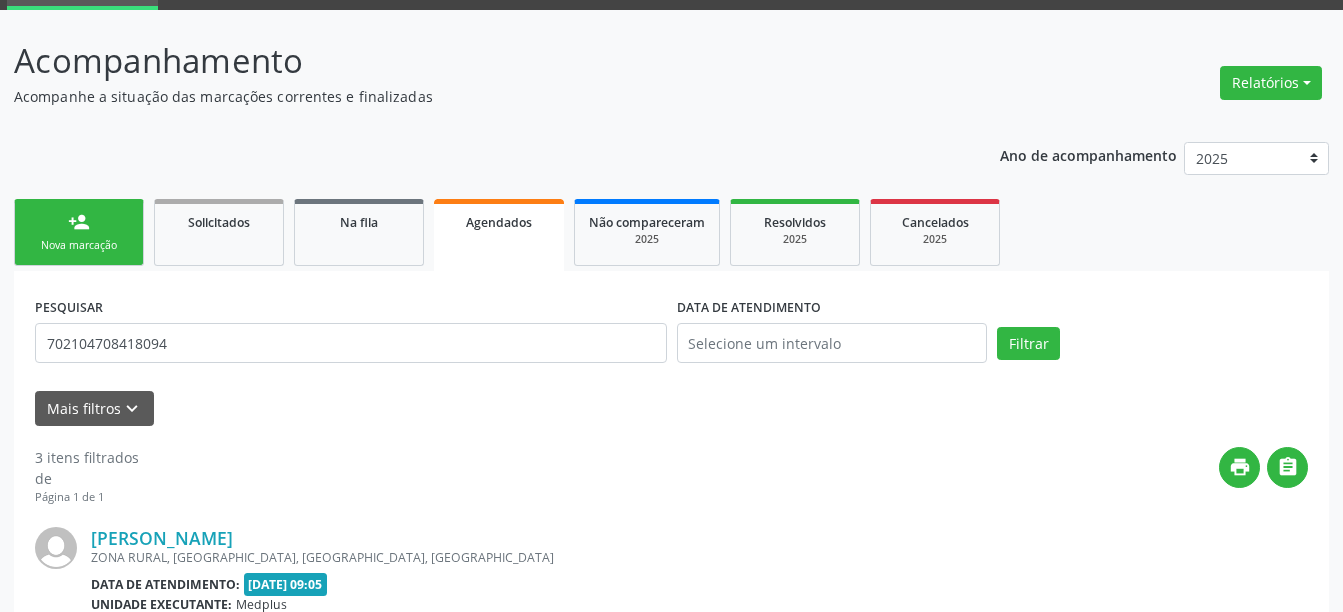 scroll, scrollTop: 92, scrollLeft: 0, axis: vertical 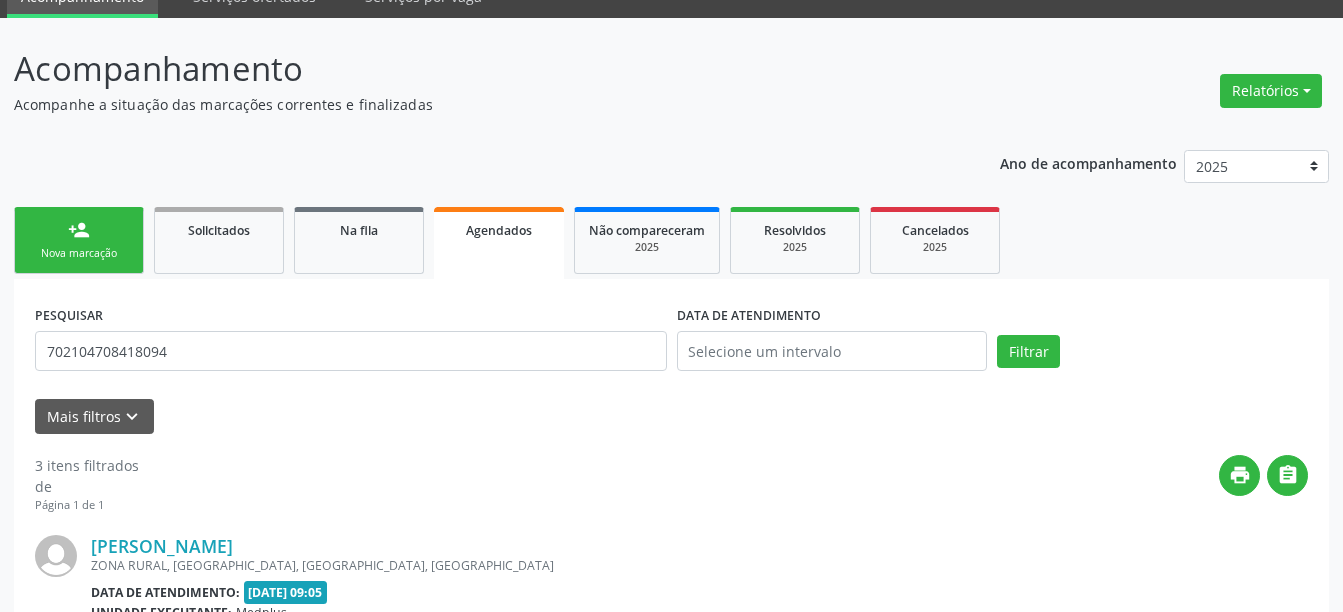 click on "PESQUISAR
702104708418094" at bounding box center (351, 342) 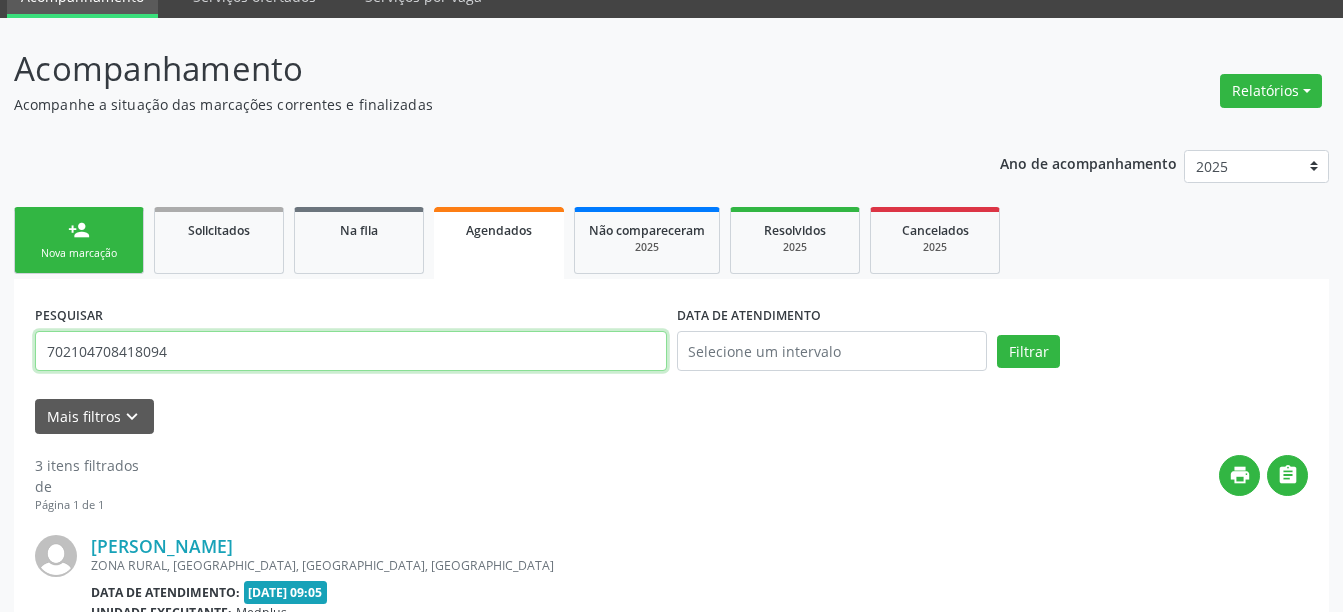 click on "702104708418094" at bounding box center [351, 351] 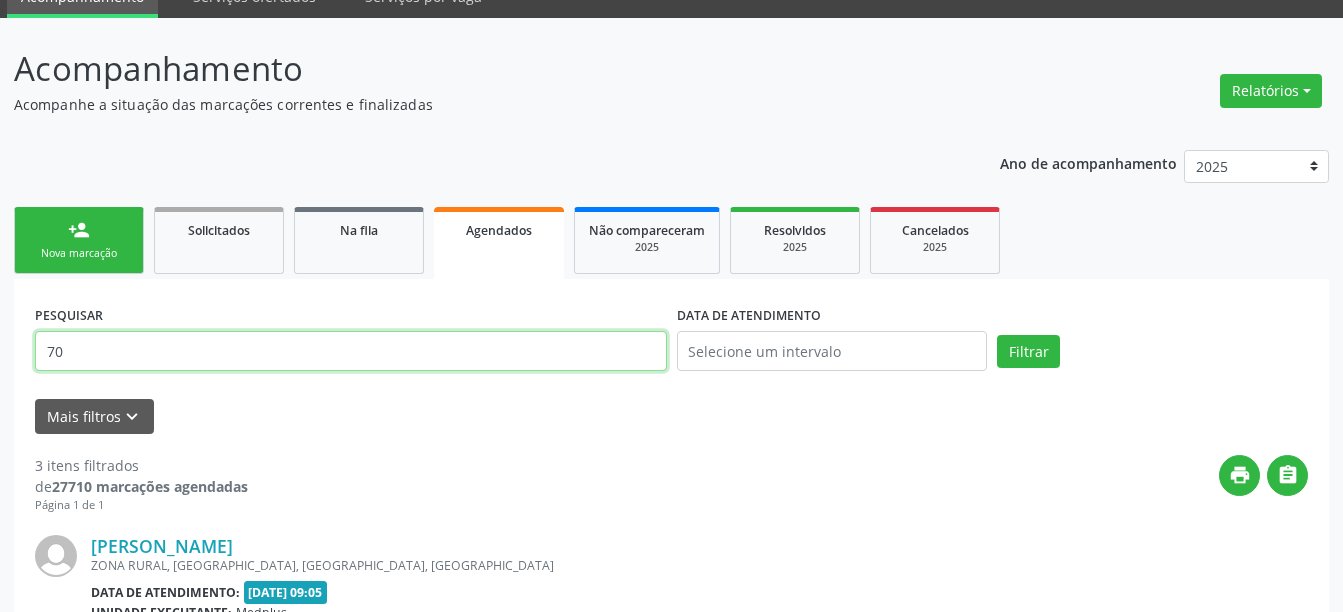 type on "7" 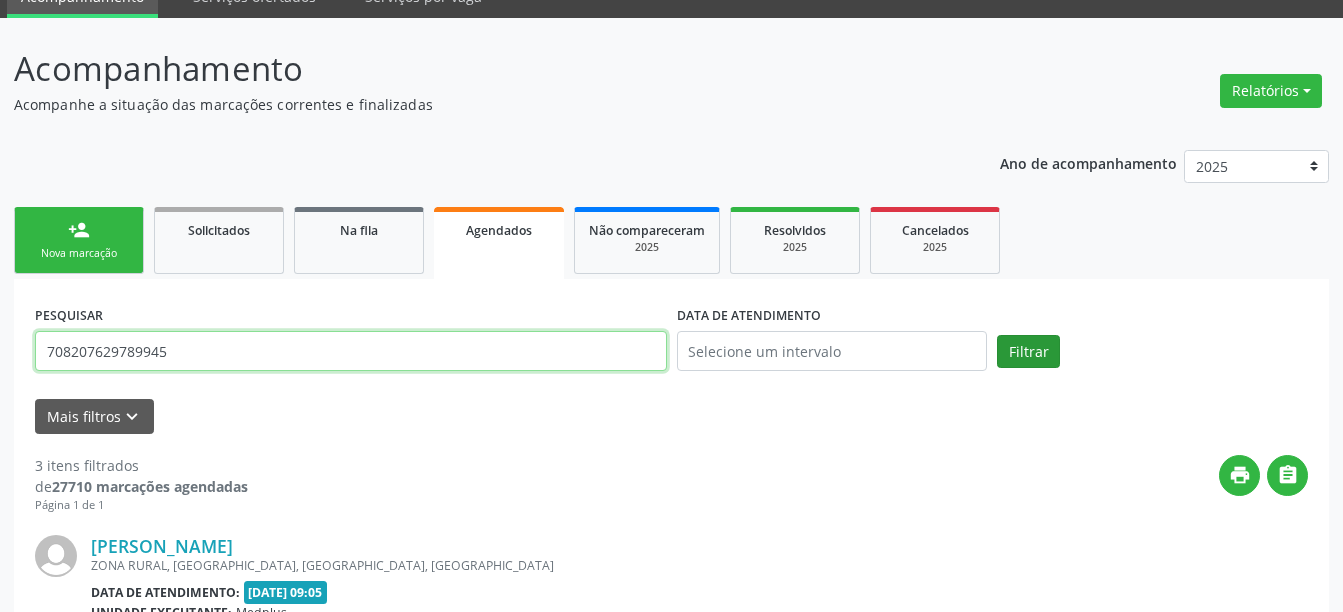 type on "708207629789945" 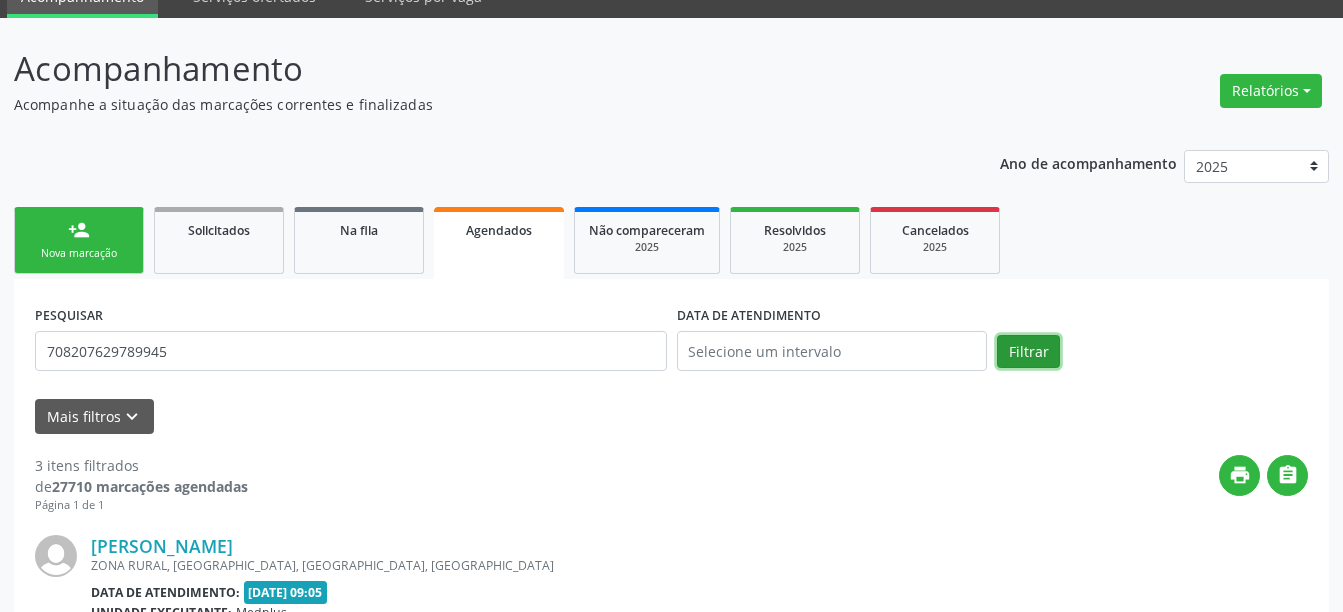 click on "Filtrar" at bounding box center (1028, 352) 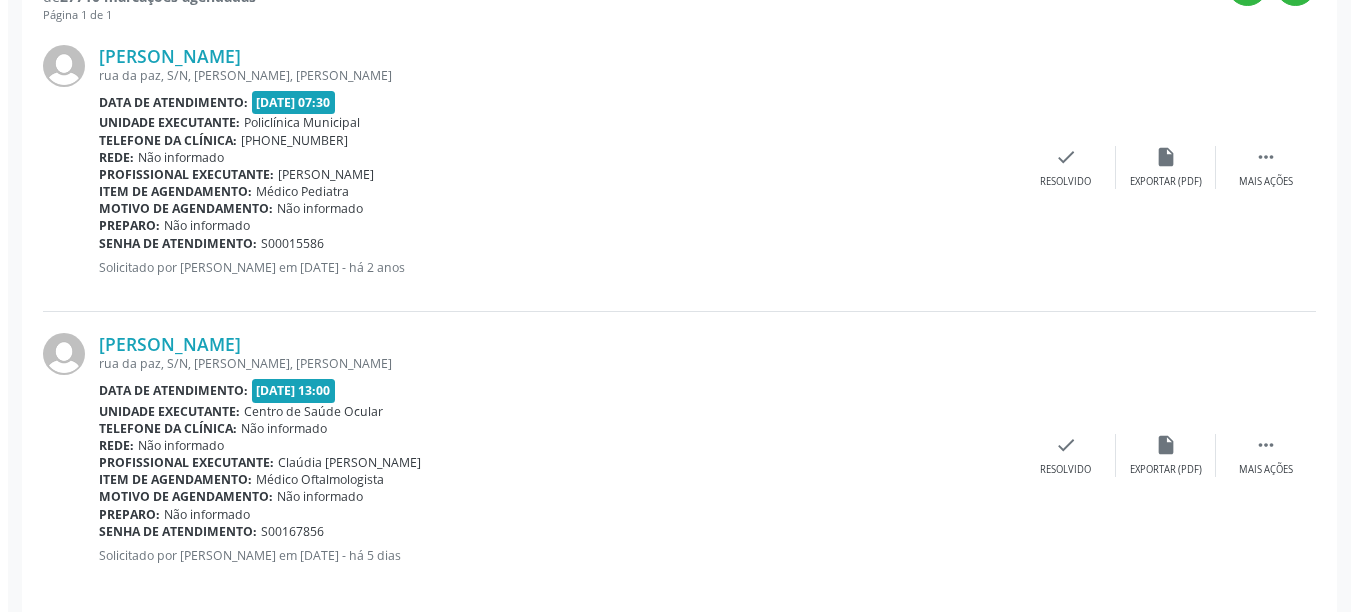 scroll, scrollTop: 604, scrollLeft: 0, axis: vertical 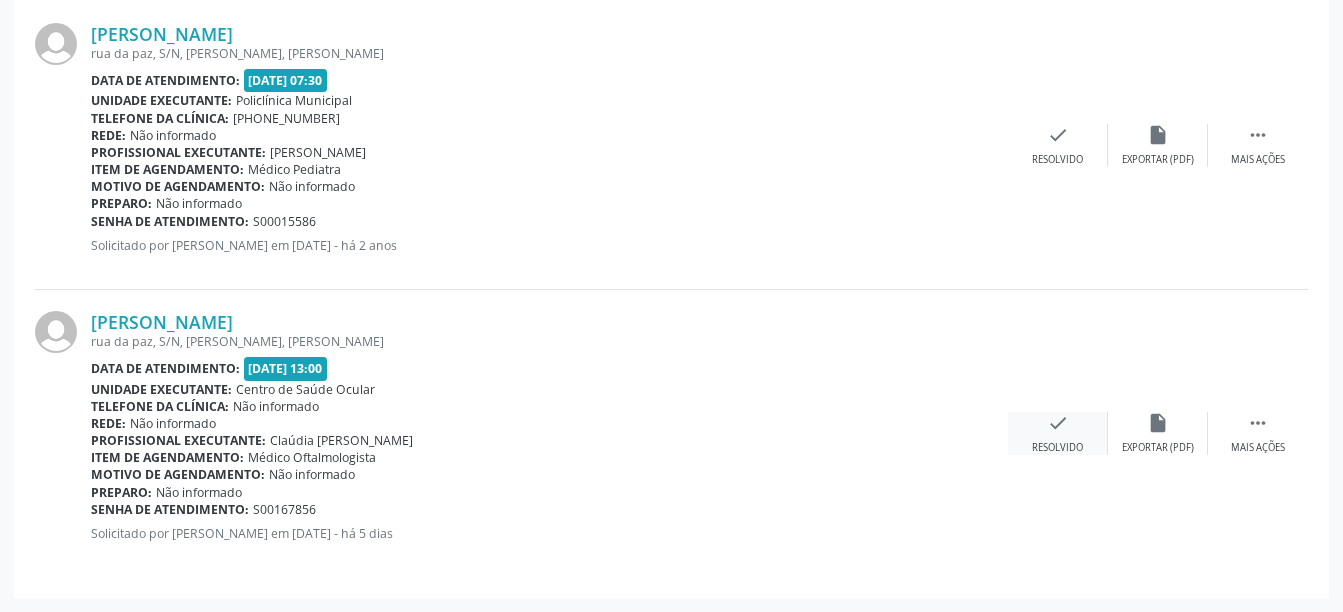click on "check" at bounding box center [1058, 423] 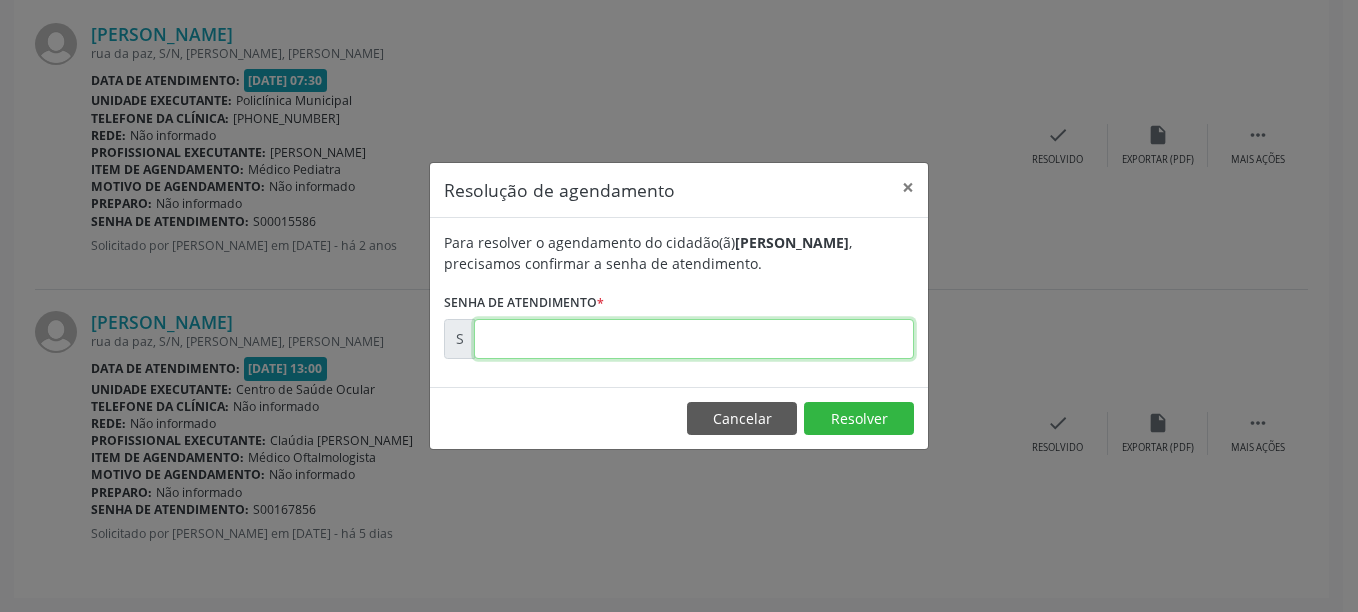 click at bounding box center (694, 339) 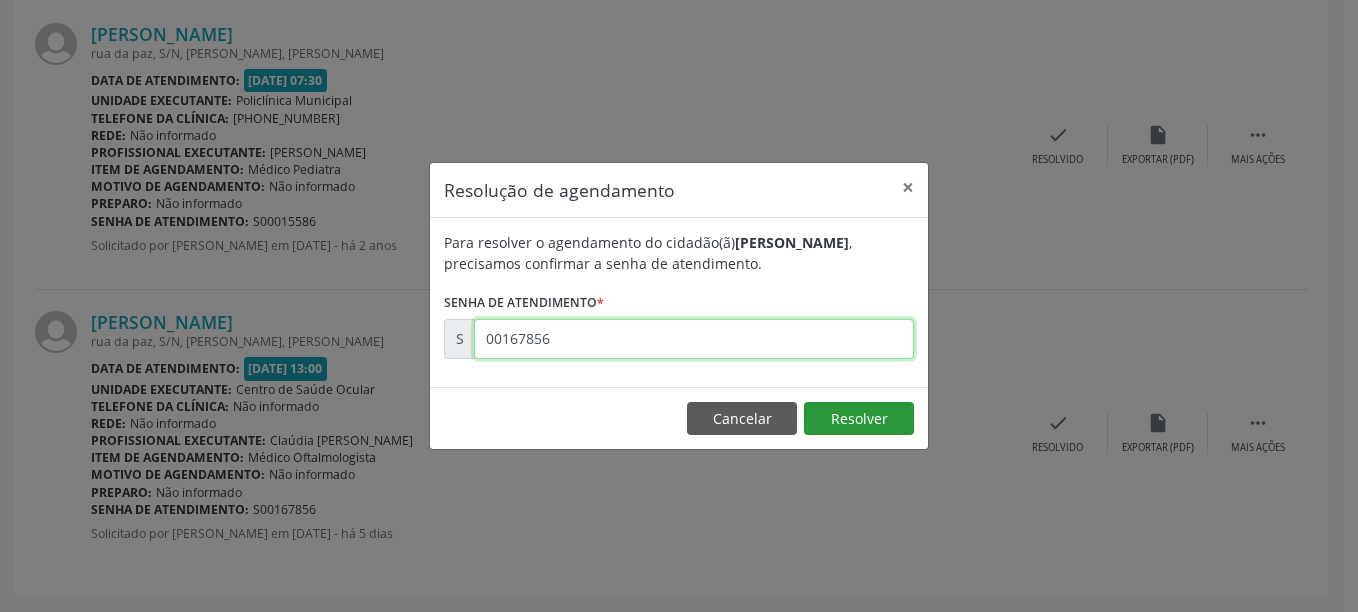 type on "00167856" 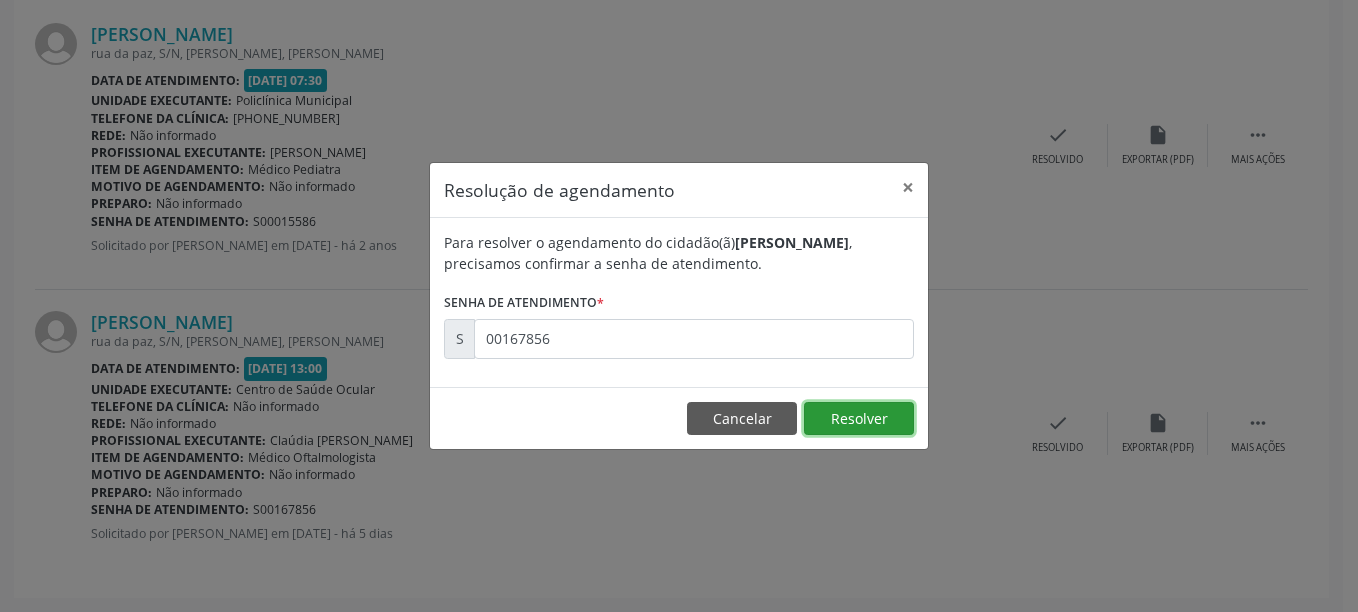 click on "Resolver" at bounding box center [859, 419] 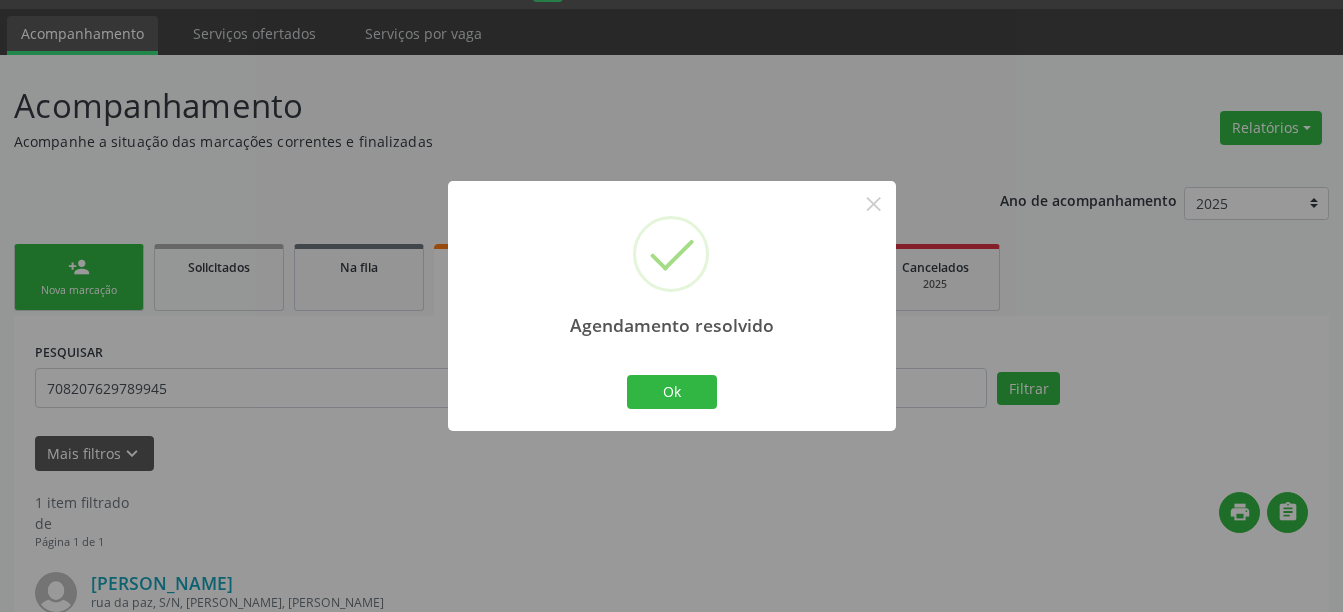 scroll, scrollTop: 316, scrollLeft: 0, axis: vertical 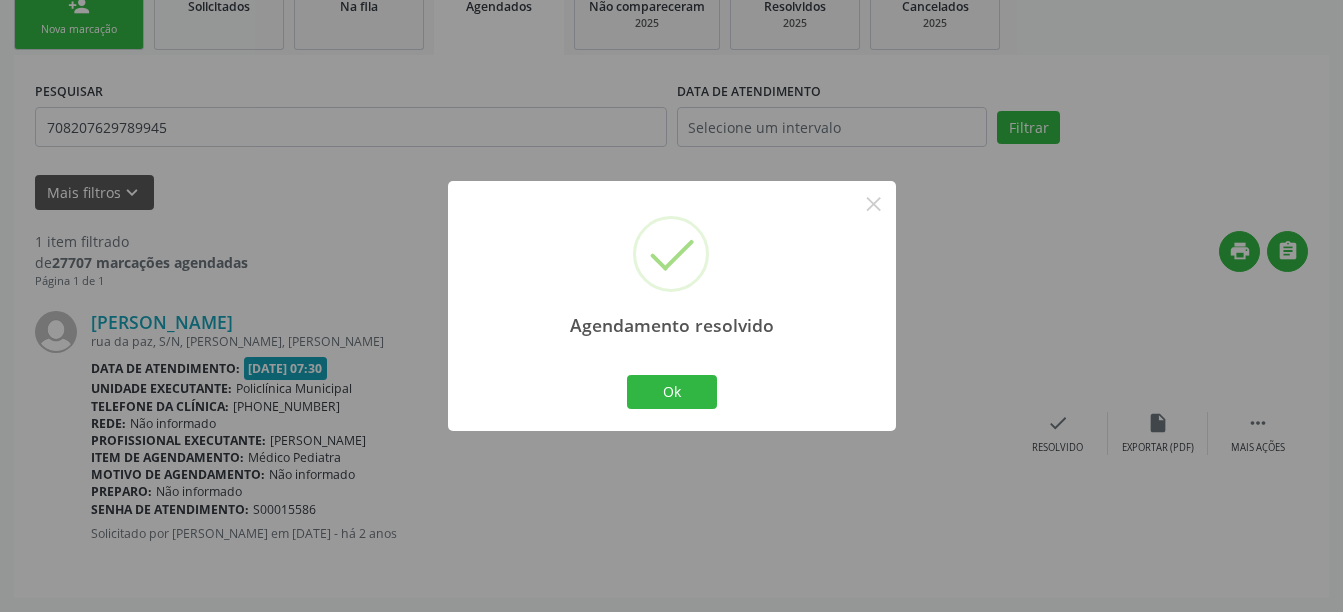 click on "Ok Cancel" at bounding box center [671, 392] 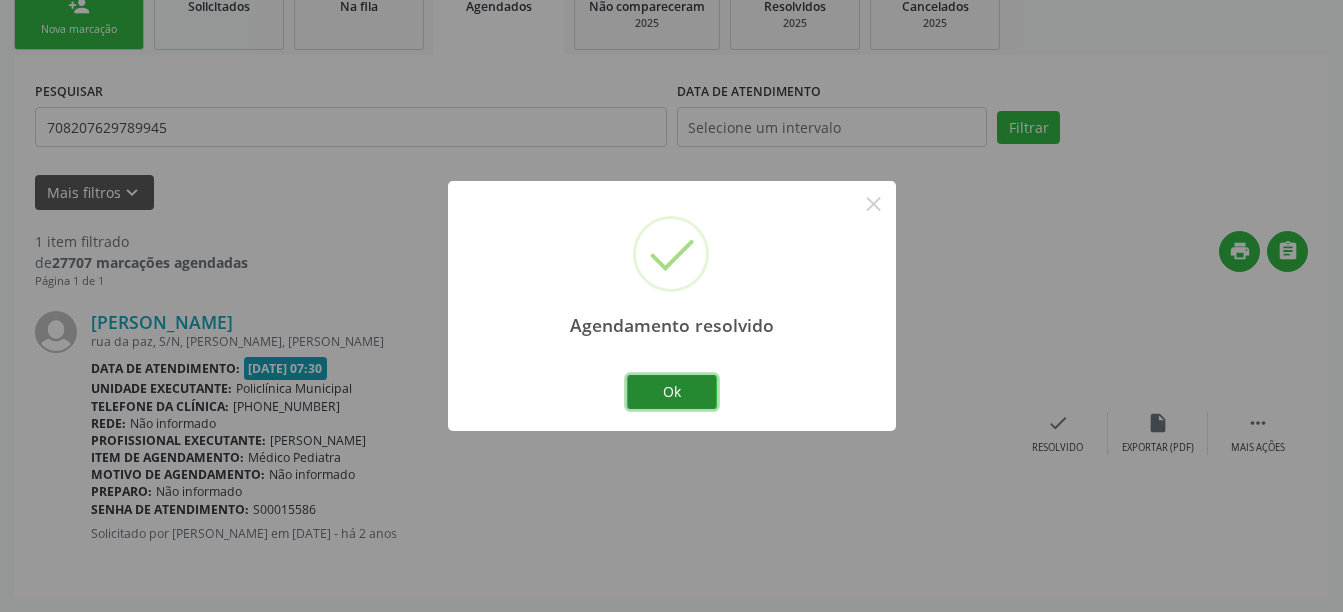 click on "Ok" at bounding box center [672, 392] 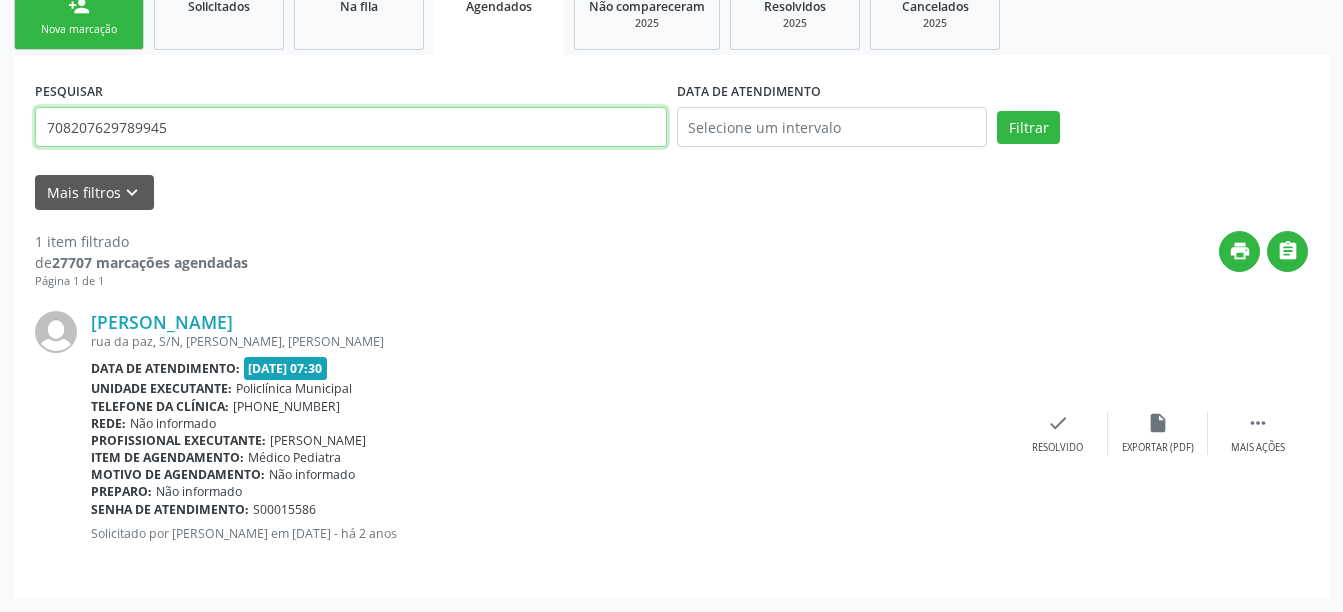 click on "708207629789945" at bounding box center [351, 127] 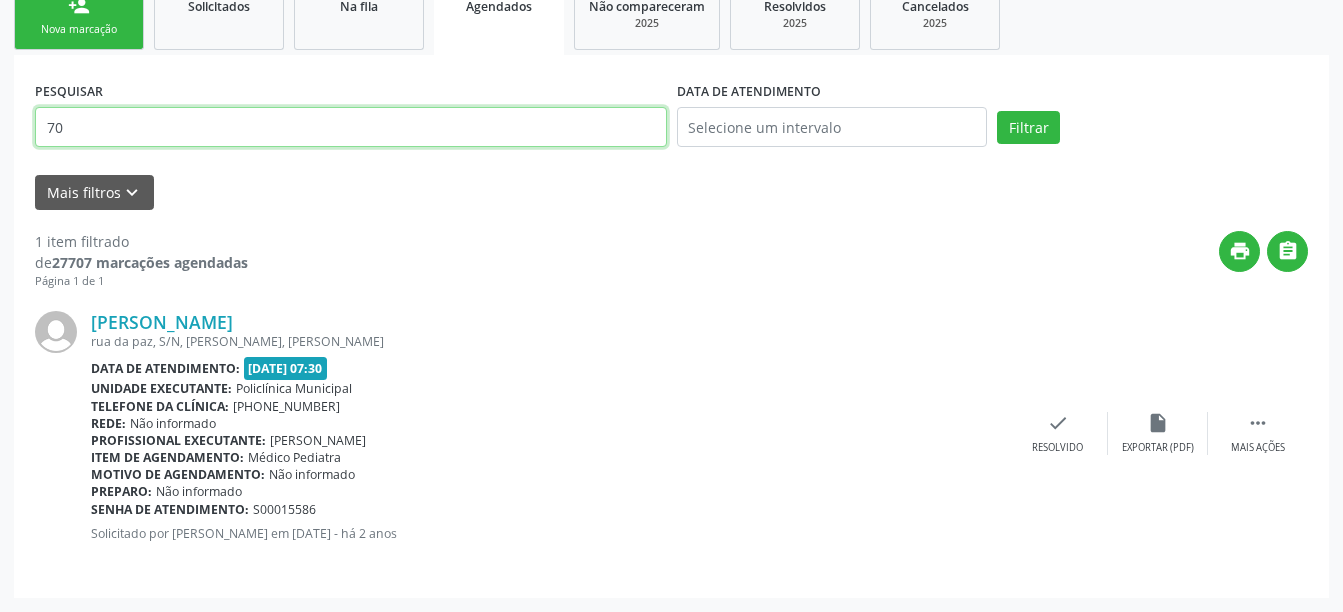 type on "7" 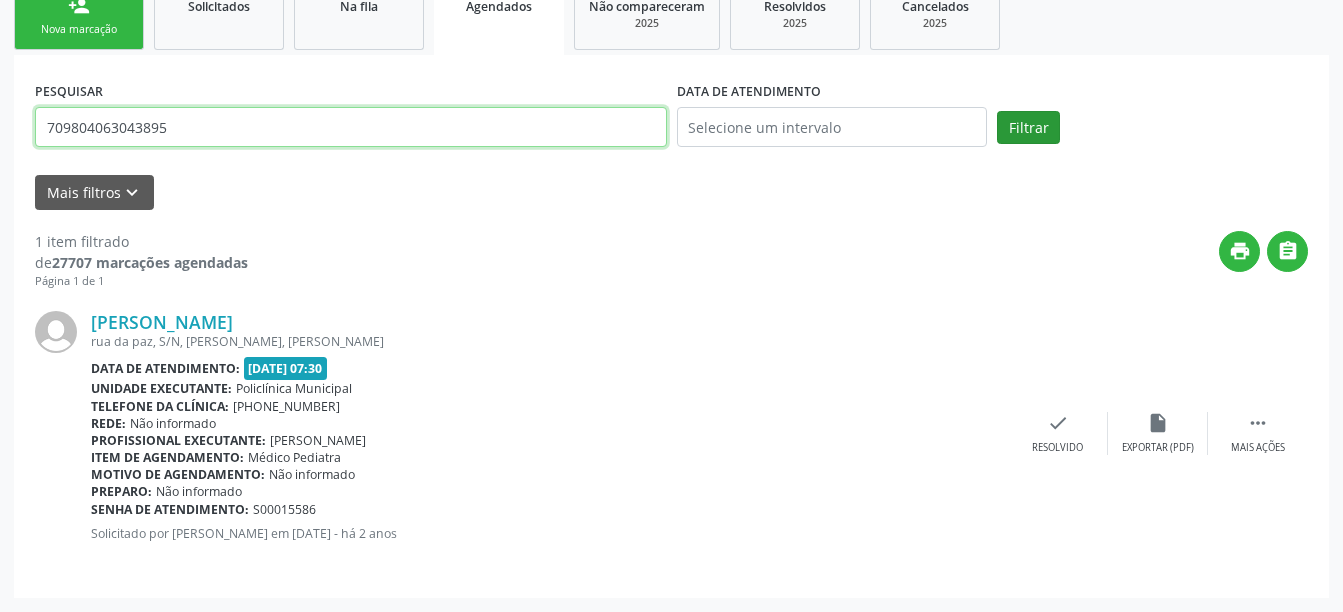 type on "709804063043895" 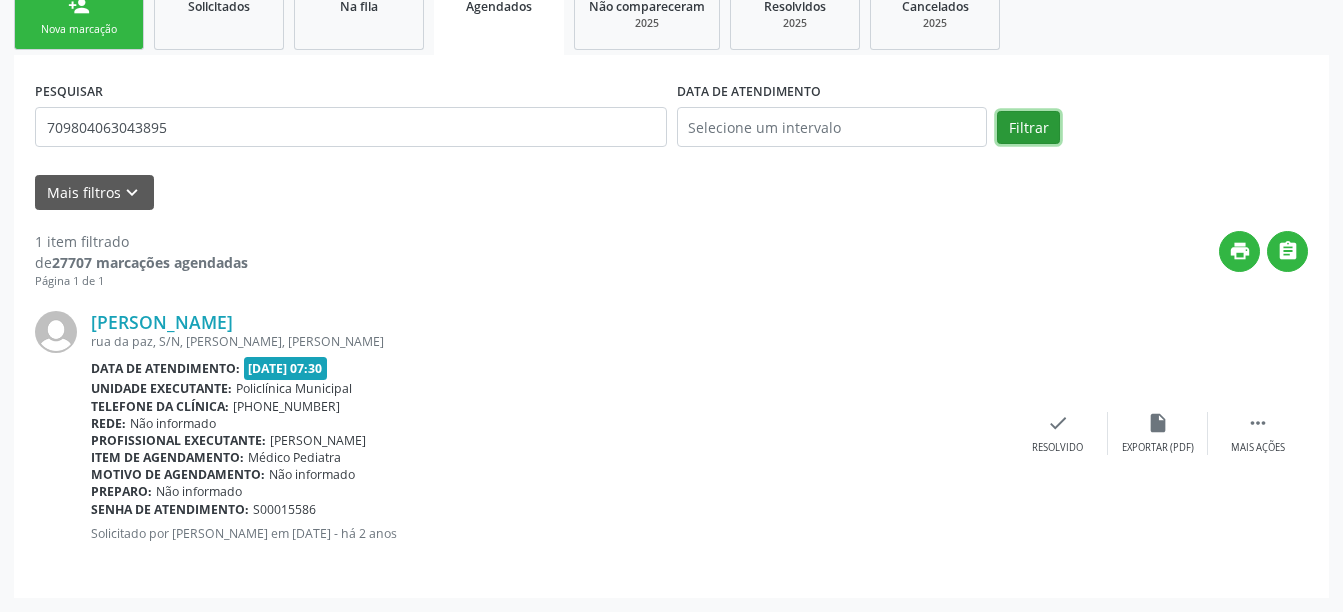 click on "Filtrar" at bounding box center (1028, 128) 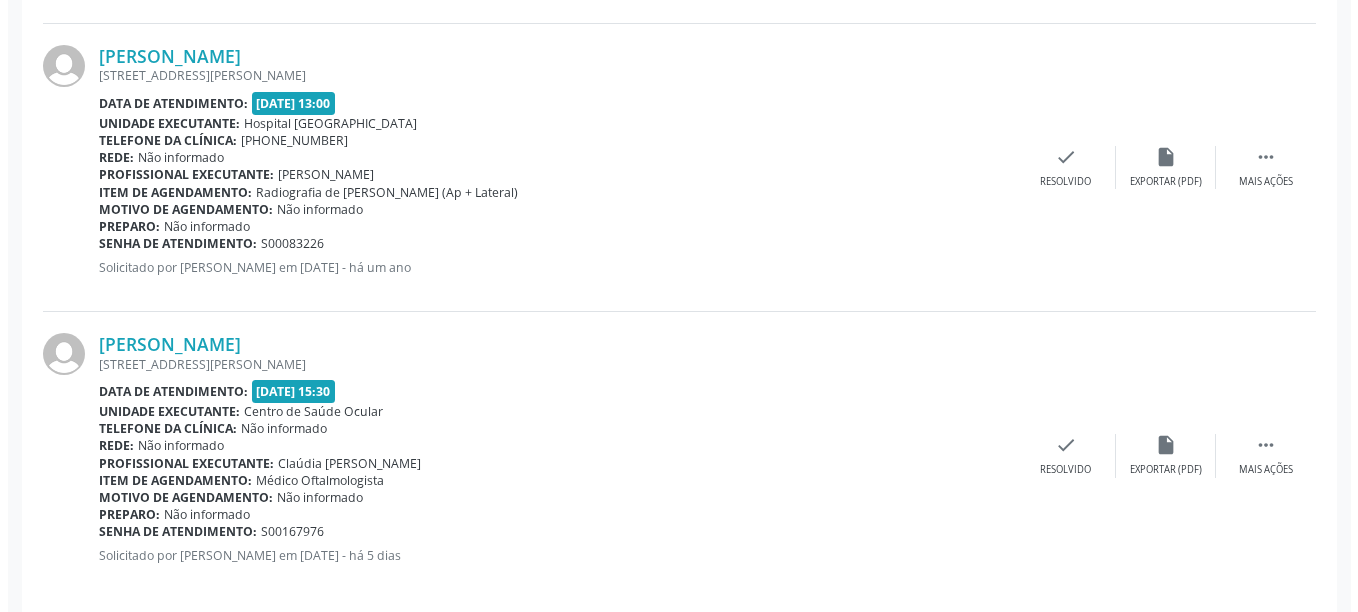 scroll, scrollTop: 1181, scrollLeft: 0, axis: vertical 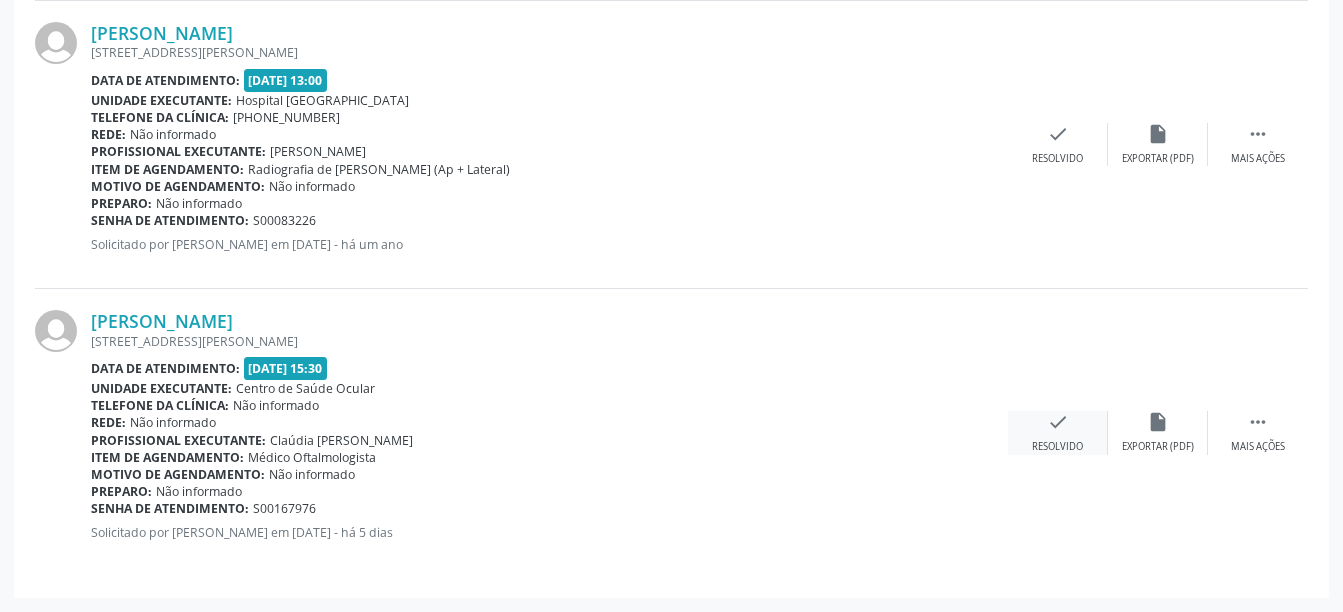 click on "check" at bounding box center [1058, 422] 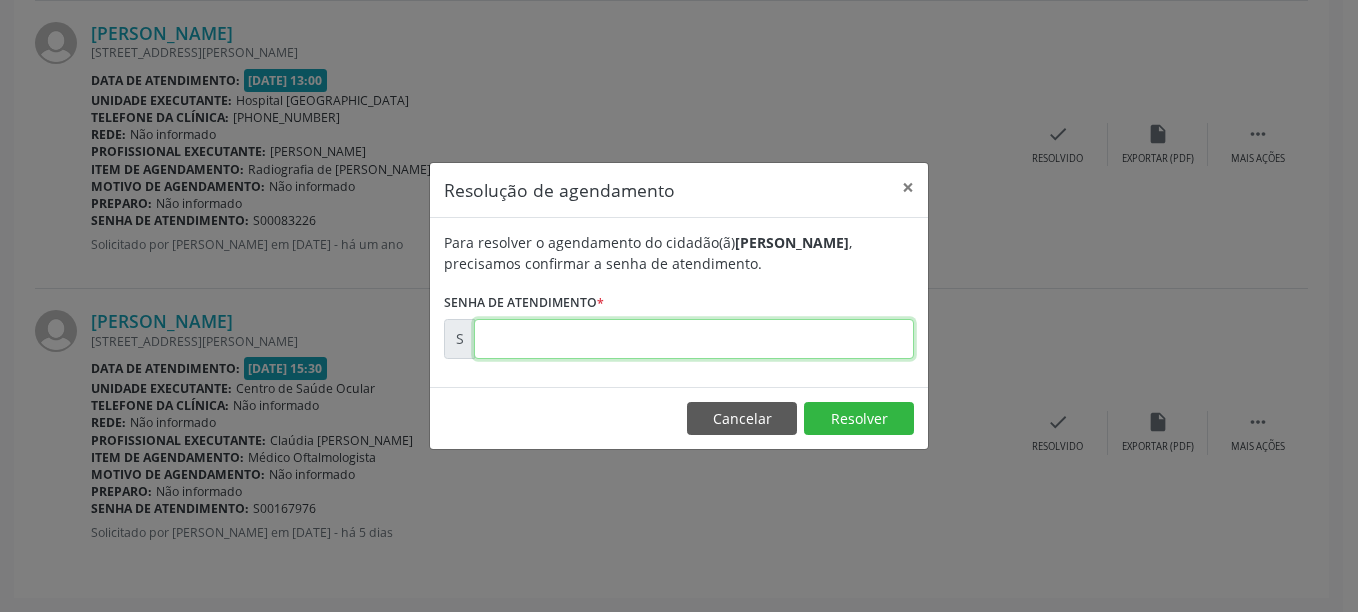 click at bounding box center [694, 339] 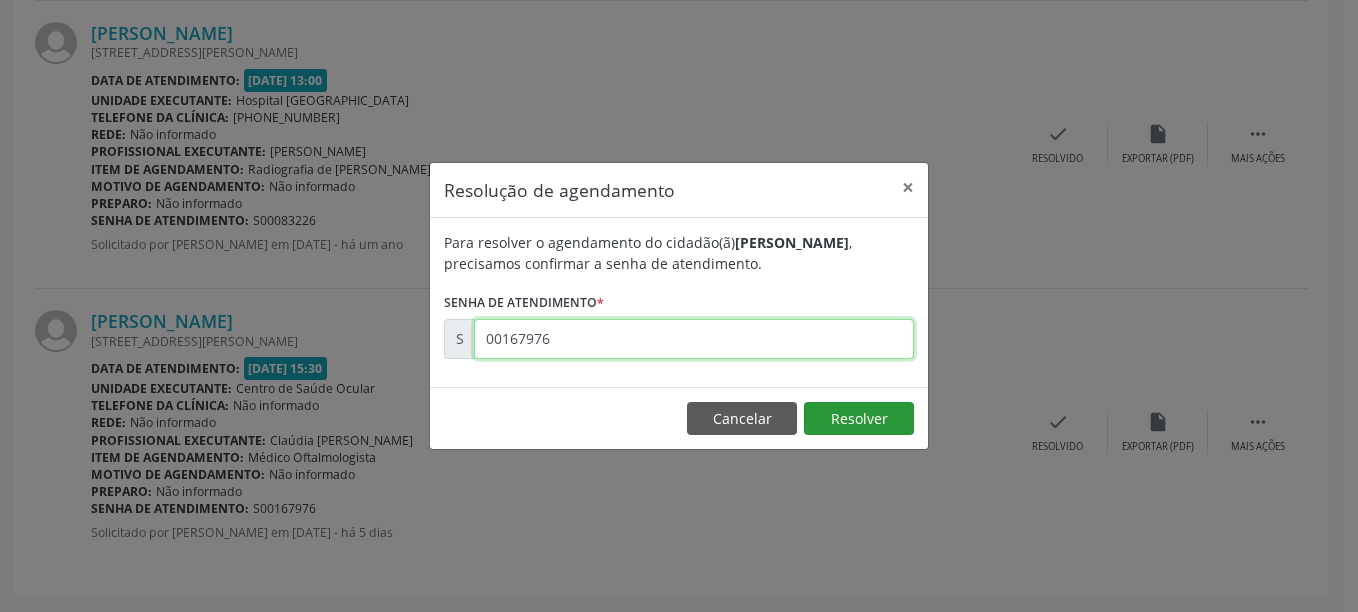 type on "00167976" 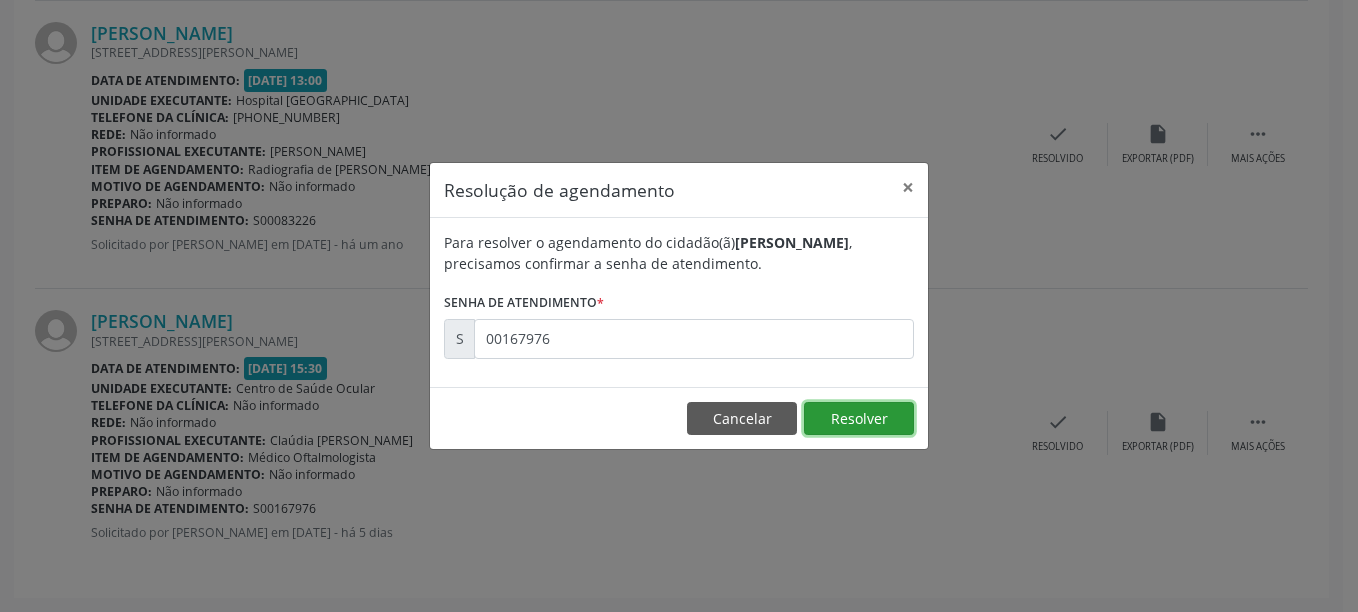 click on "Resolver" at bounding box center (859, 419) 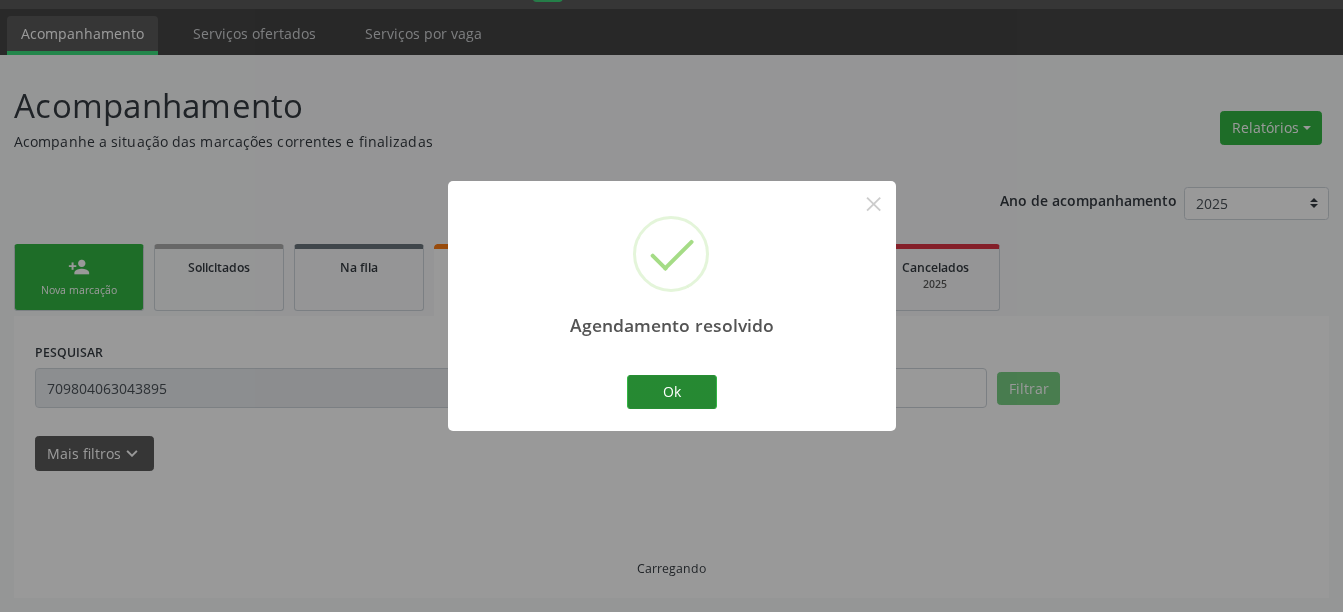 scroll, scrollTop: 892, scrollLeft: 0, axis: vertical 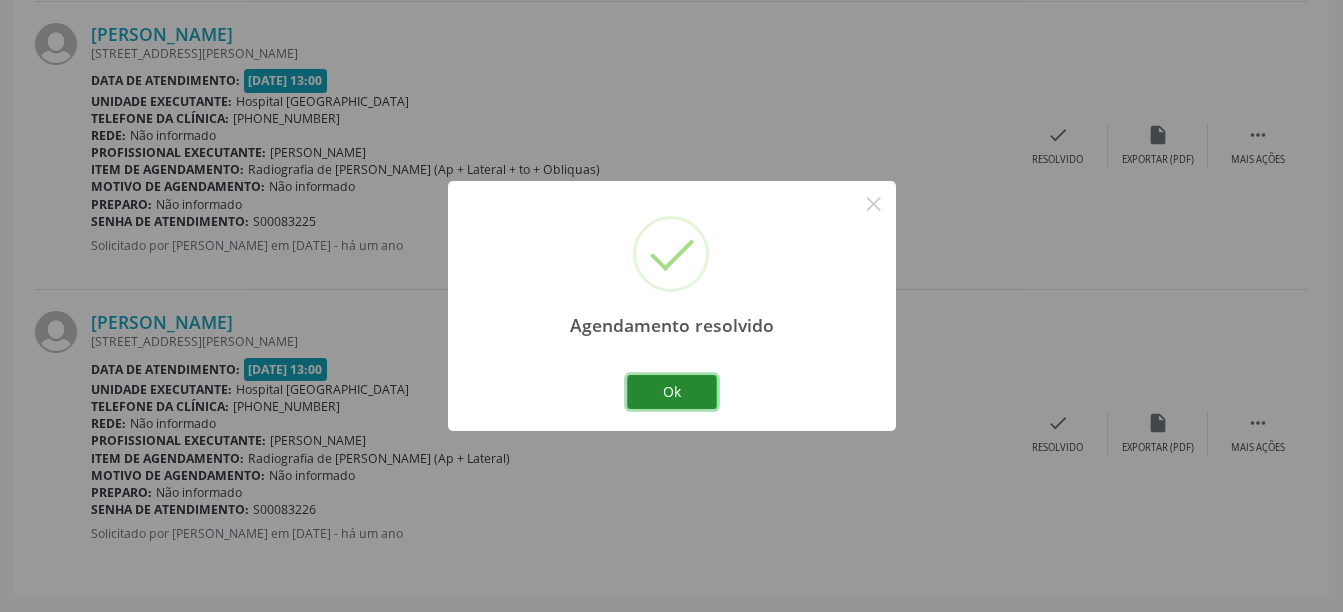click on "Ok" at bounding box center [672, 392] 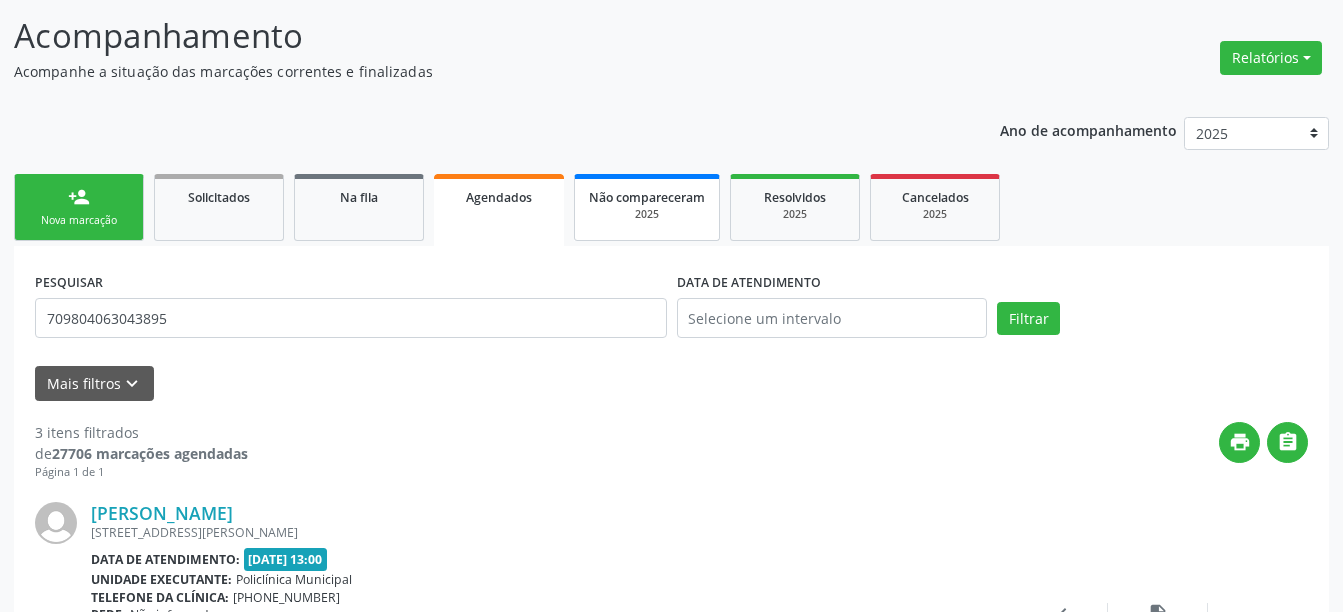 scroll, scrollTop: 92, scrollLeft: 0, axis: vertical 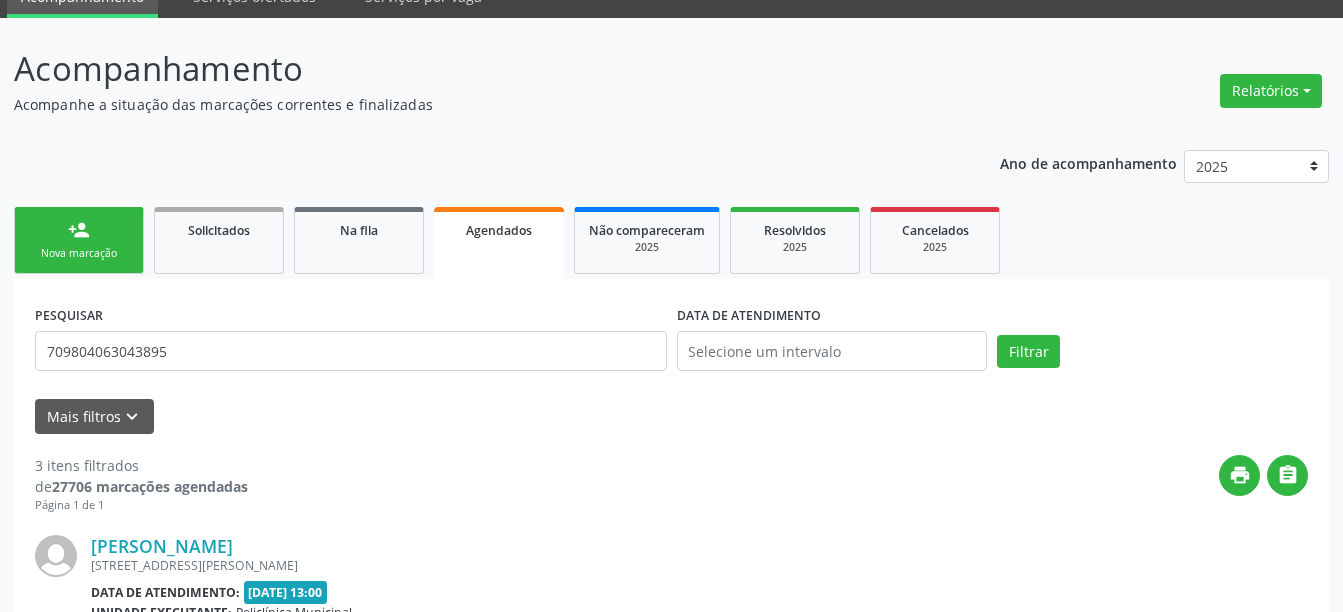 drag, startPoint x: 505, startPoint y: 236, endPoint x: 452, endPoint y: 348, distance: 123.90723 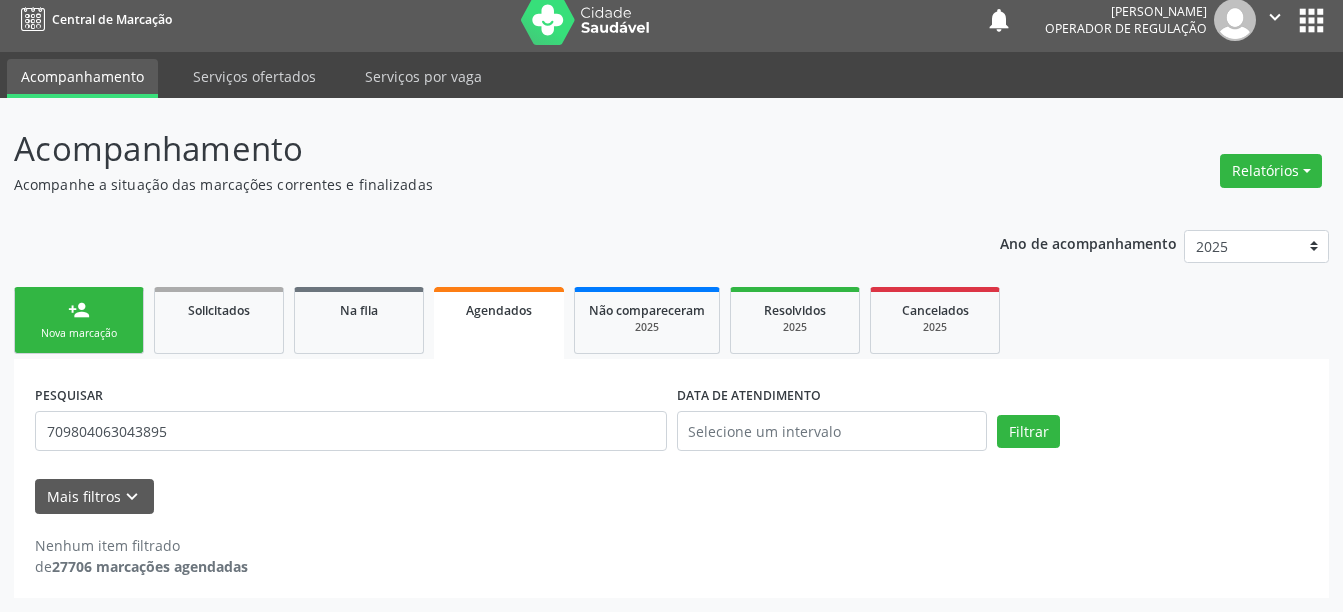 click on "Agendados" at bounding box center [499, 323] 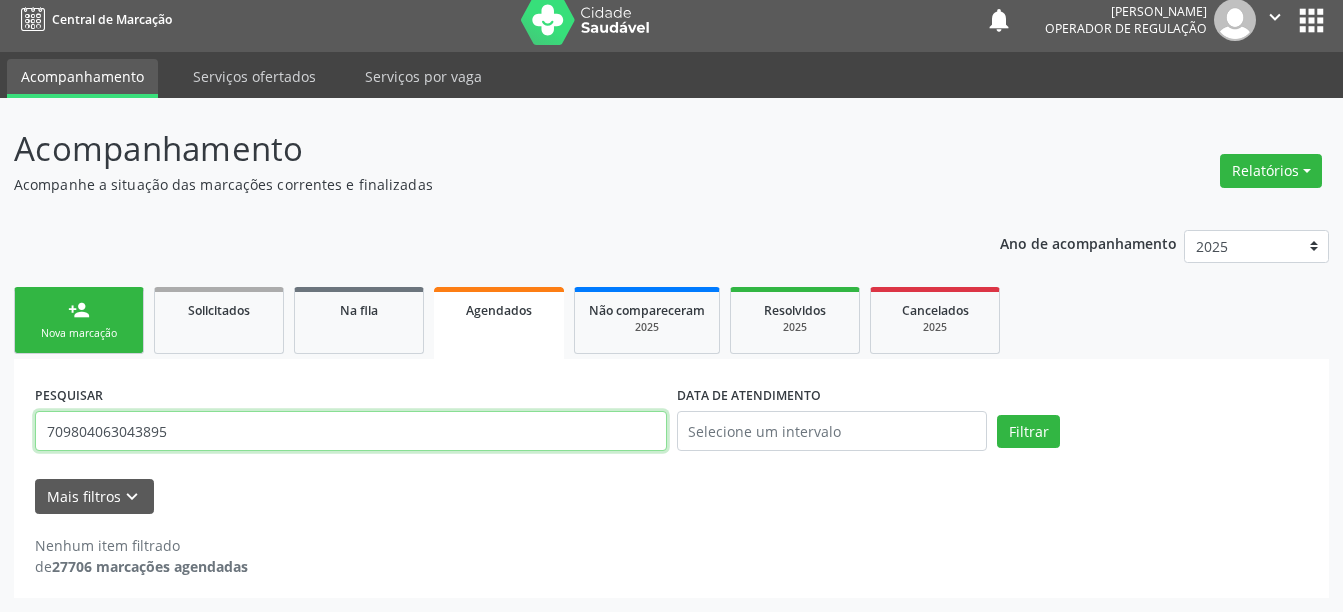 click on "709804063043895" at bounding box center [351, 431] 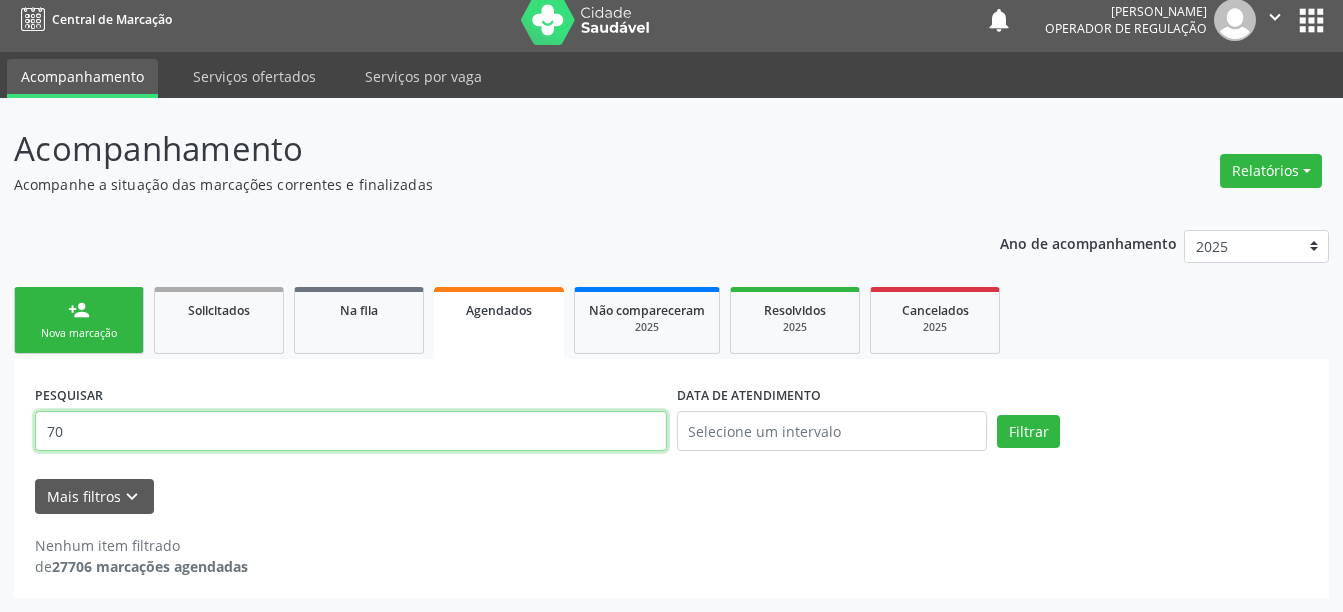type on "7" 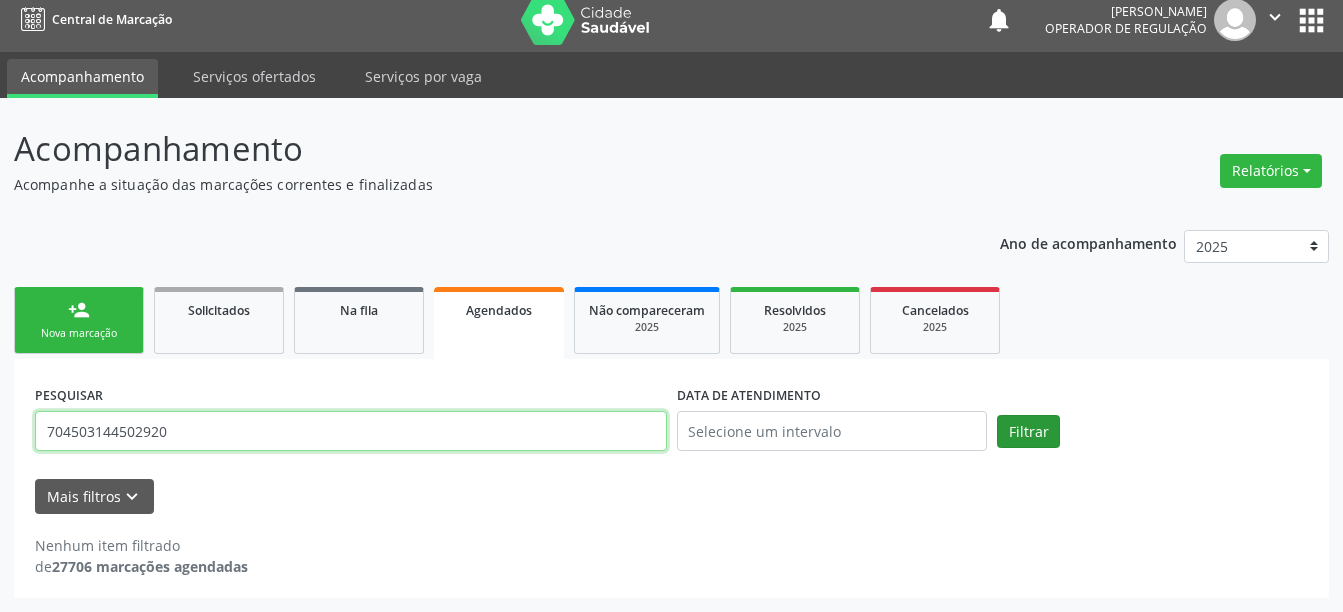 type on "704503144502920" 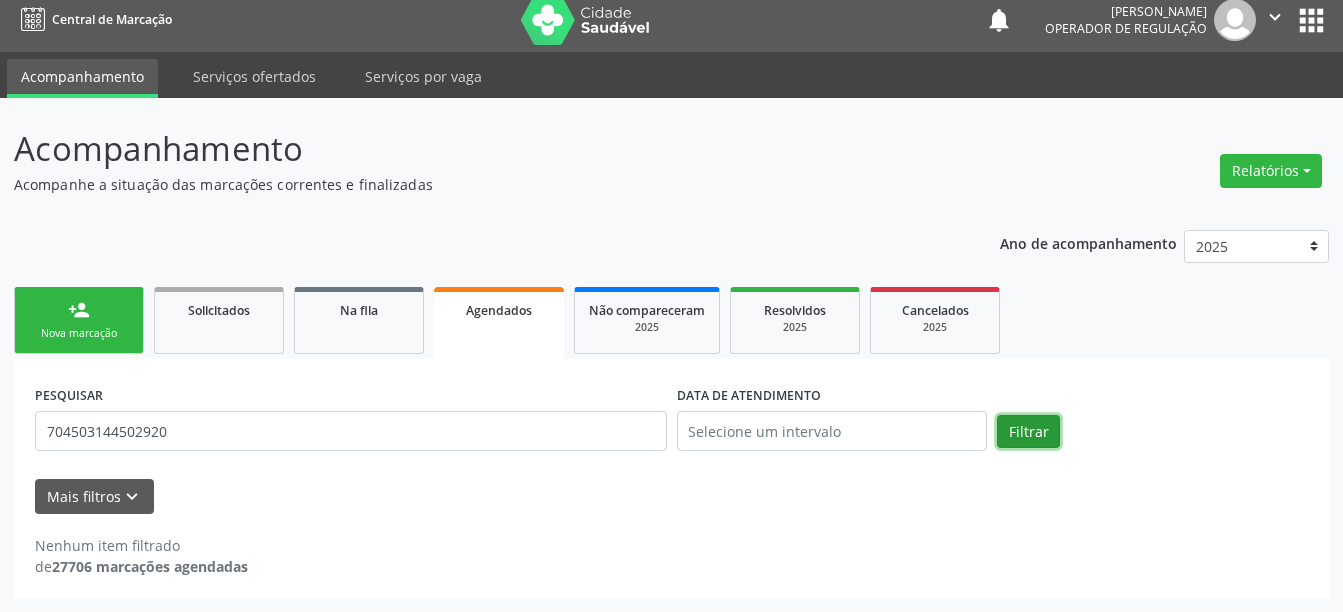 click on "Filtrar" at bounding box center [1028, 432] 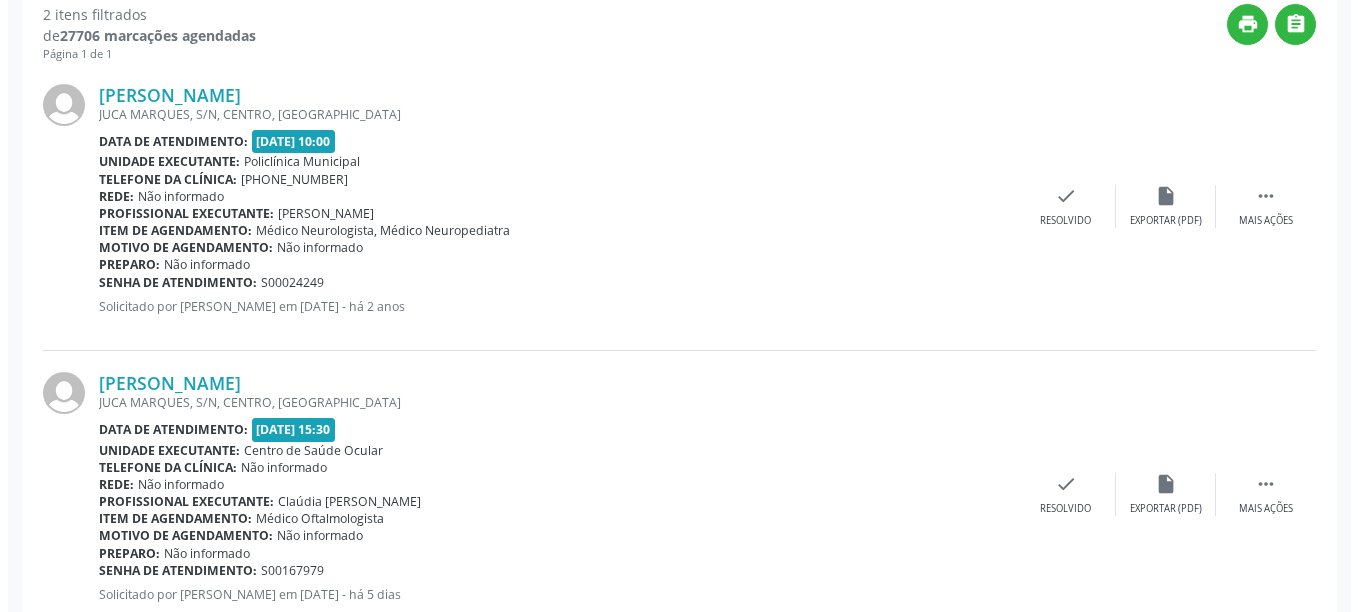 scroll, scrollTop: 604, scrollLeft: 0, axis: vertical 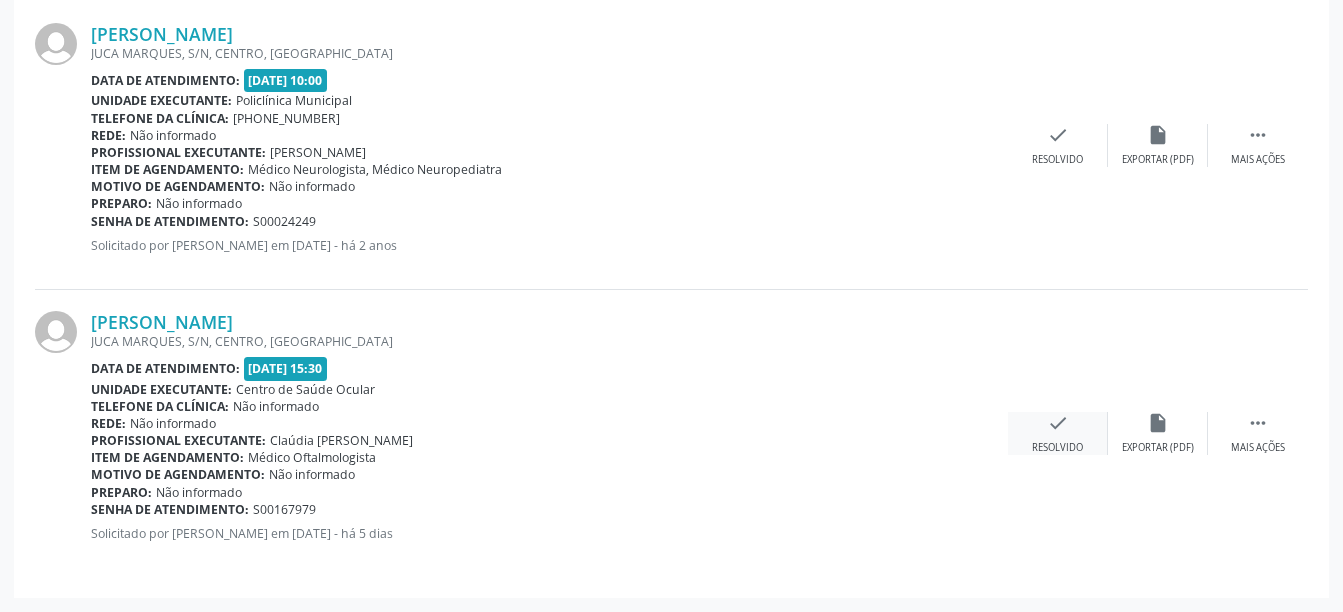click on "check" at bounding box center (1058, 423) 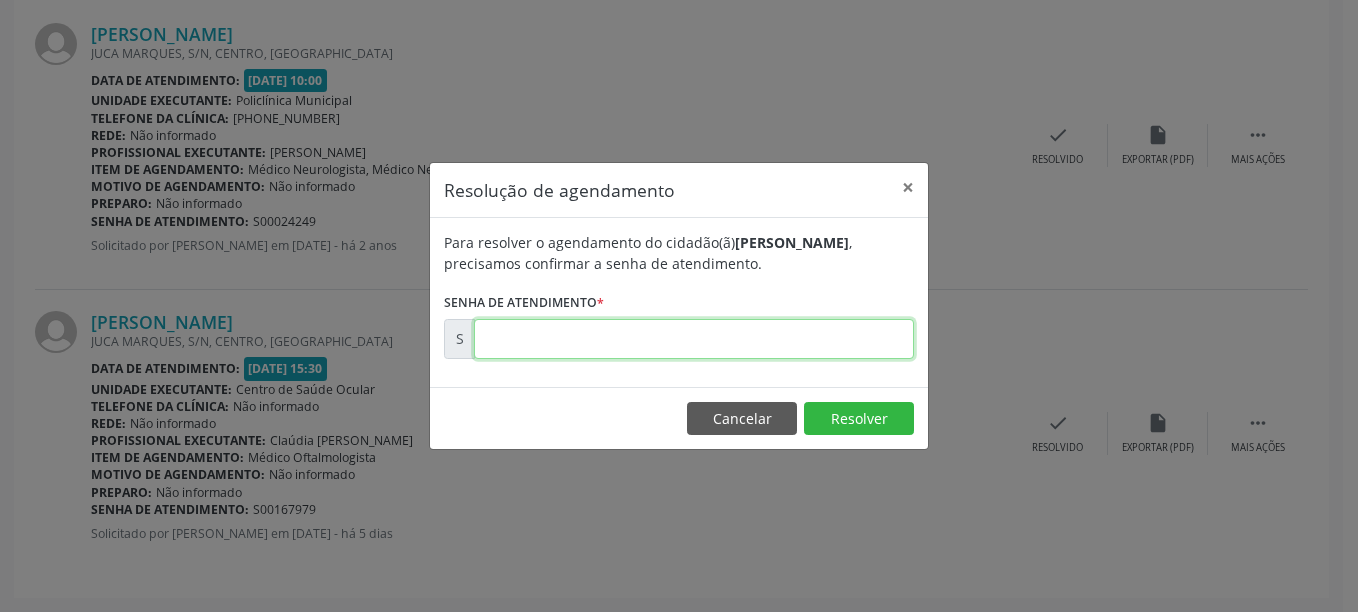 click at bounding box center (694, 339) 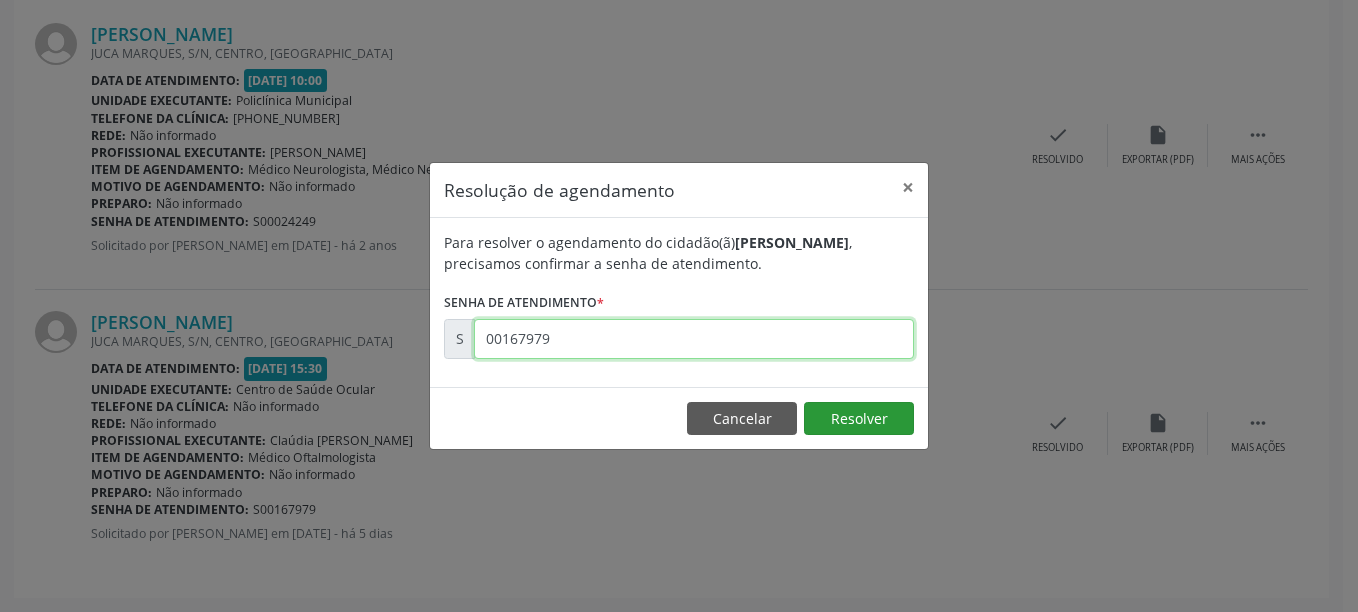 type on "00167979" 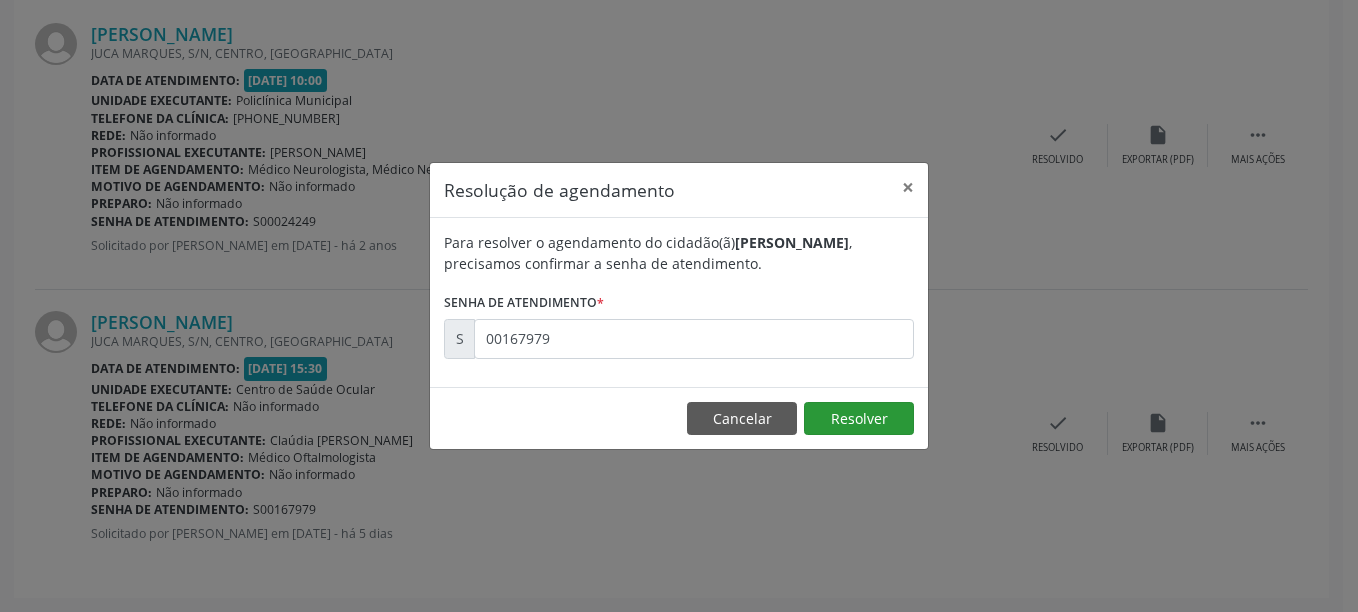 click on "Resolver" at bounding box center (859, 419) 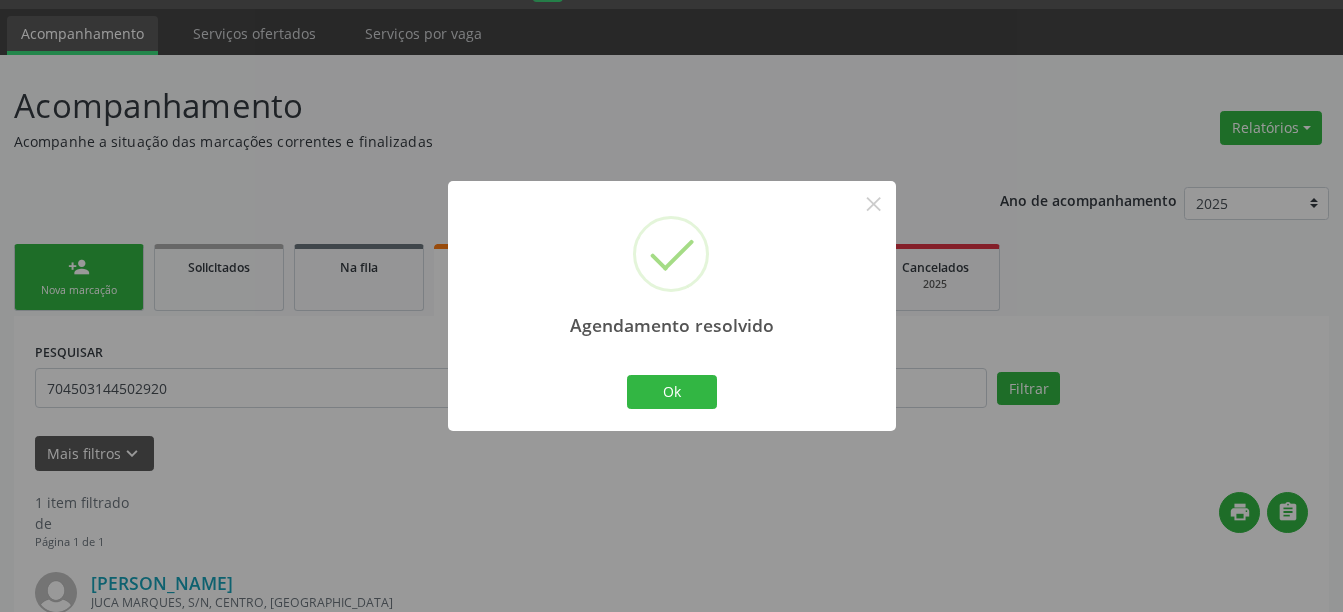 scroll, scrollTop: 316, scrollLeft: 0, axis: vertical 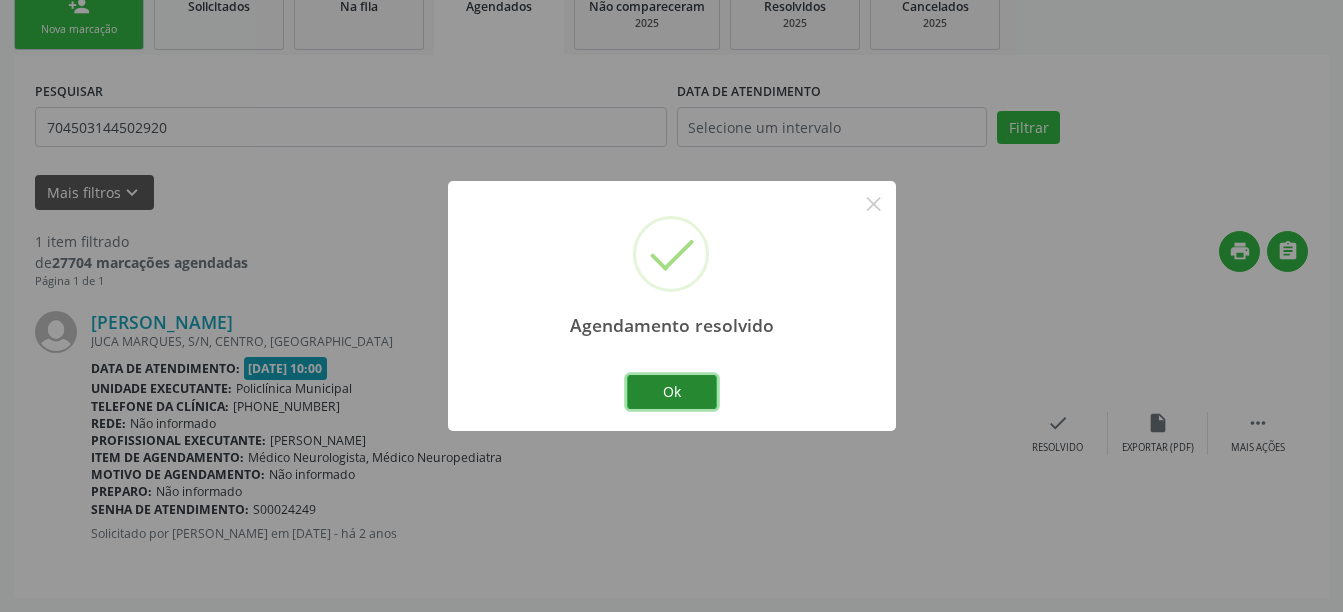 click on "Ok" at bounding box center [672, 392] 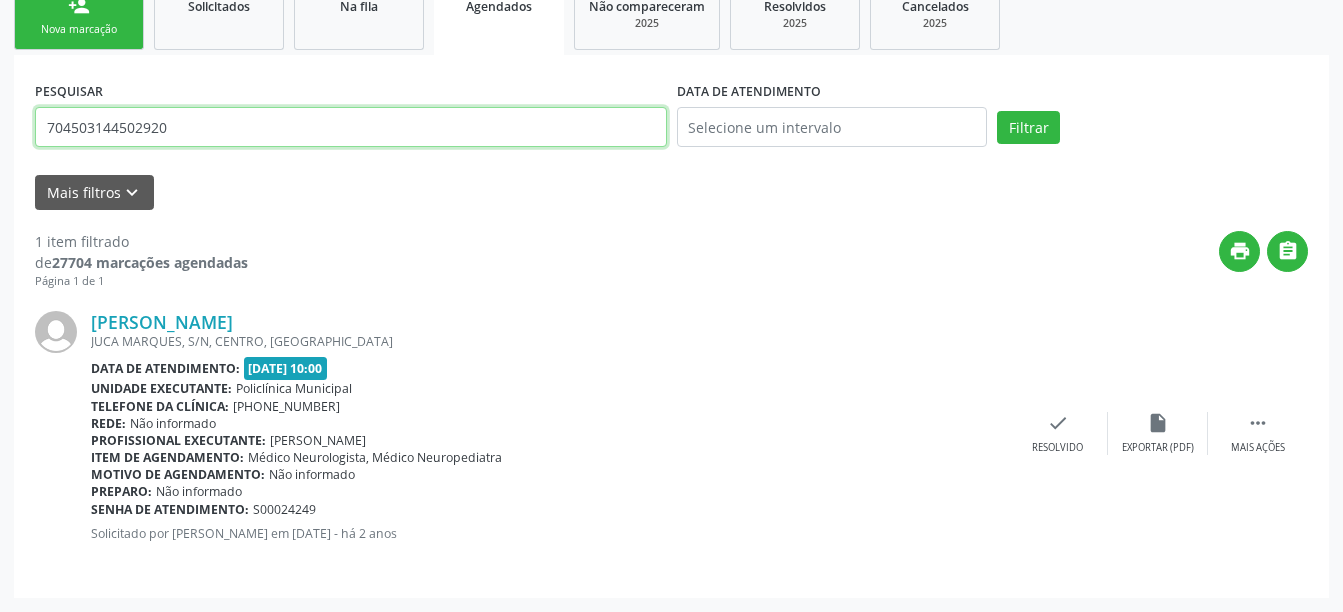 click on "704503144502920" at bounding box center [351, 127] 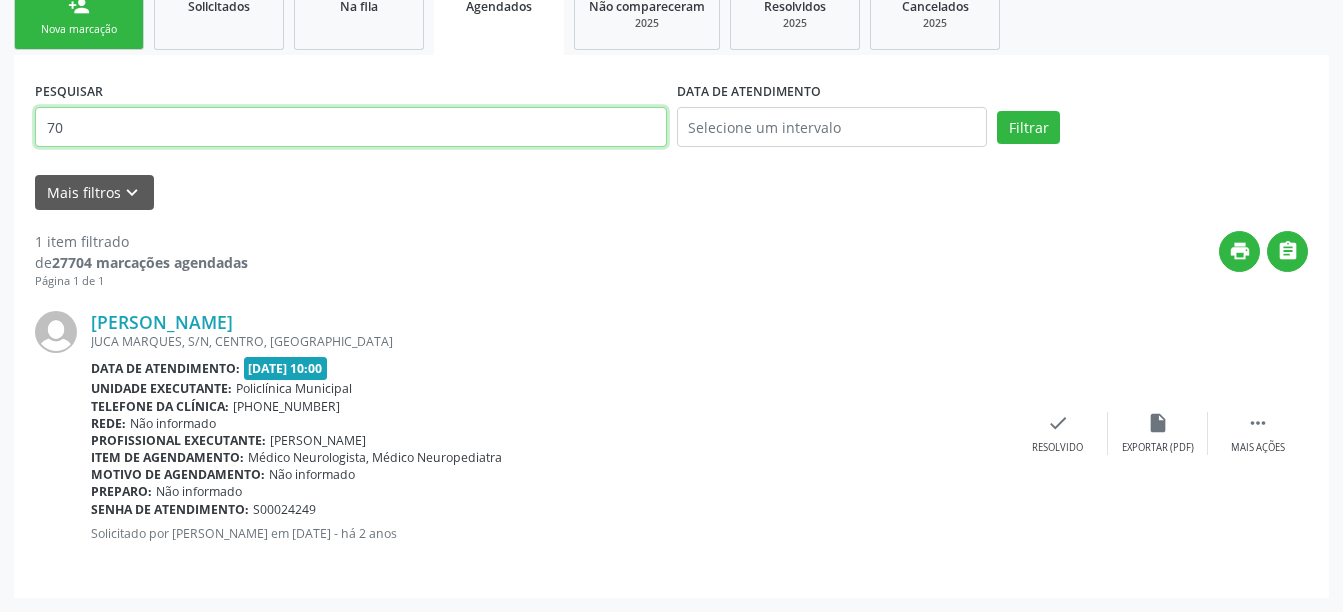 type on "7" 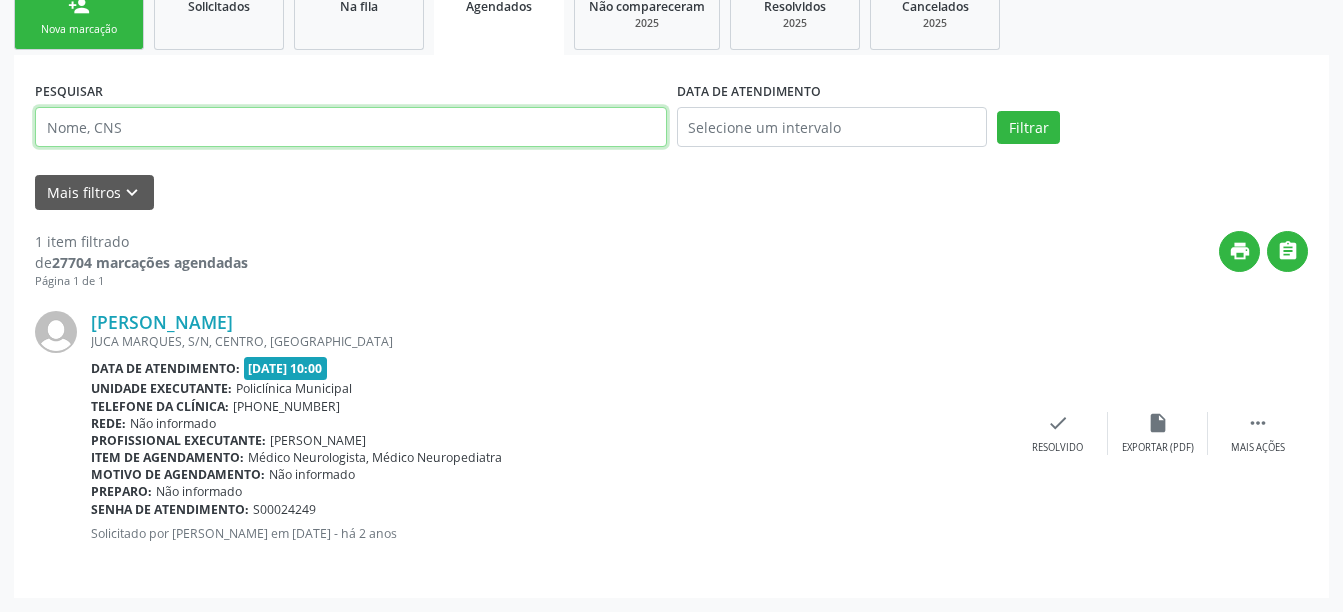 click at bounding box center [351, 127] 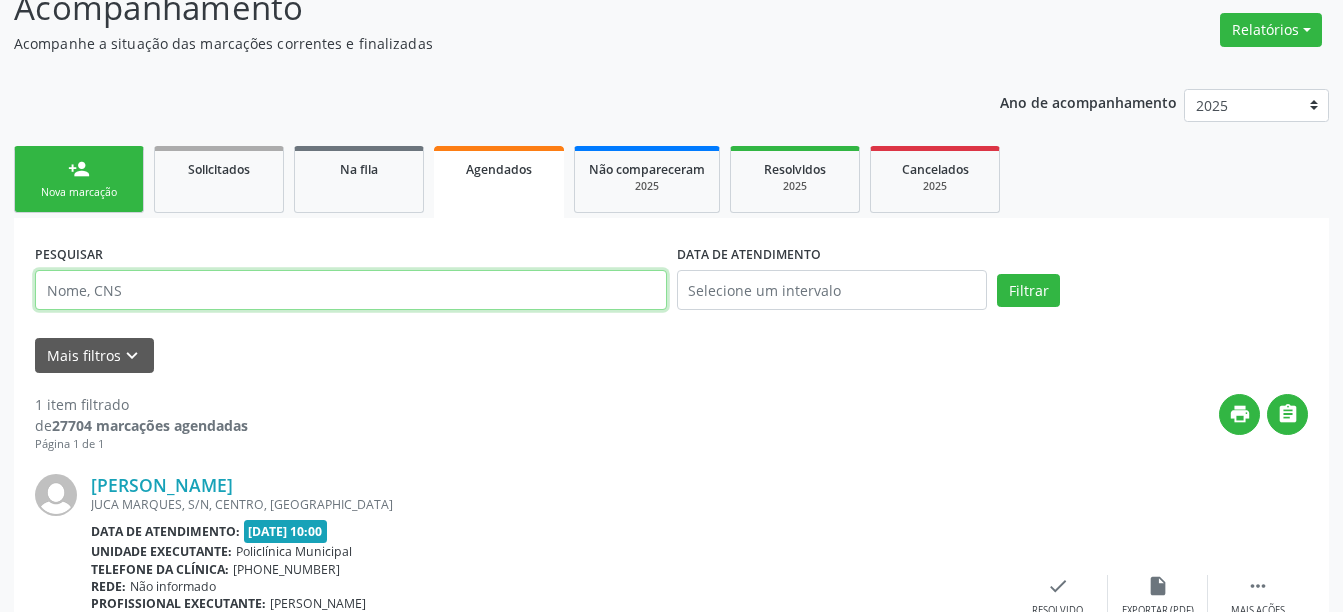 scroll, scrollTop: 216, scrollLeft: 0, axis: vertical 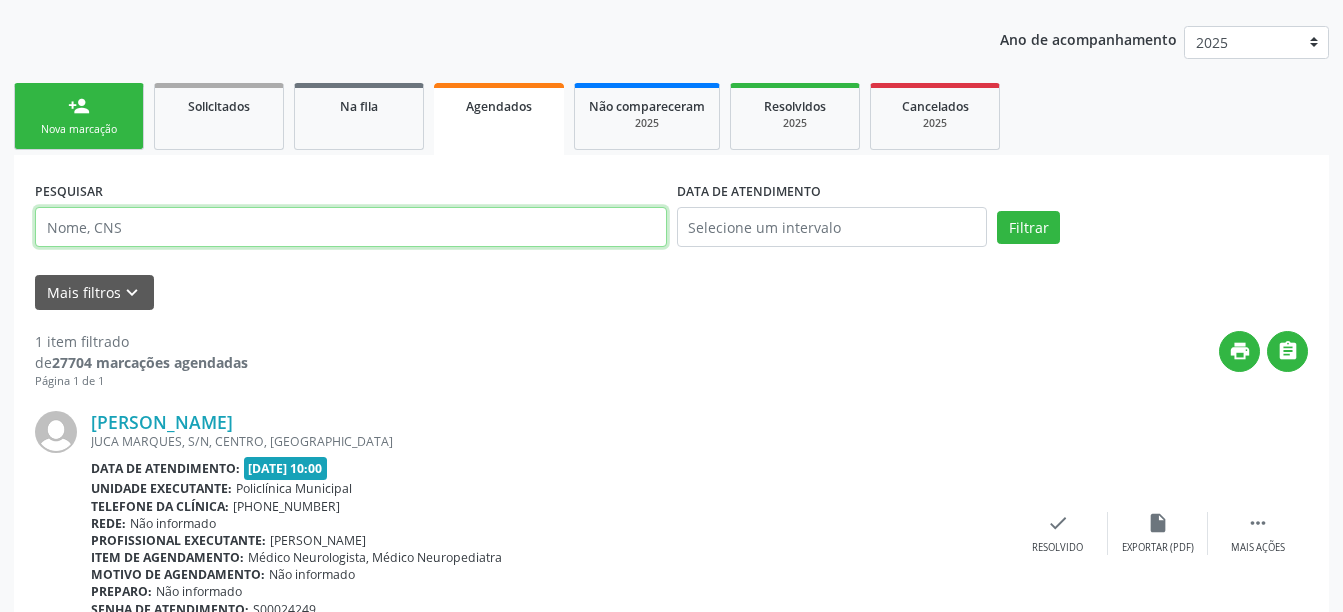 click at bounding box center (351, 227) 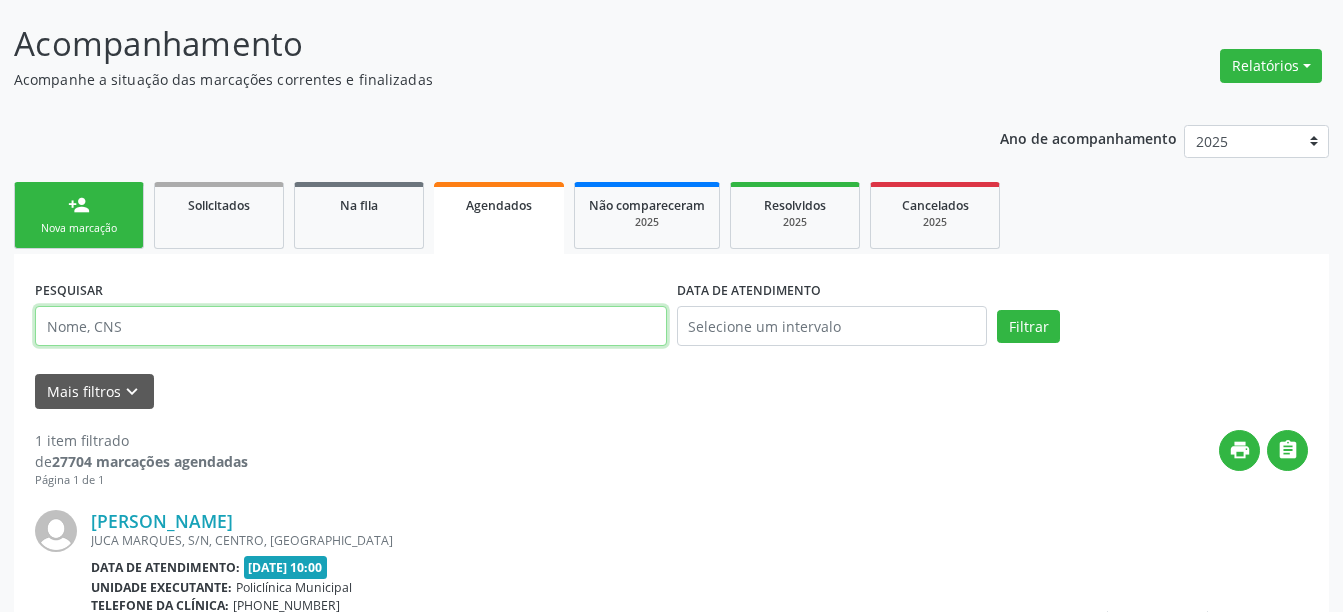 scroll, scrollTop: 116, scrollLeft: 0, axis: vertical 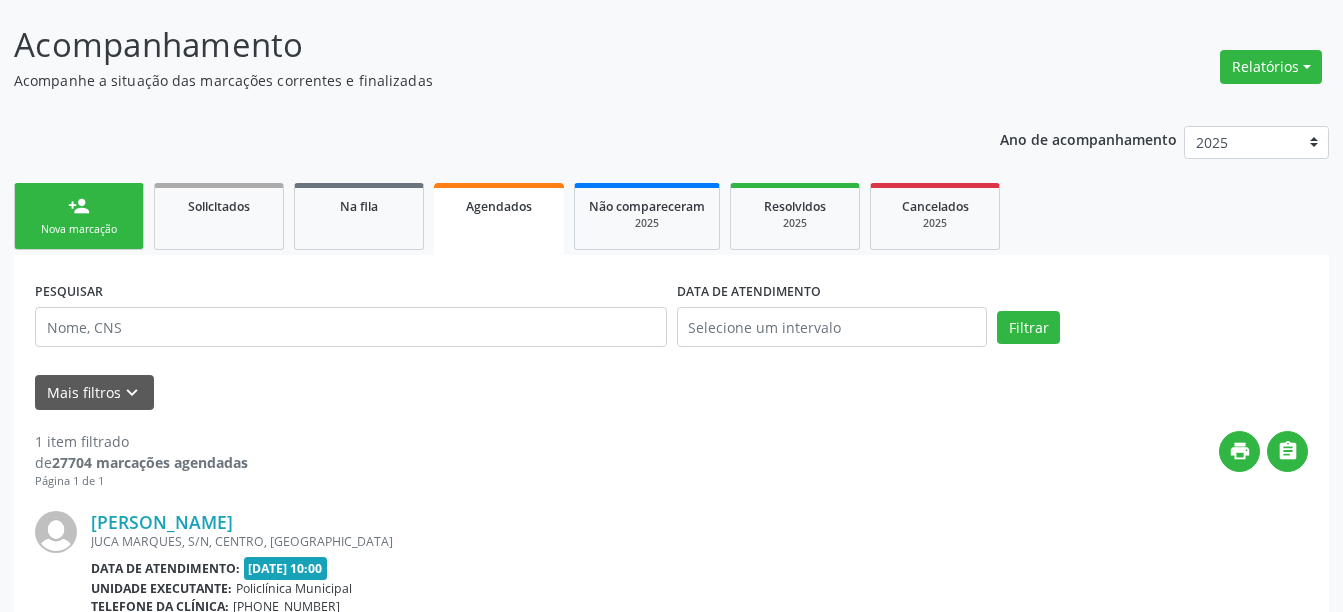 click on "Agendados" at bounding box center [499, 219] 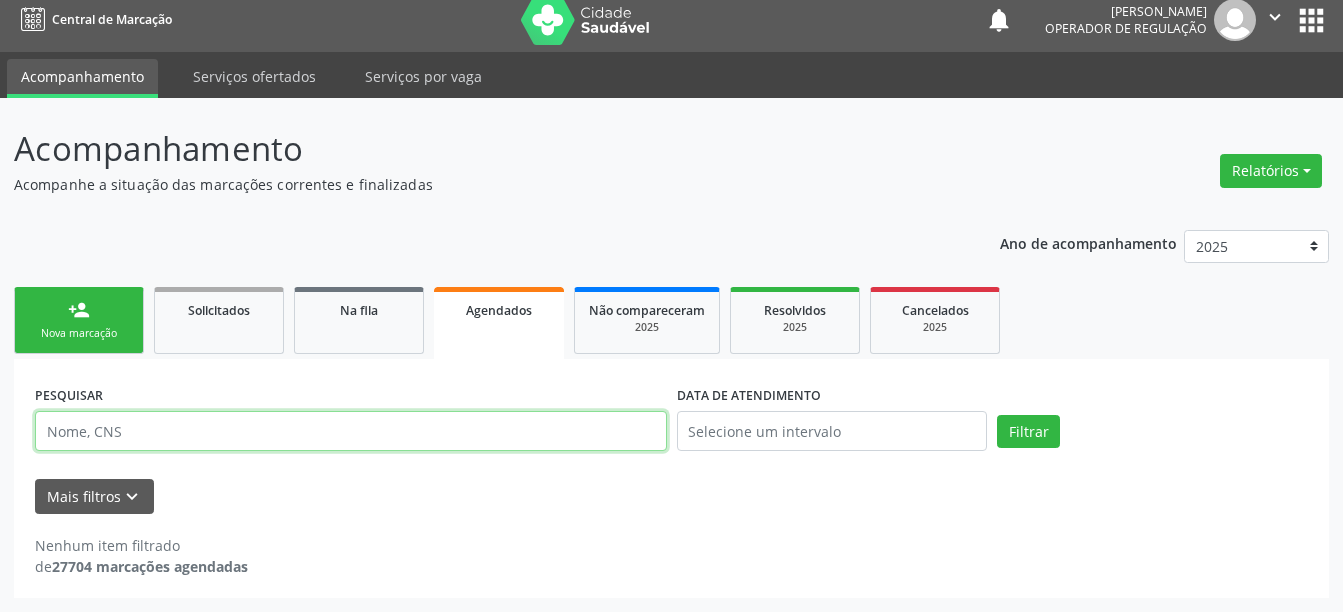 click at bounding box center [351, 431] 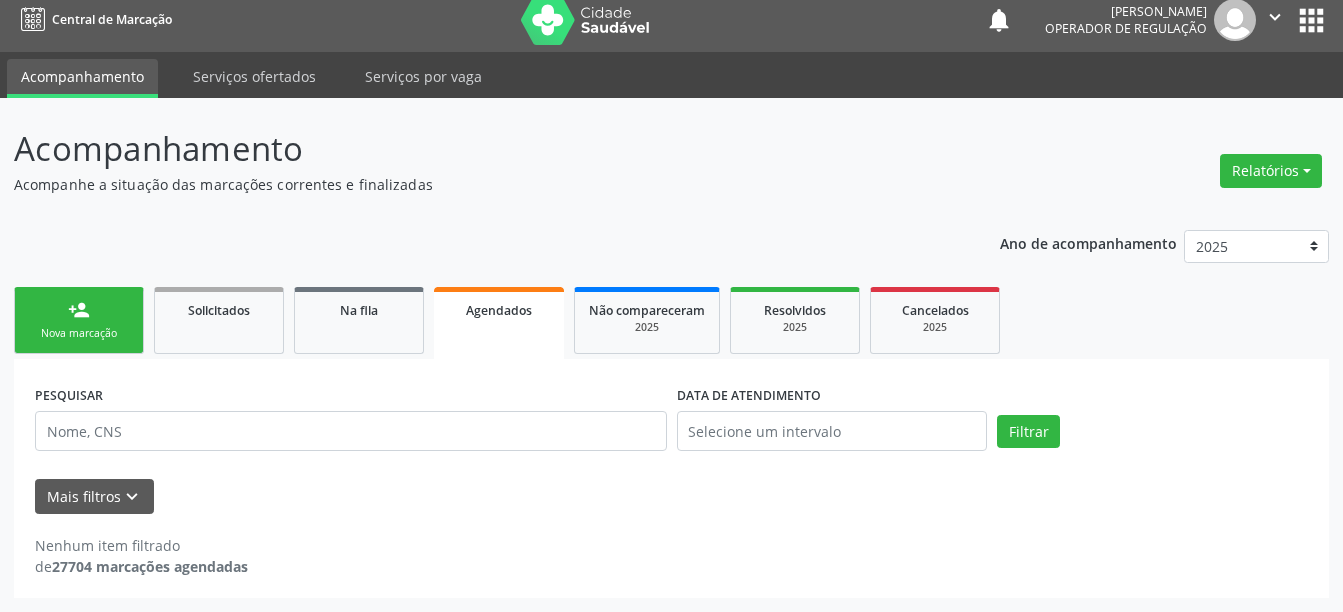 click on "Agendados" at bounding box center (499, 323) 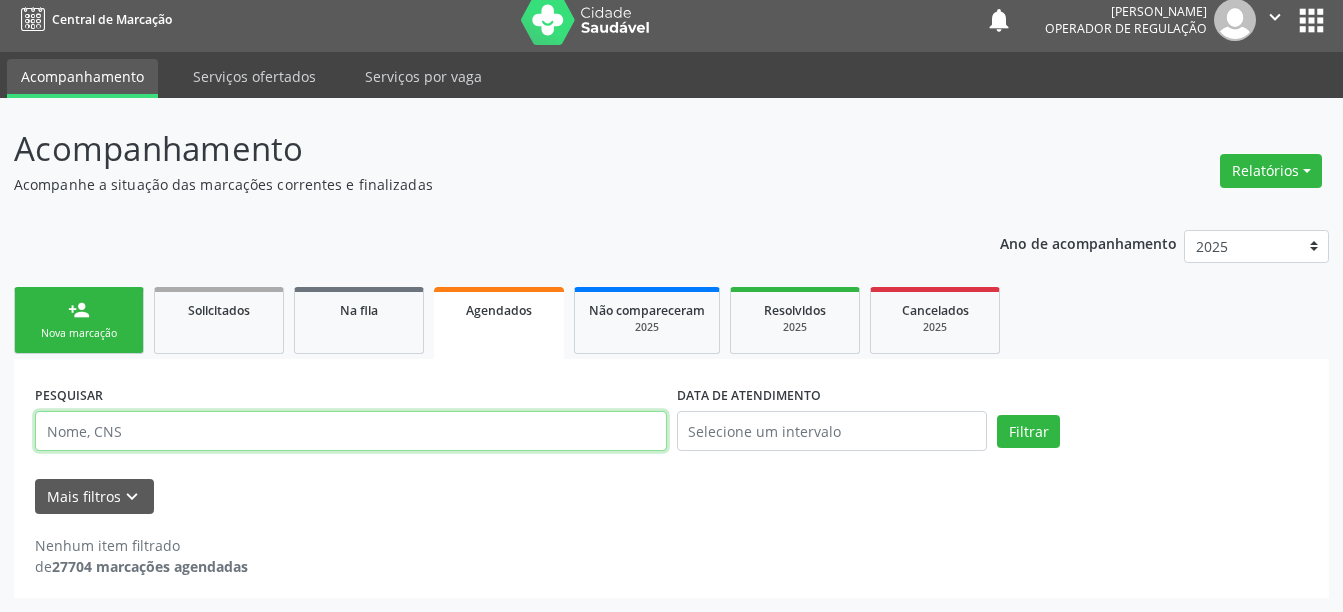 click at bounding box center (351, 431) 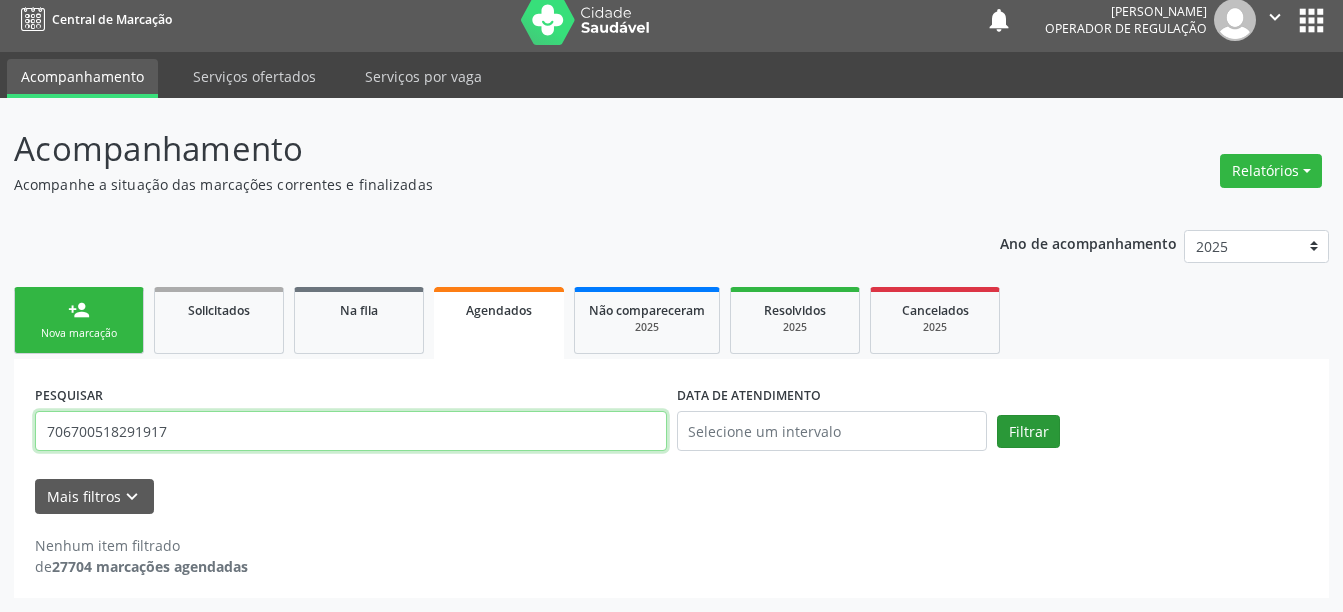 type on "706700518291917" 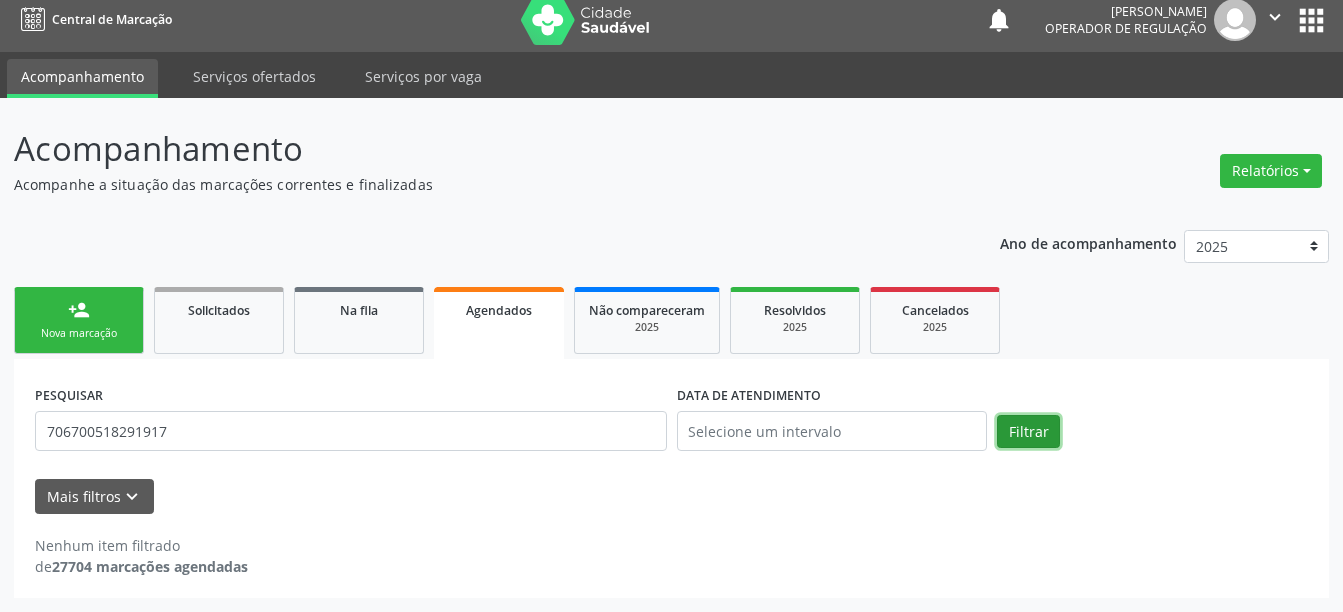 click on "Filtrar" at bounding box center (1028, 432) 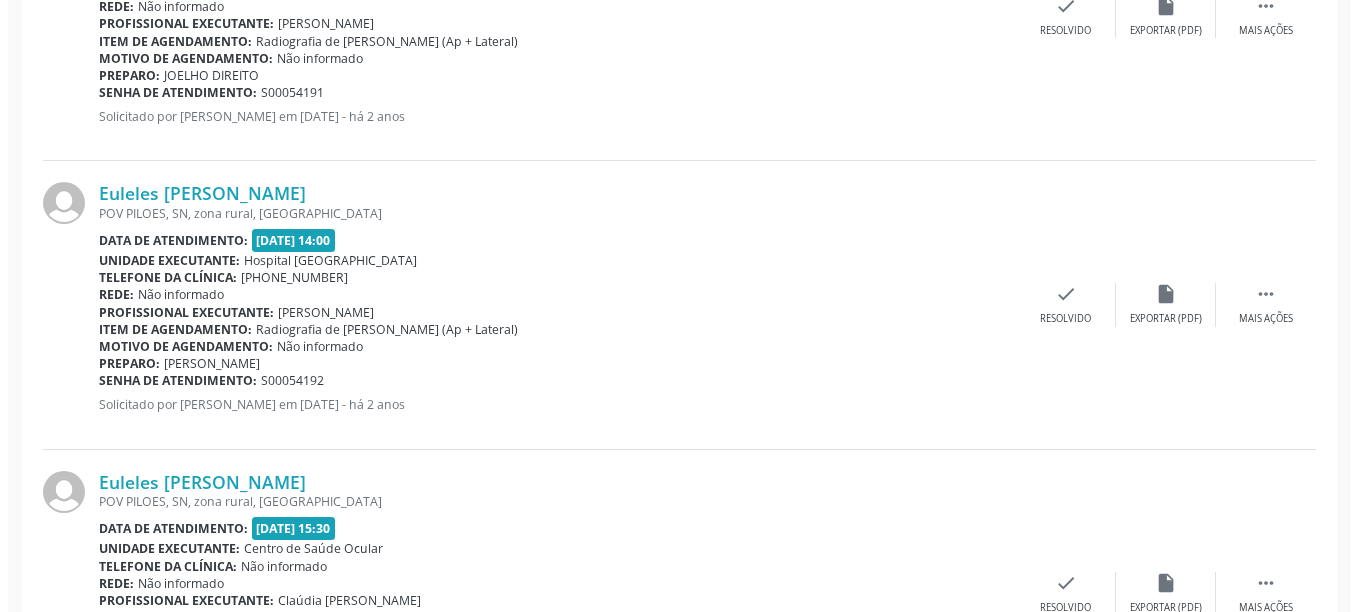 scroll, scrollTop: 2622, scrollLeft: 0, axis: vertical 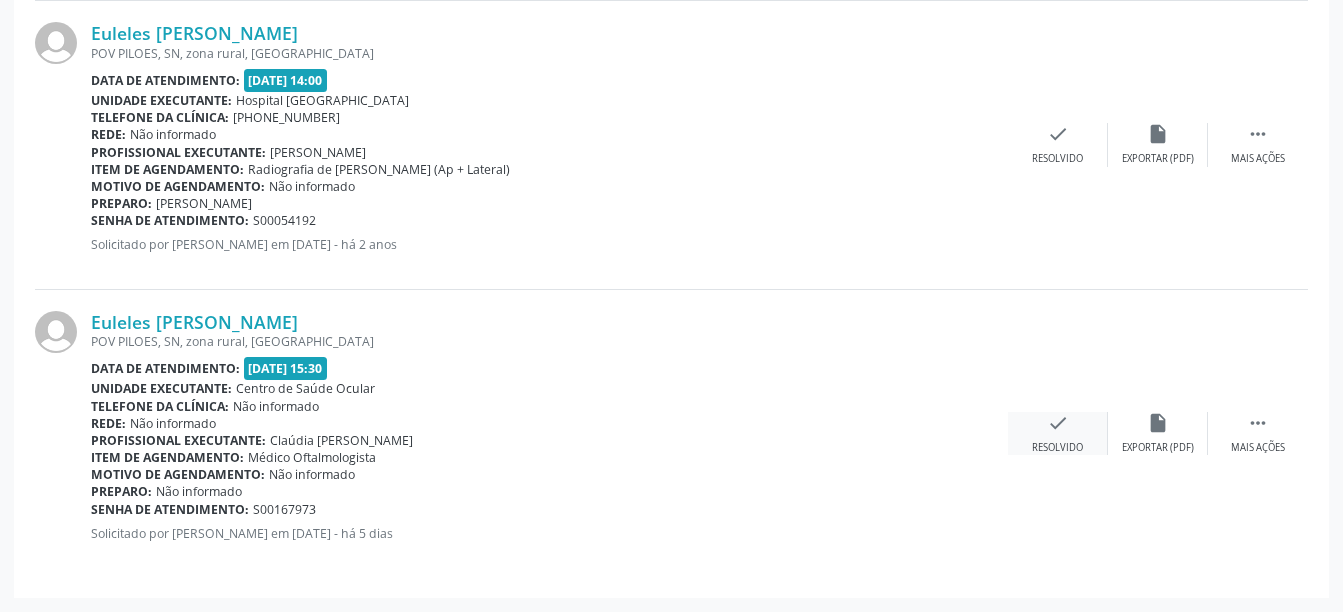 click on "check" at bounding box center (1058, 423) 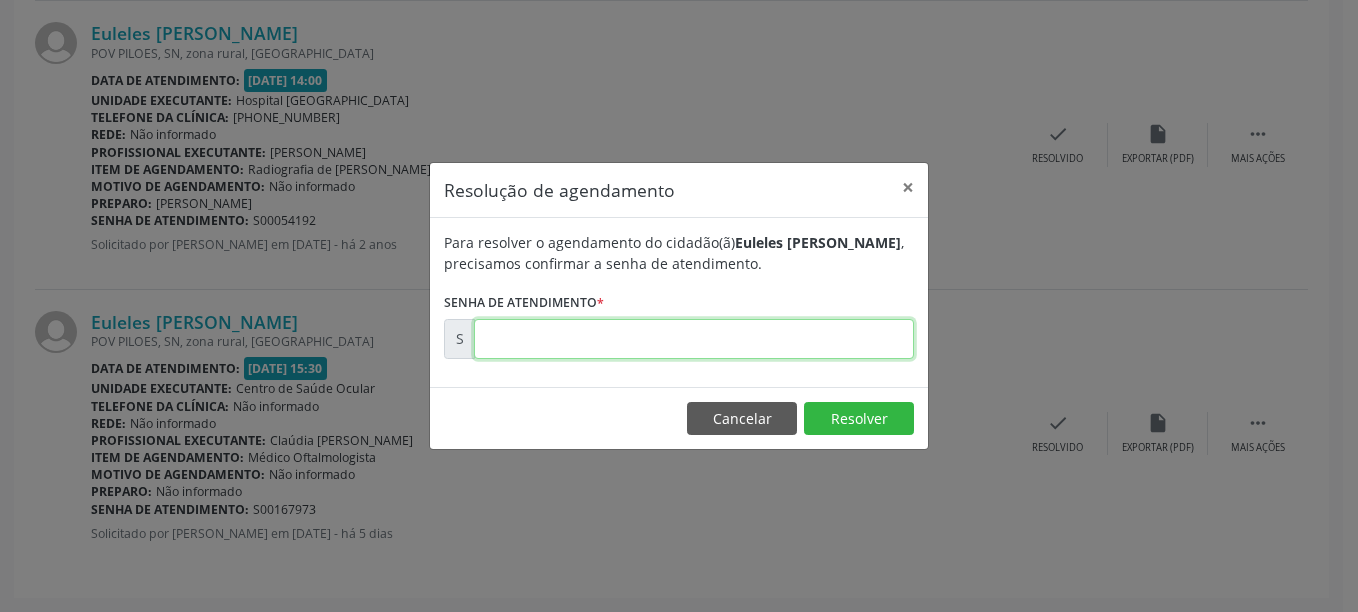 click at bounding box center (694, 339) 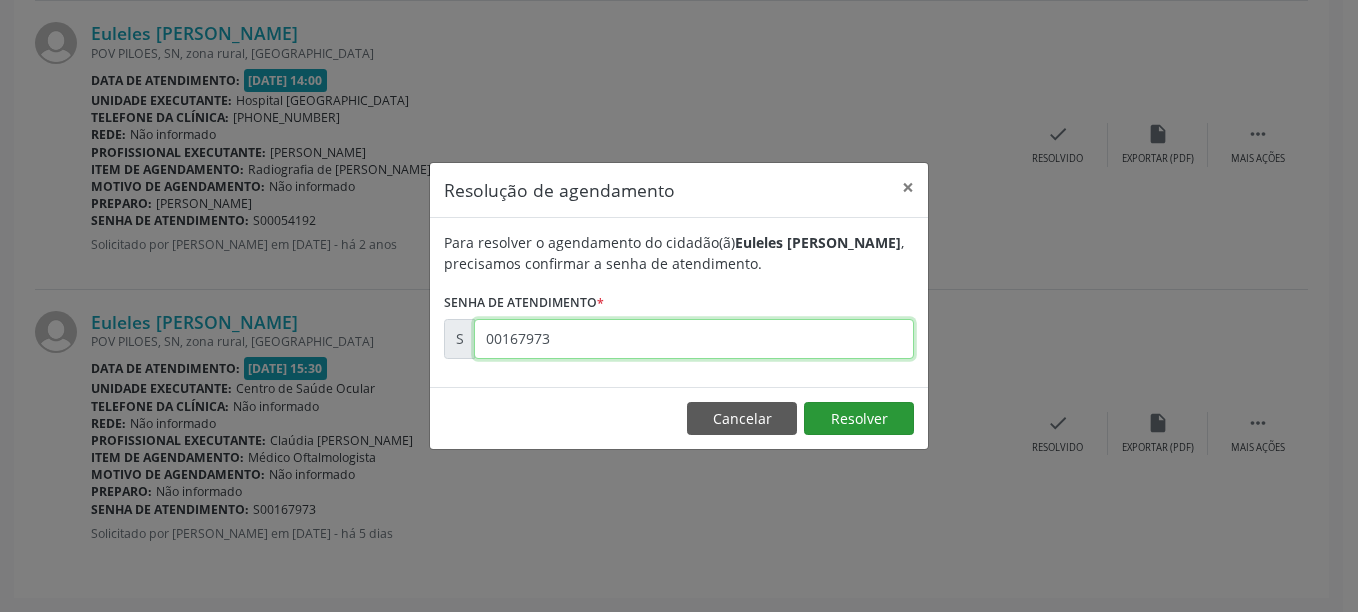 type on "00167973" 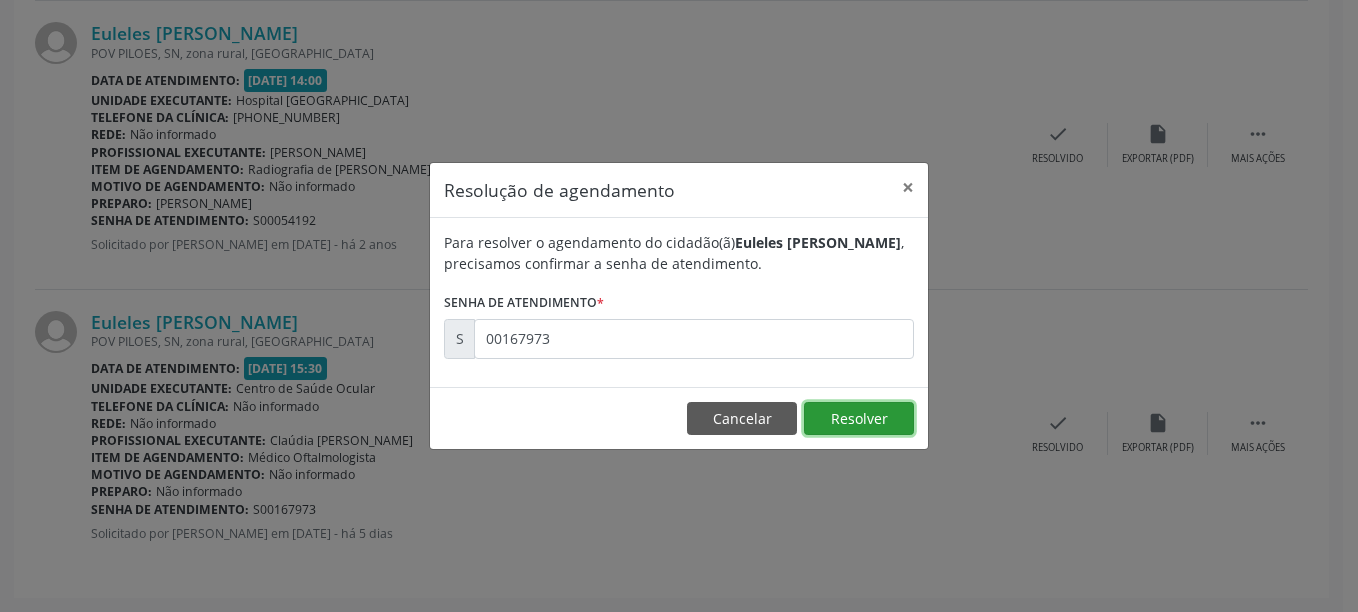 click on "Resolver" at bounding box center (859, 419) 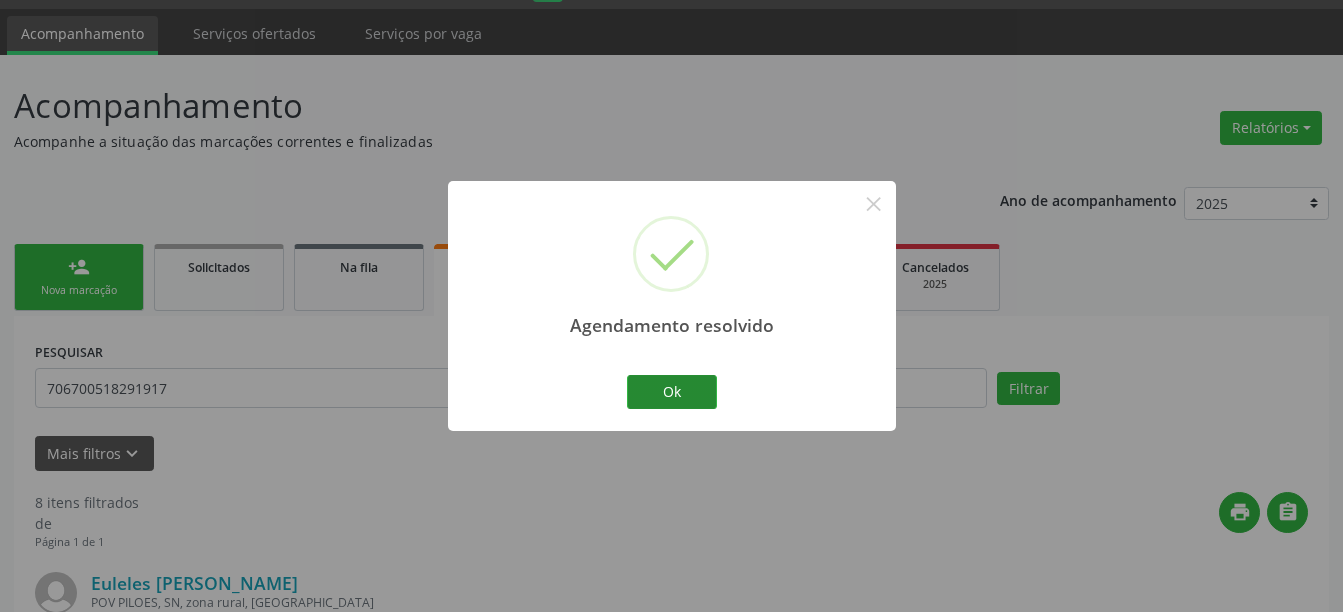 scroll, scrollTop: 2334, scrollLeft: 0, axis: vertical 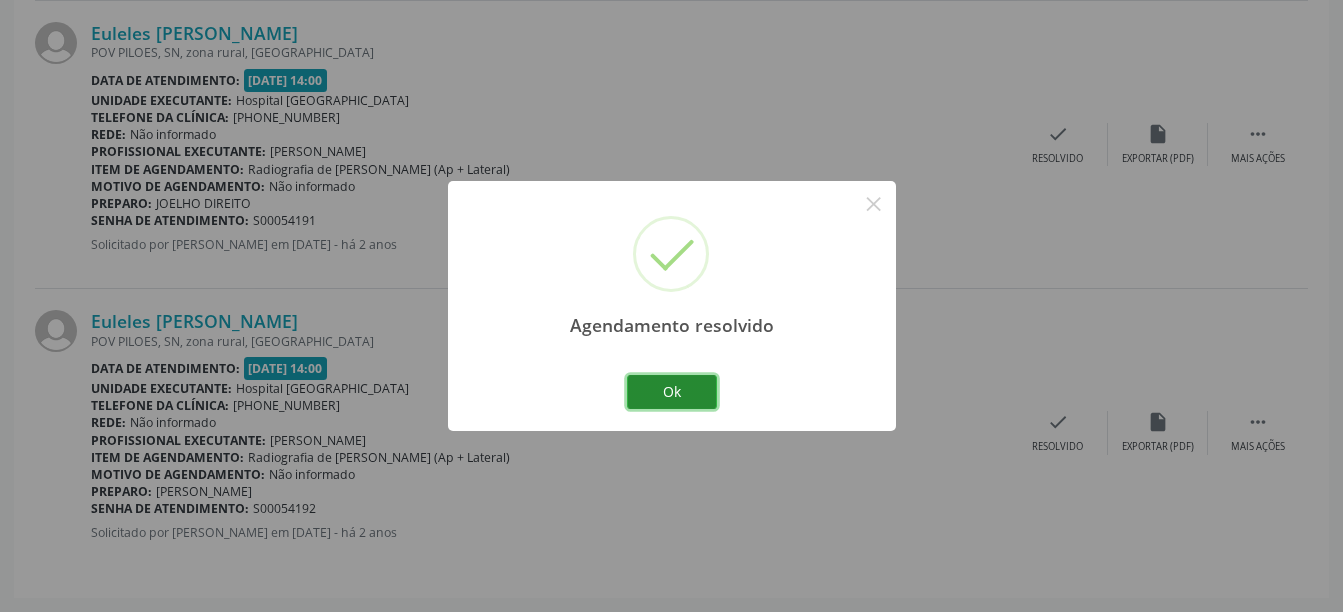 click on "Ok" at bounding box center (672, 392) 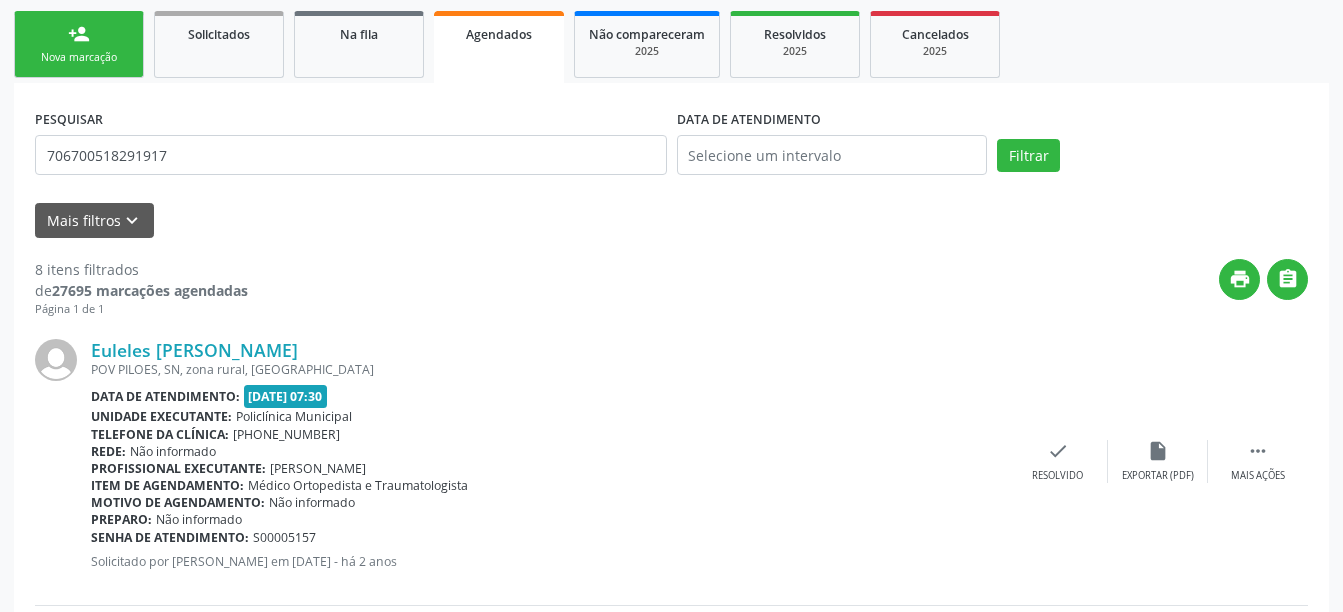 scroll, scrollTop: 34, scrollLeft: 0, axis: vertical 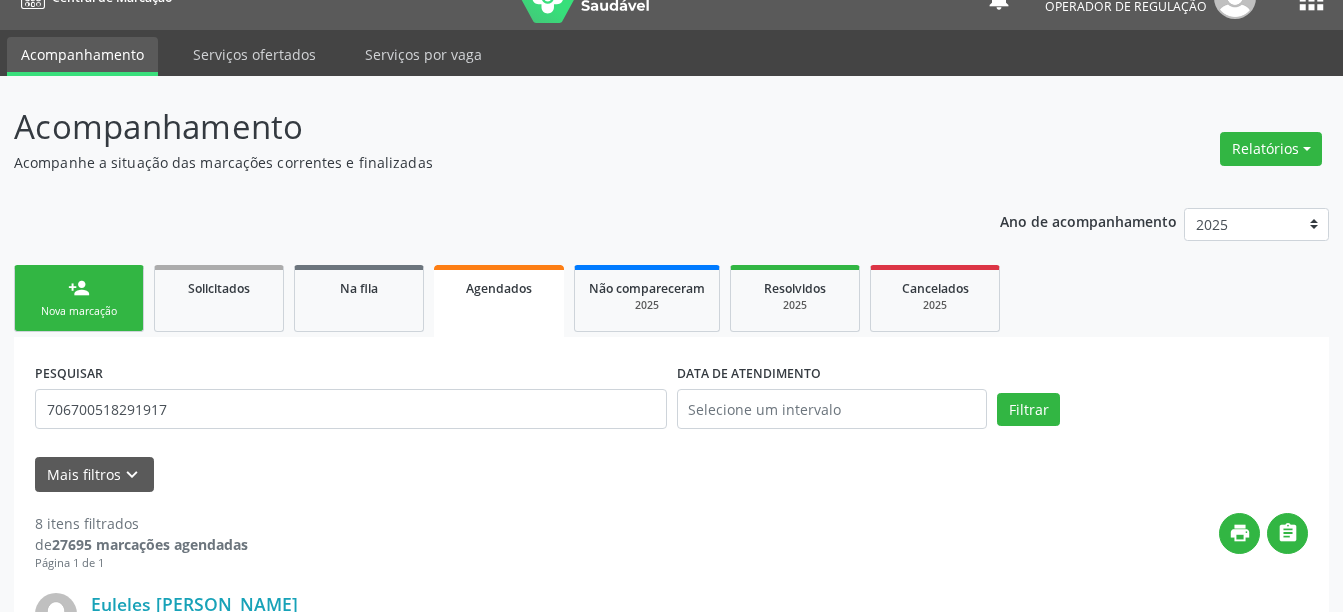 click on "Agendados" at bounding box center (499, 288) 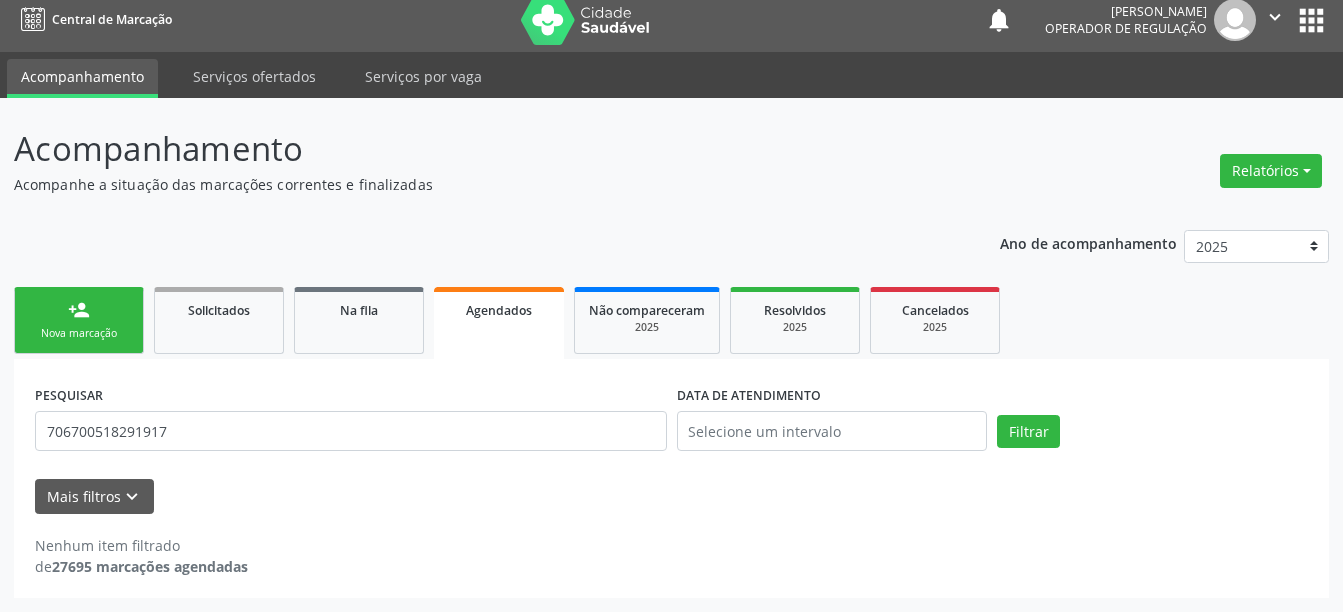 scroll, scrollTop: 12, scrollLeft: 0, axis: vertical 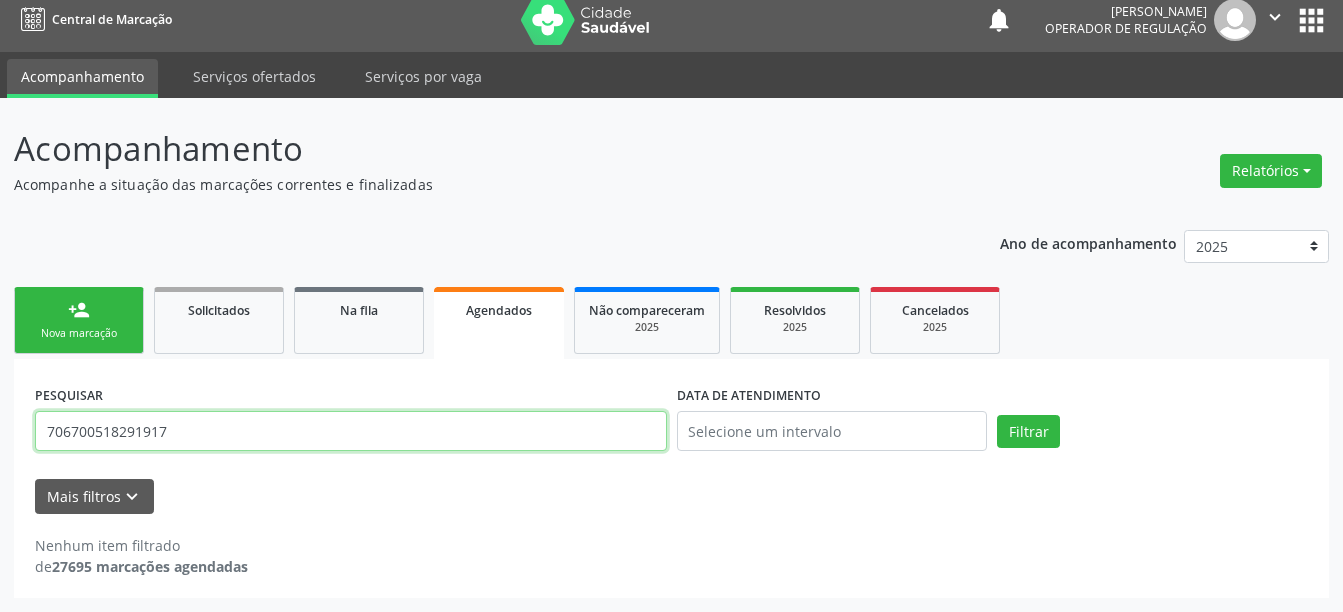 click on "706700518291917" at bounding box center [351, 431] 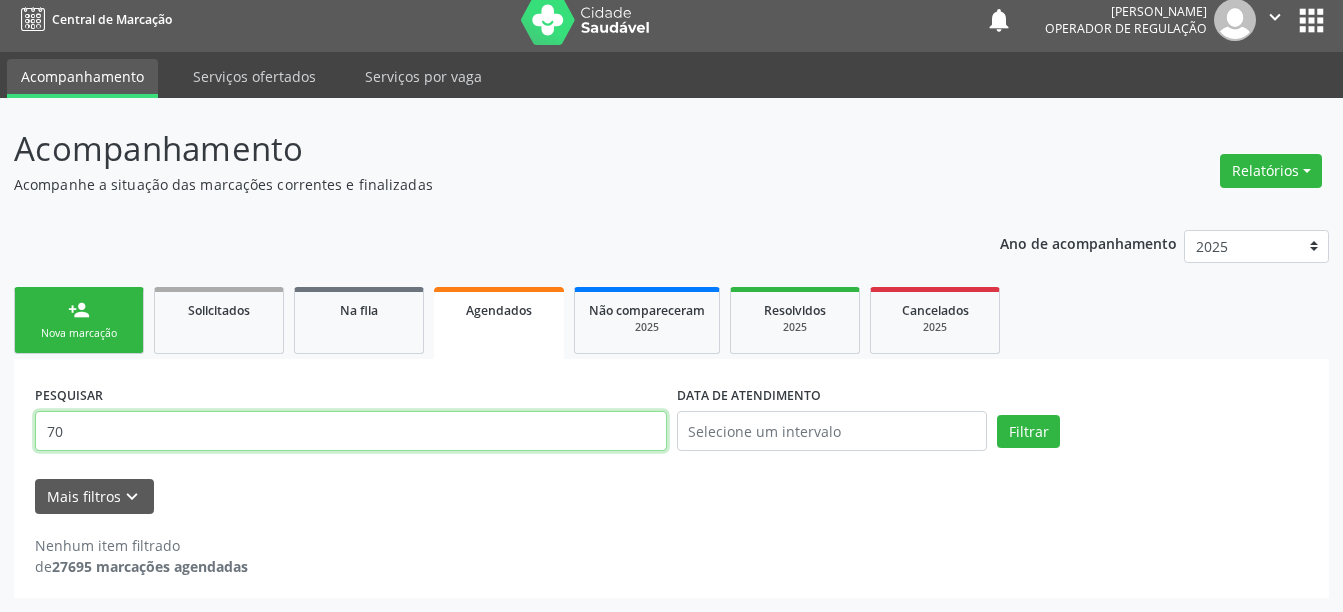 type on "7" 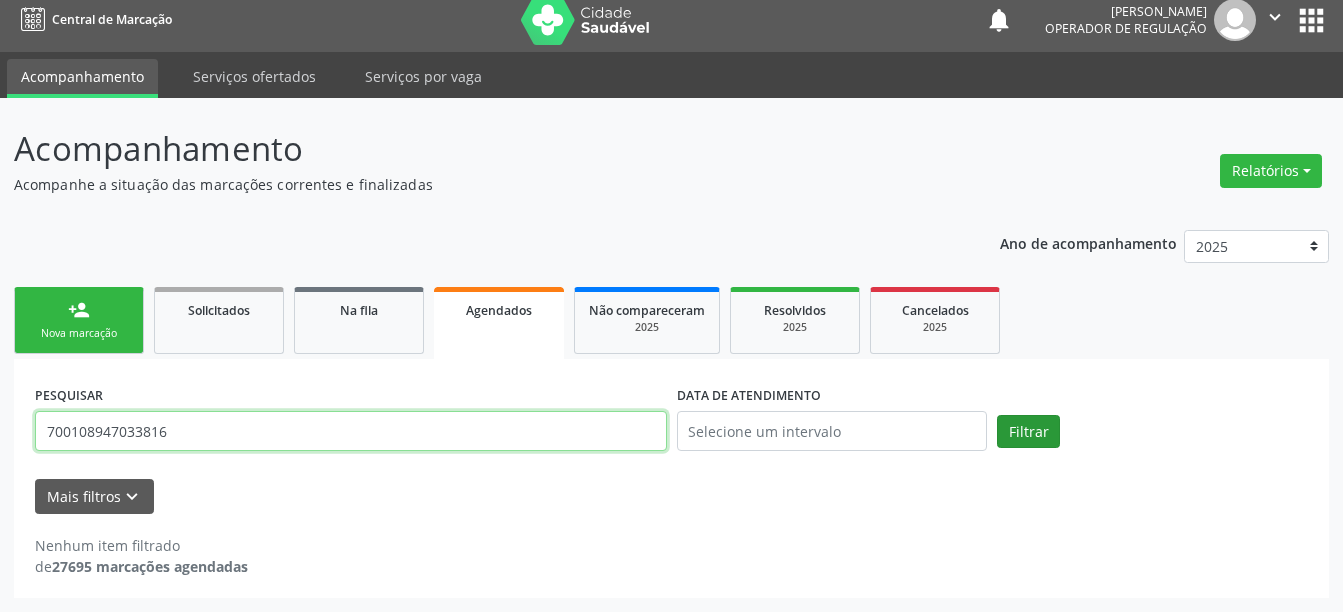 type on "700108947033816" 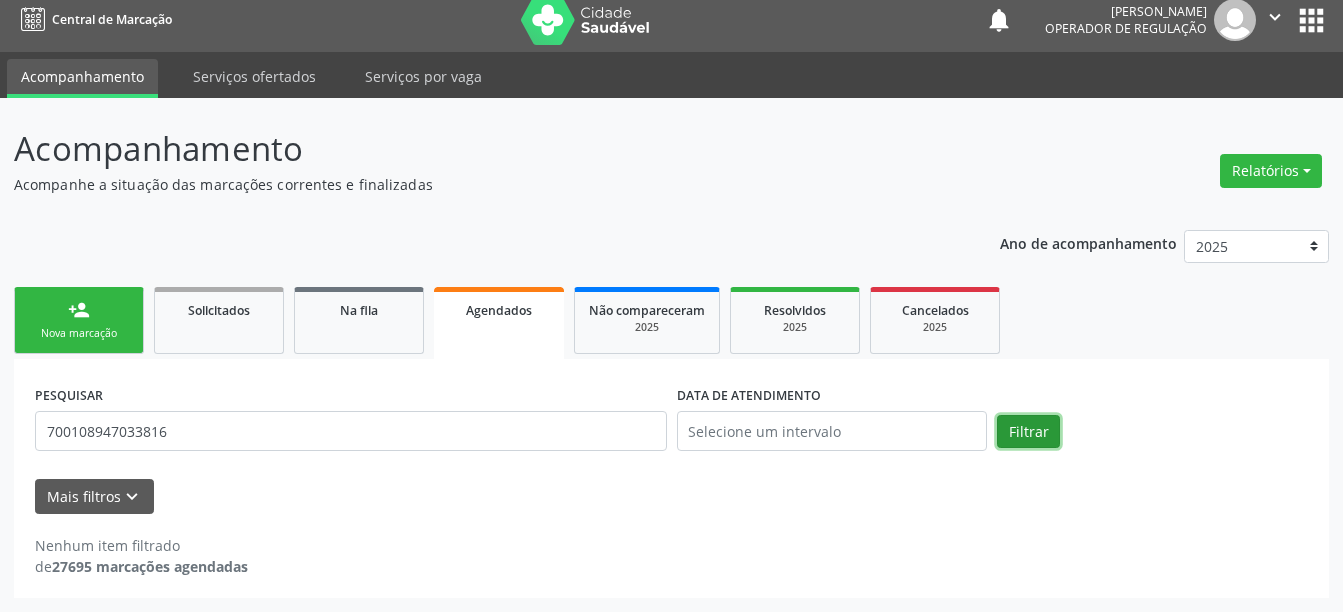 click on "Filtrar" at bounding box center (1028, 432) 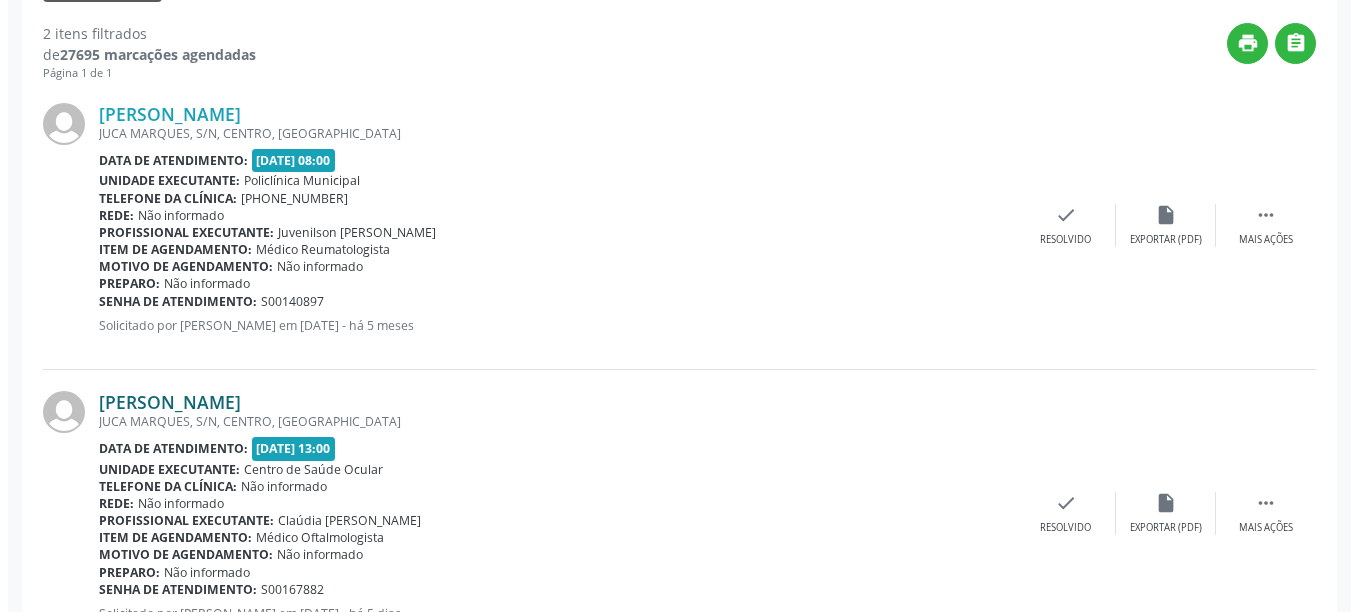 scroll, scrollTop: 604, scrollLeft: 0, axis: vertical 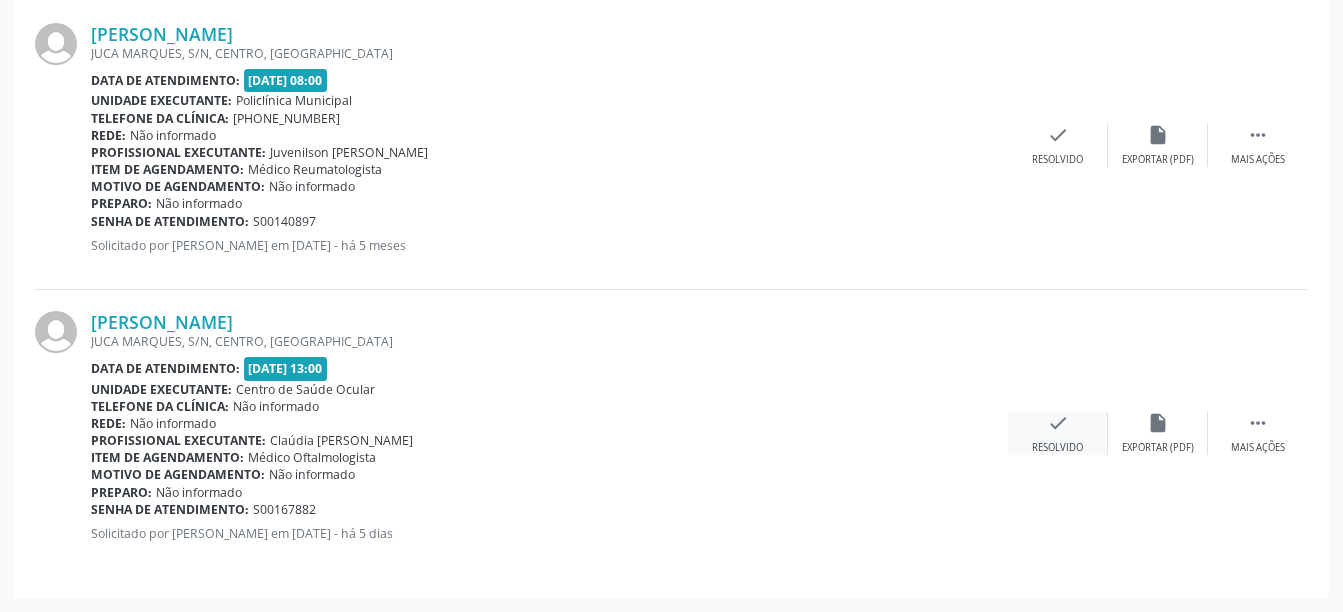click on "check" at bounding box center (1058, 423) 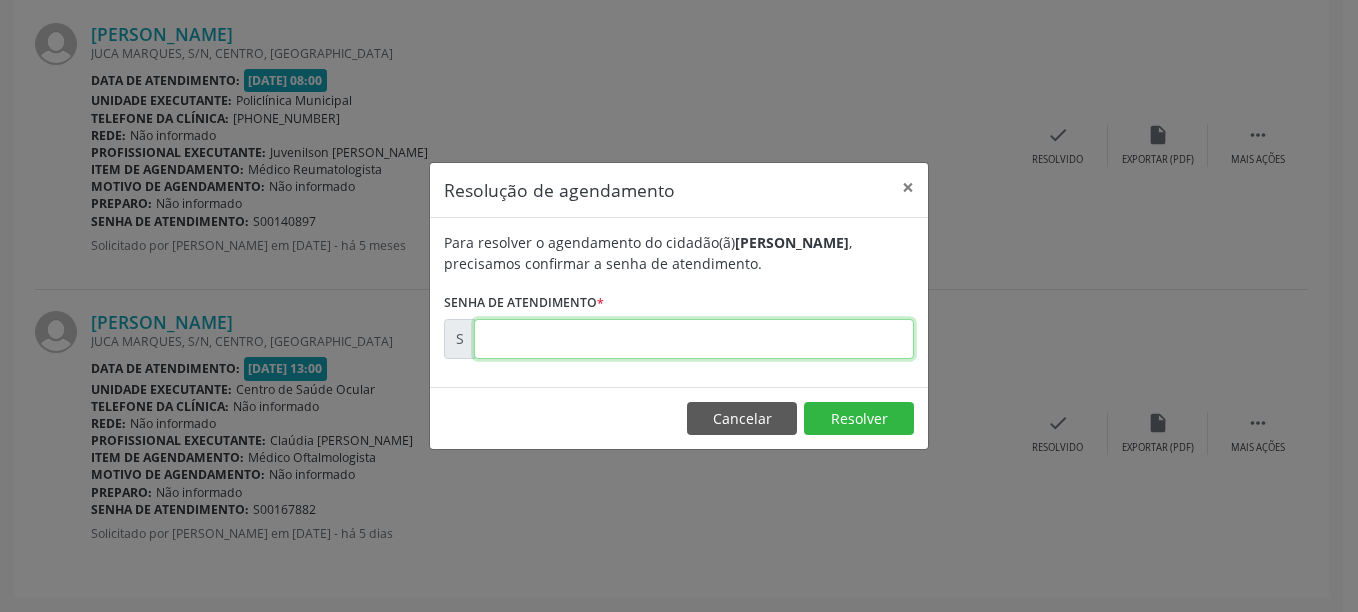 click at bounding box center (694, 339) 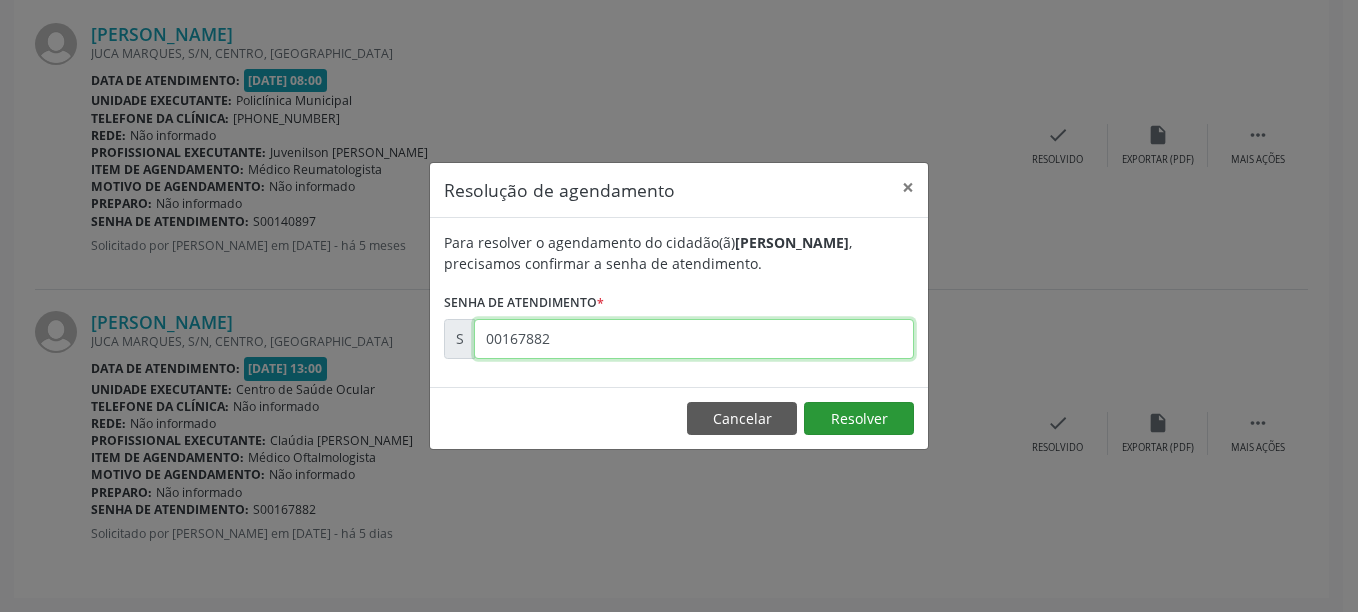 type on "00167882" 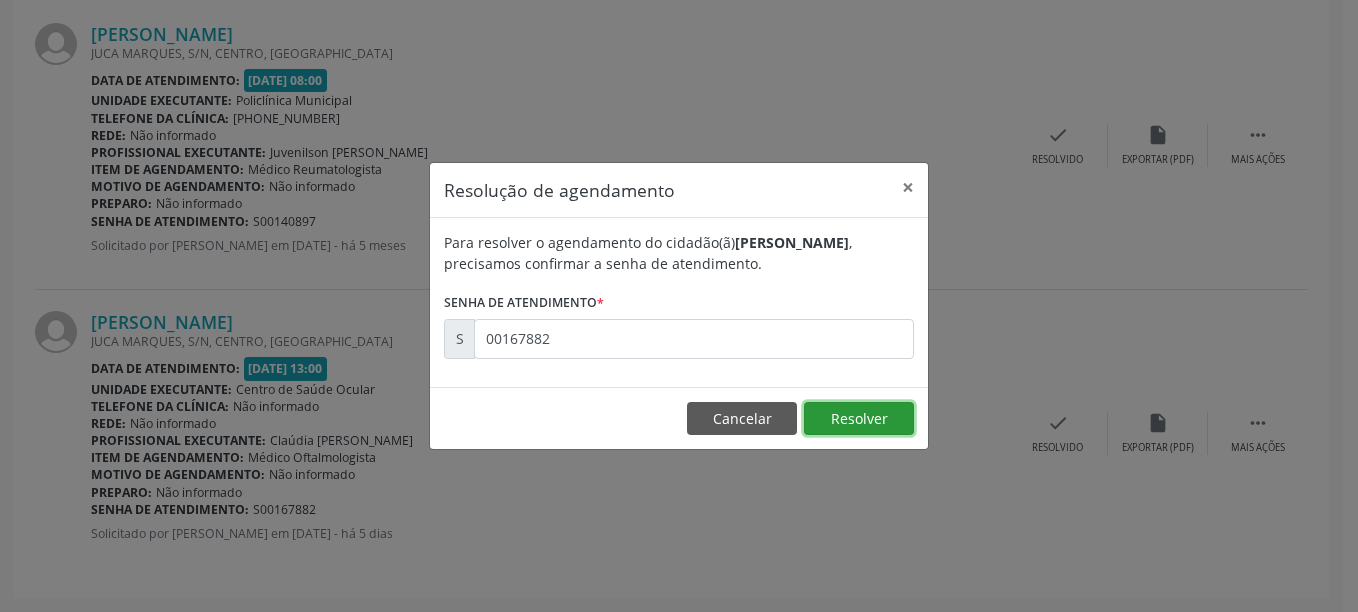 click on "Resolver" at bounding box center (859, 419) 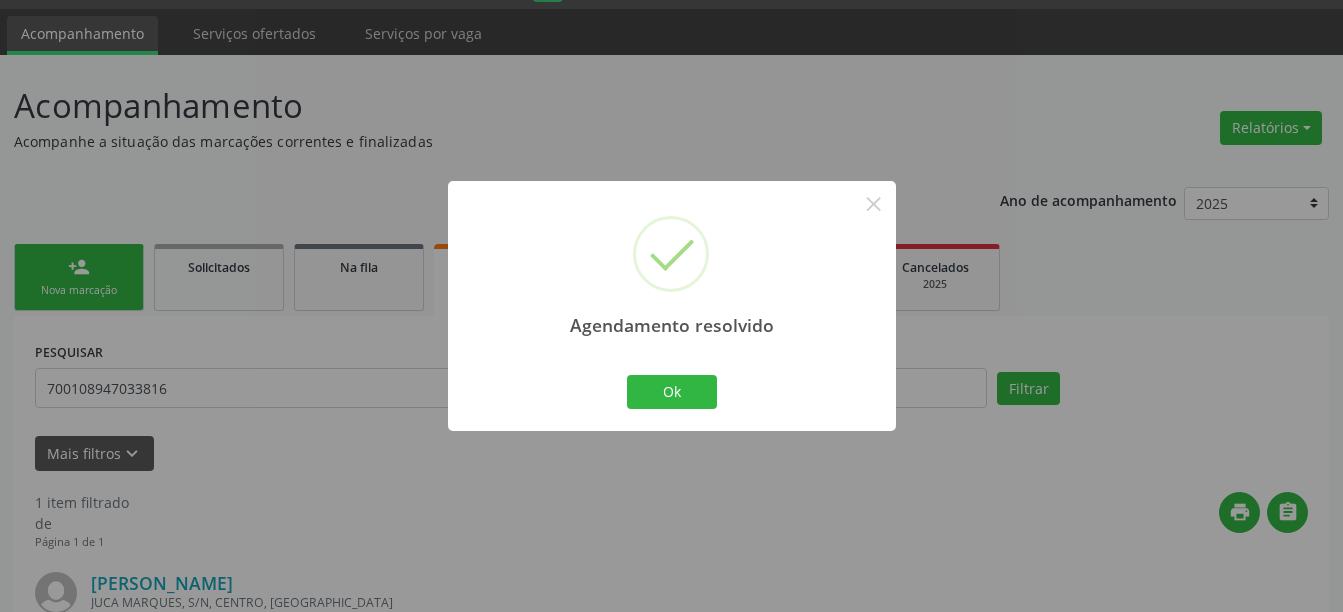 scroll, scrollTop: 316, scrollLeft: 0, axis: vertical 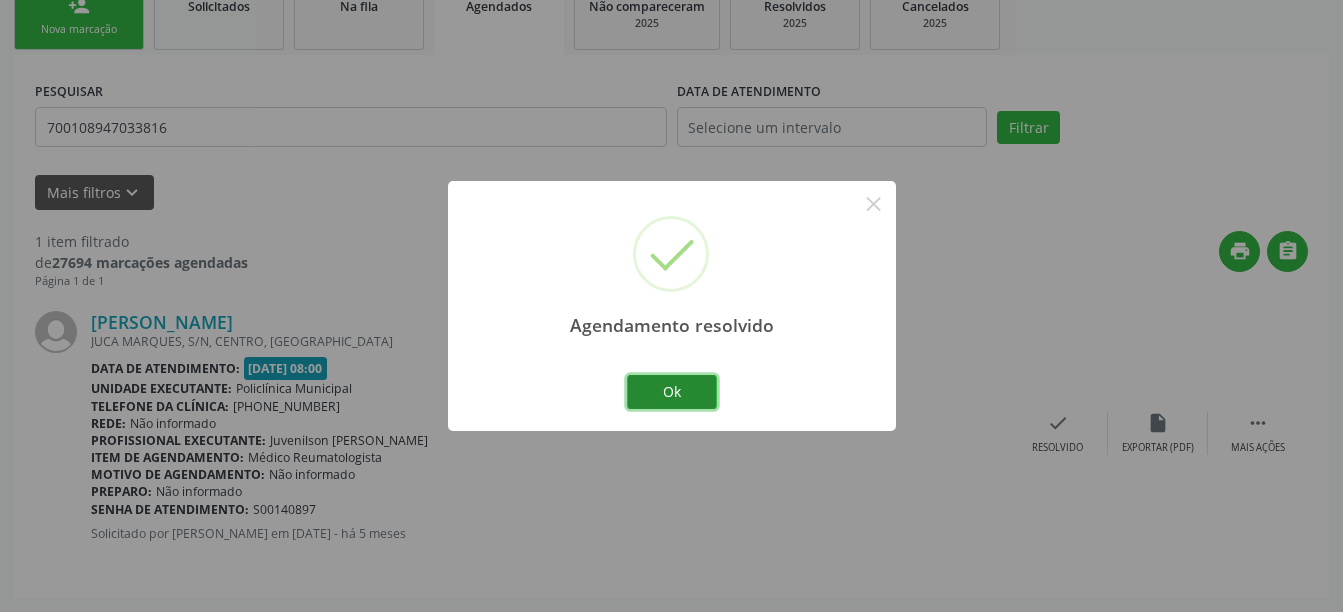 click on "Ok" at bounding box center [672, 392] 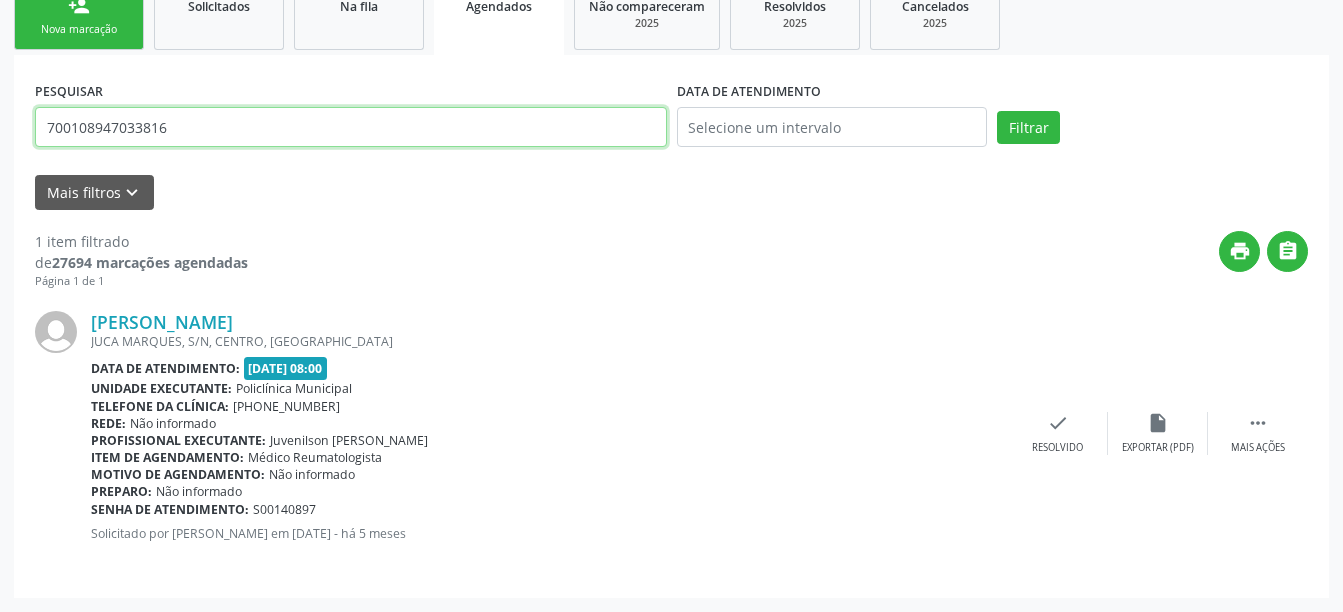 click on "700108947033816" at bounding box center [351, 127] 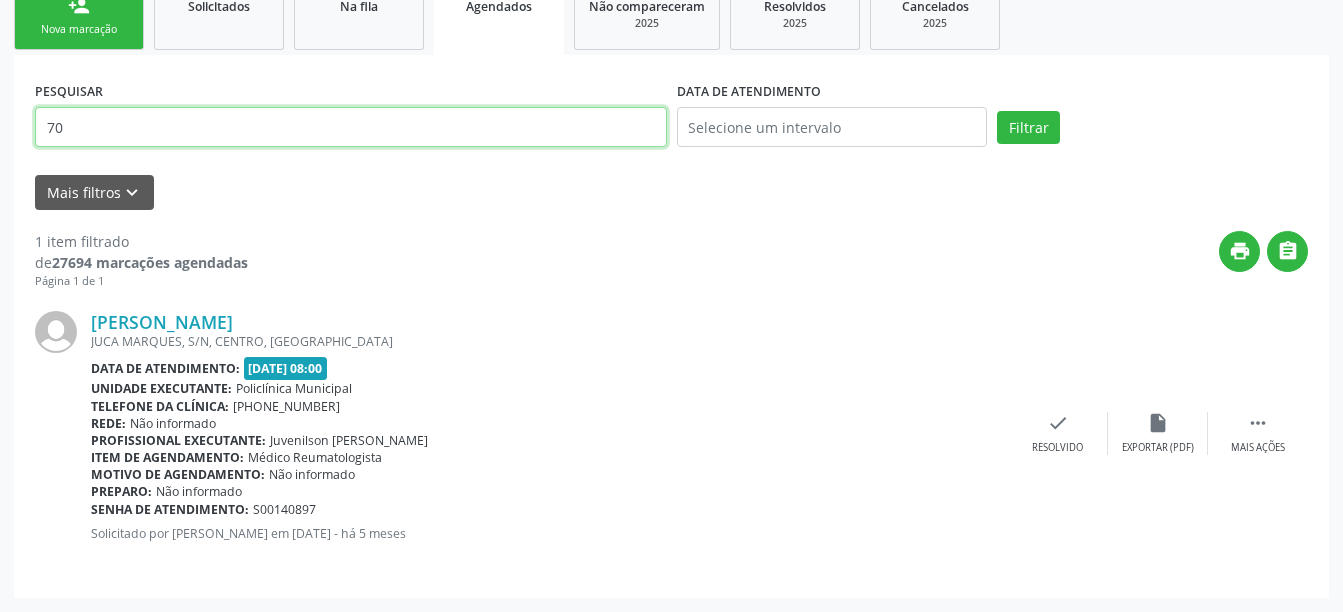 type on "7" 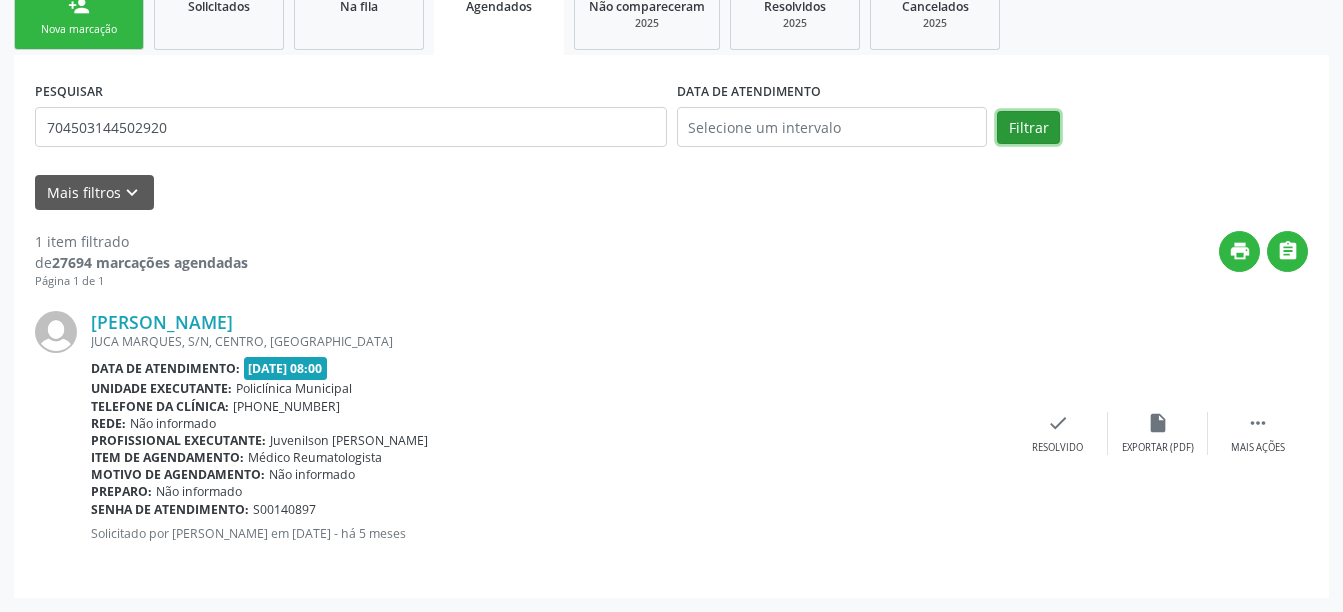 click on "Filtrar" at bounding box center [1028, 128] 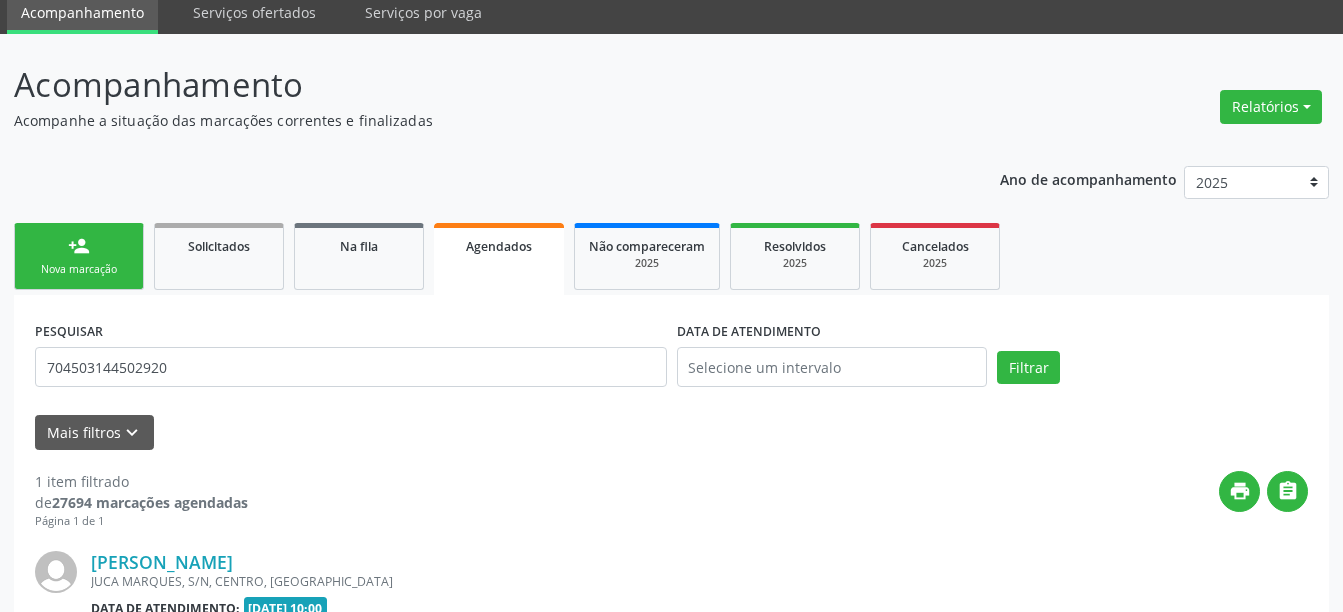 scroll, scrollTop: 316, scrollLeft: 0, axis: vertical 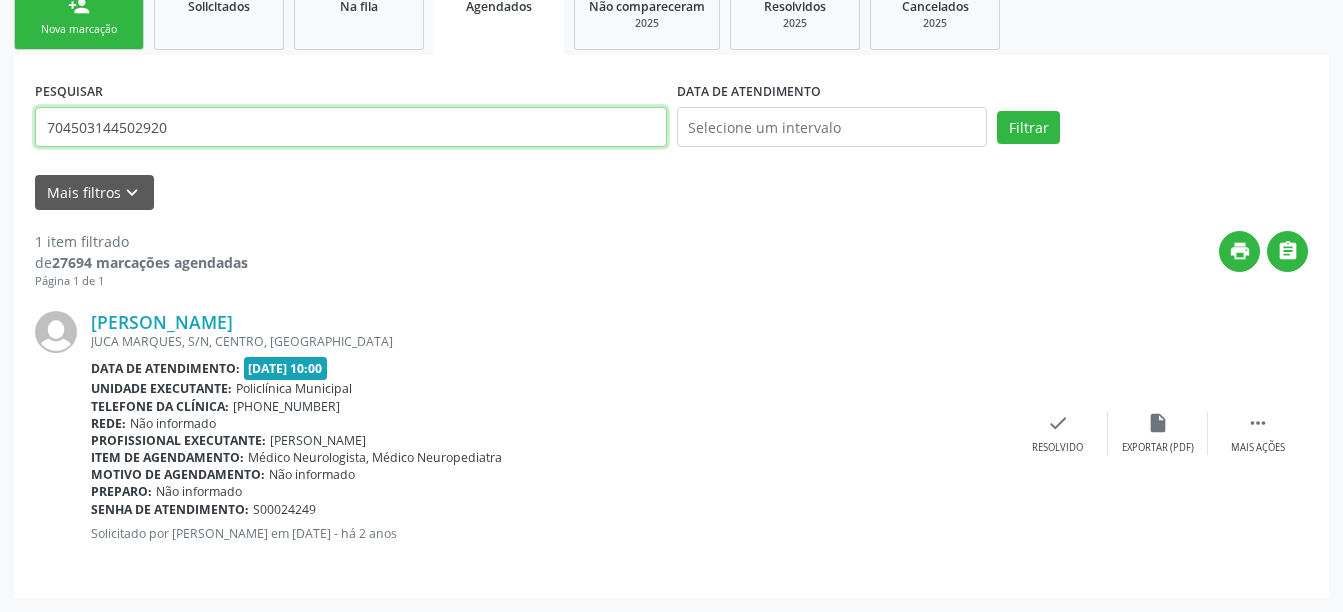 click on "704503144502920" at bounding box center [351, 127] 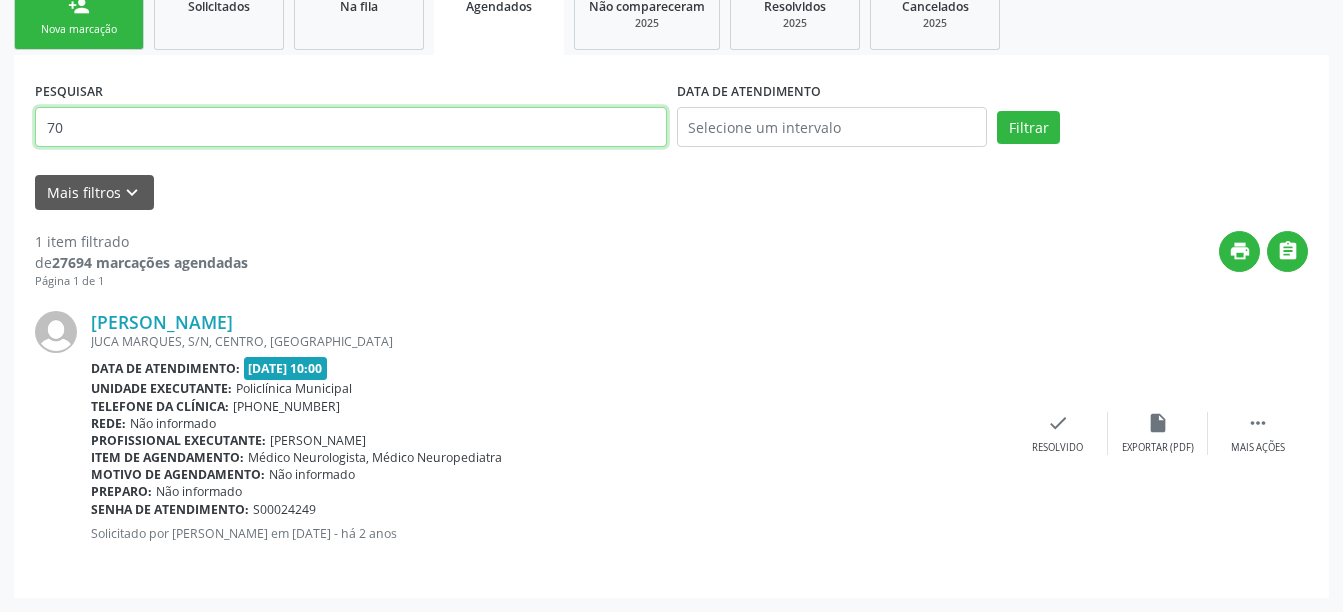type on "7" 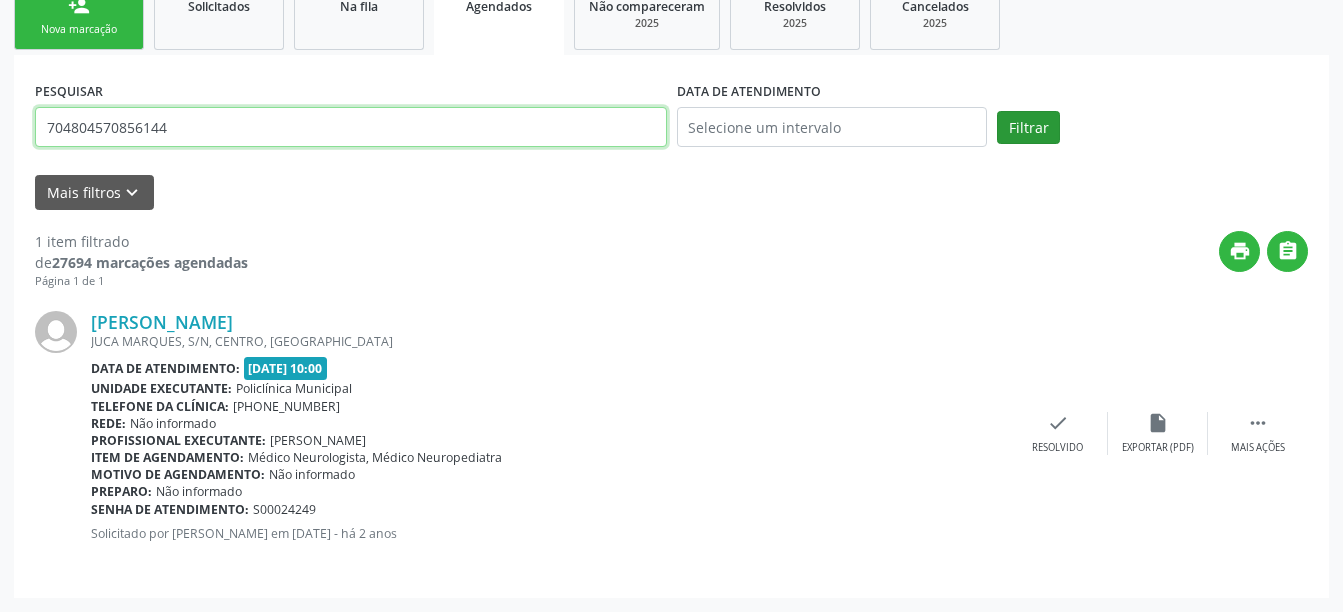 type on "704804570856144" 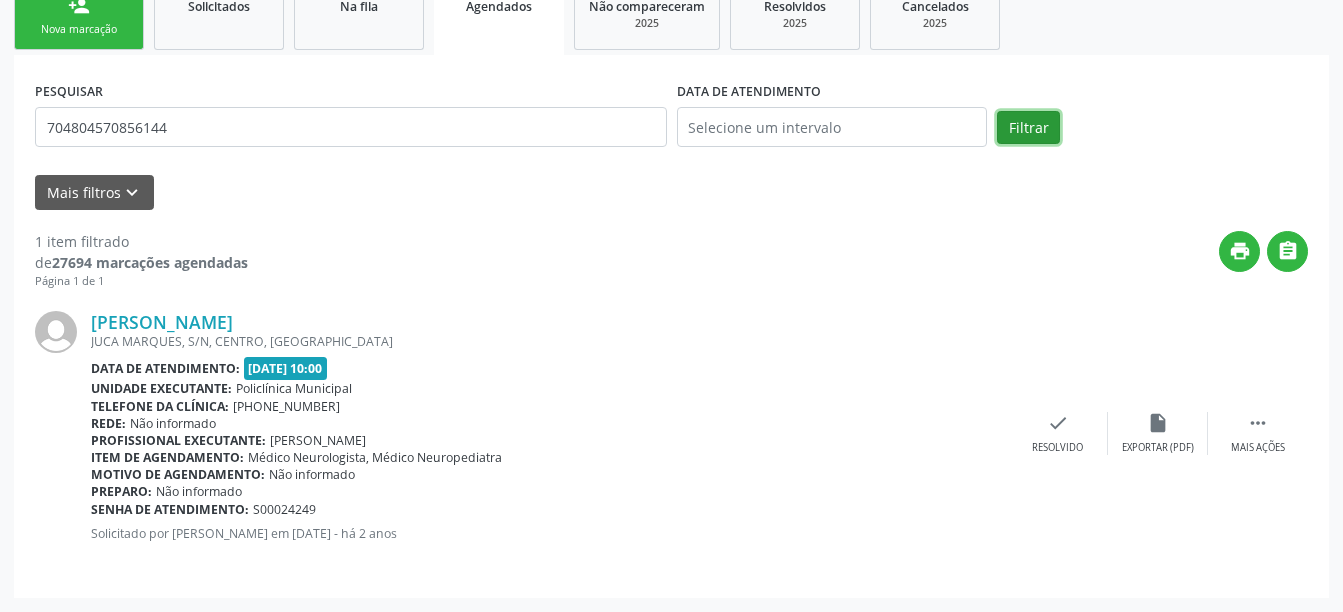 click on "Filtrar" at bounding box center [1028, 128] 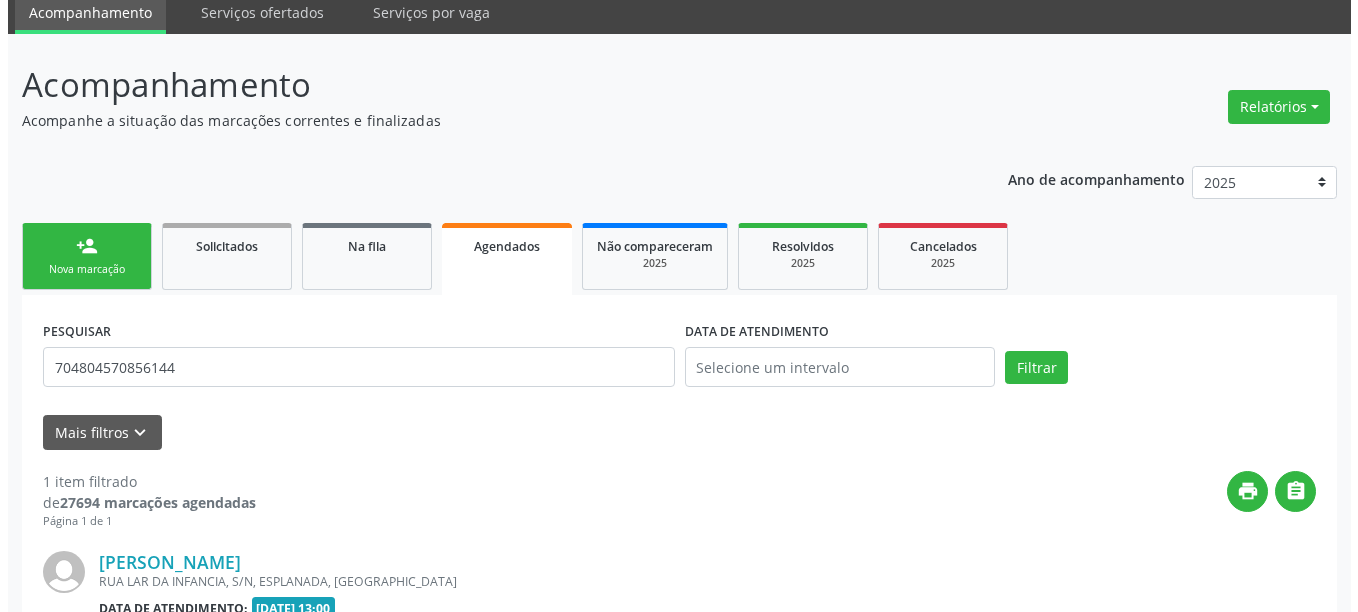 scroll, scrollTop: 316, scrollLeft: 0, axis: vertical 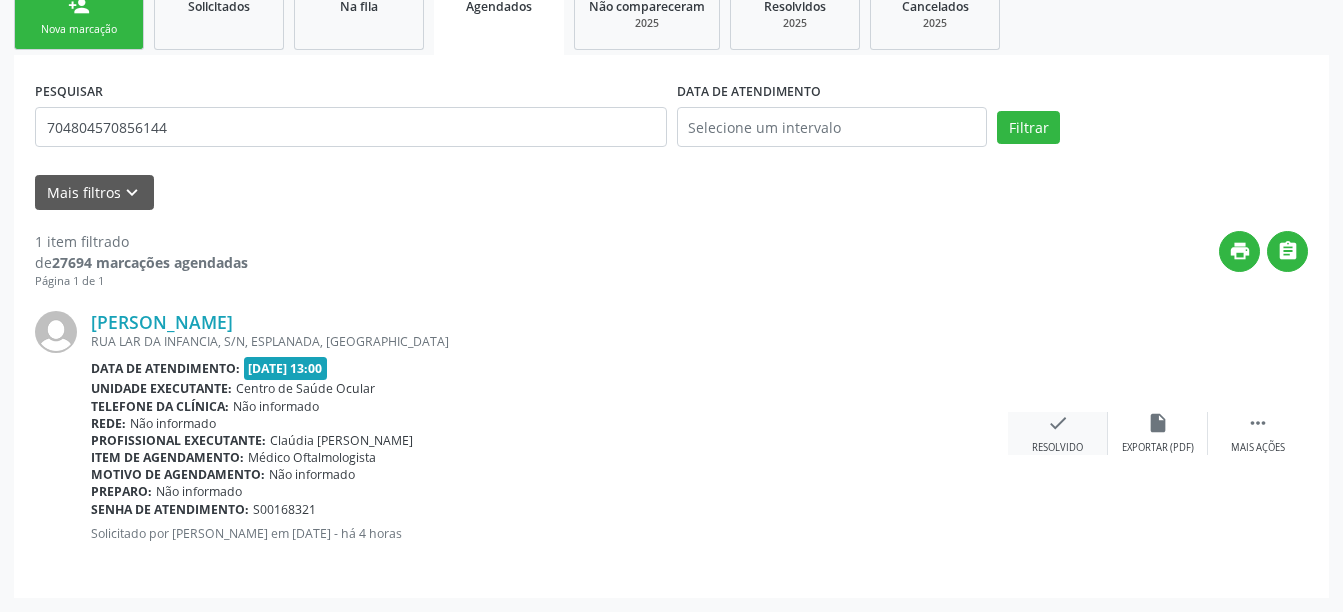 click on "check" at bounding box center (1058, 423) 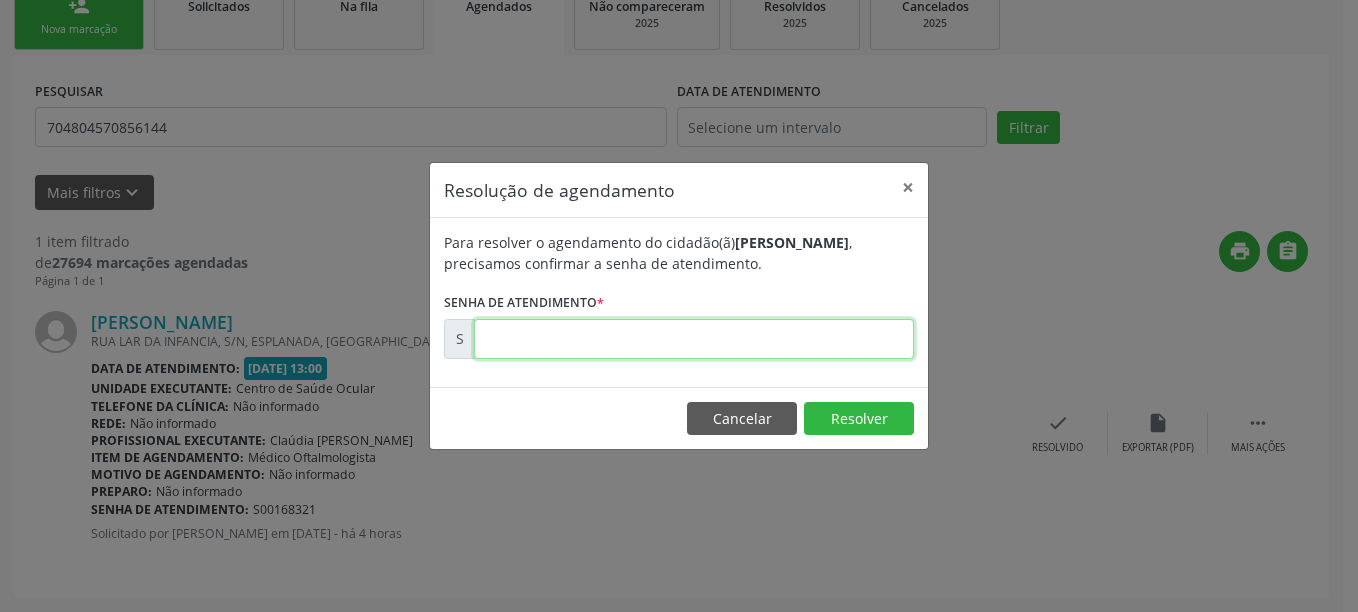 click at bounding box center [694, 339] 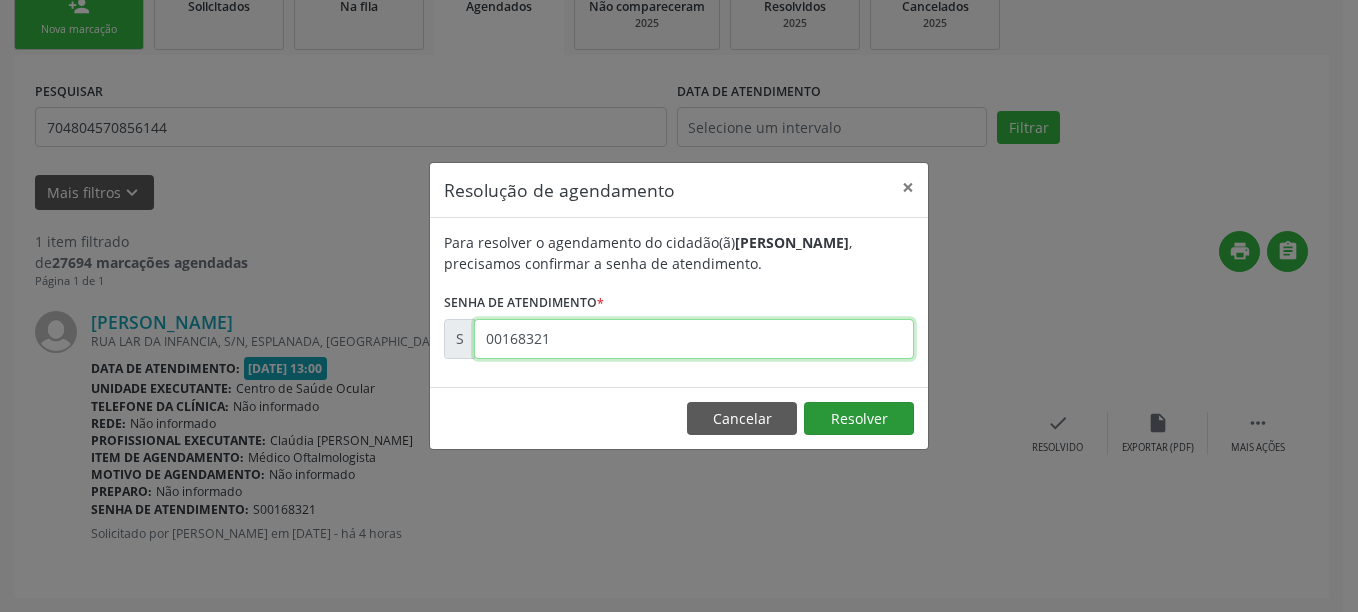 type on "00168321" 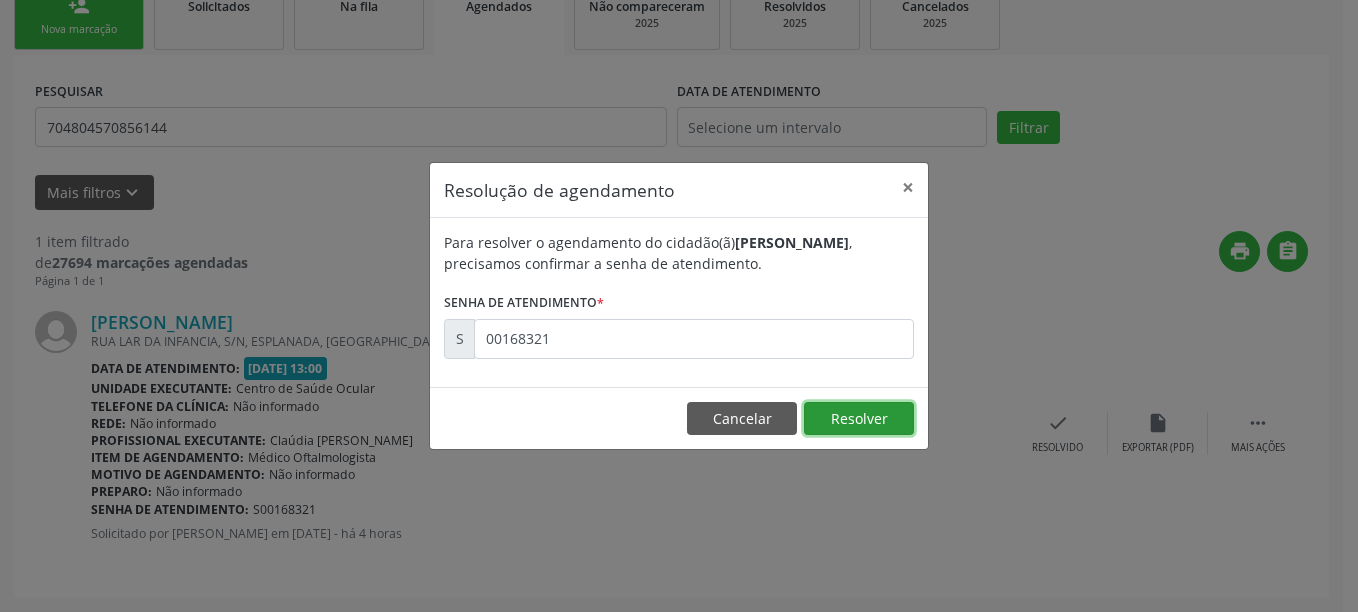 click on "Resolver" at bounding box center (859, 419) 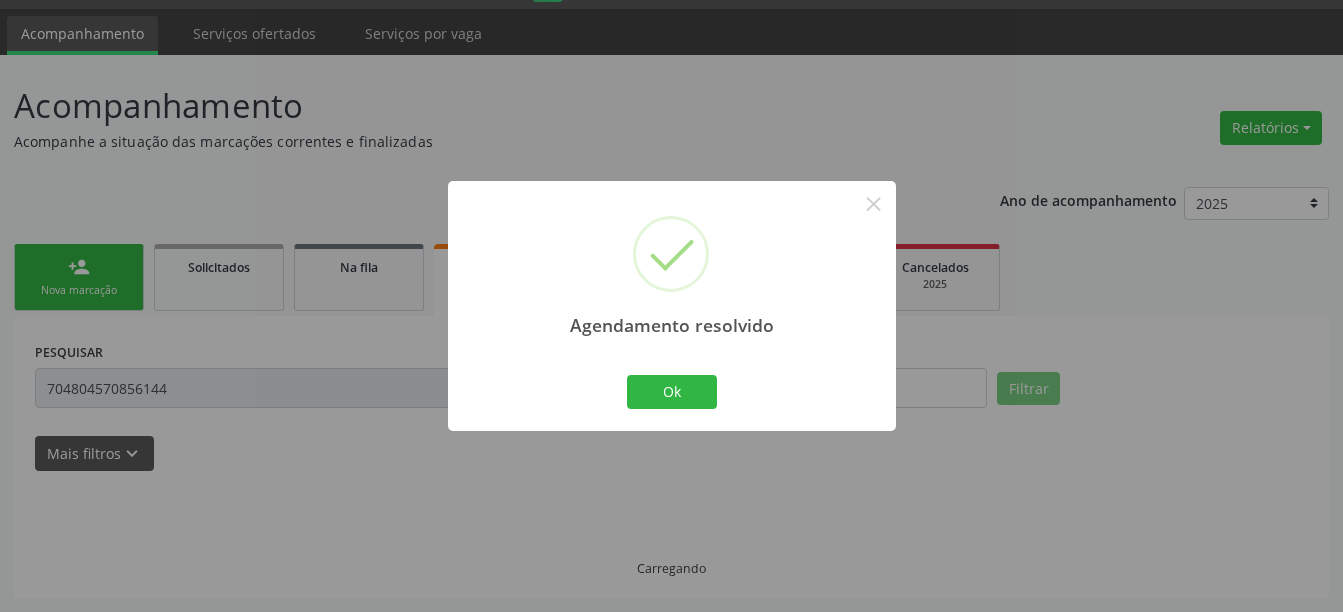 scroll, scrollTop: 12, scrollLeft: 0, axis: vertical 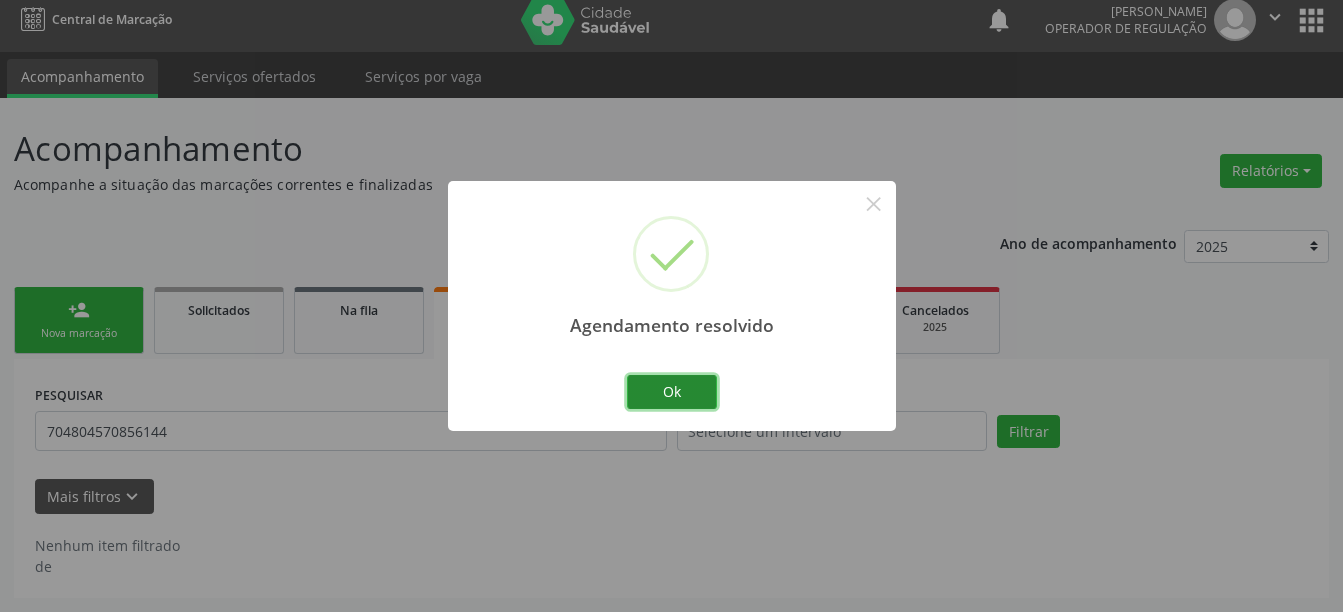 click on "Ok" at bounding box center [672, 392] 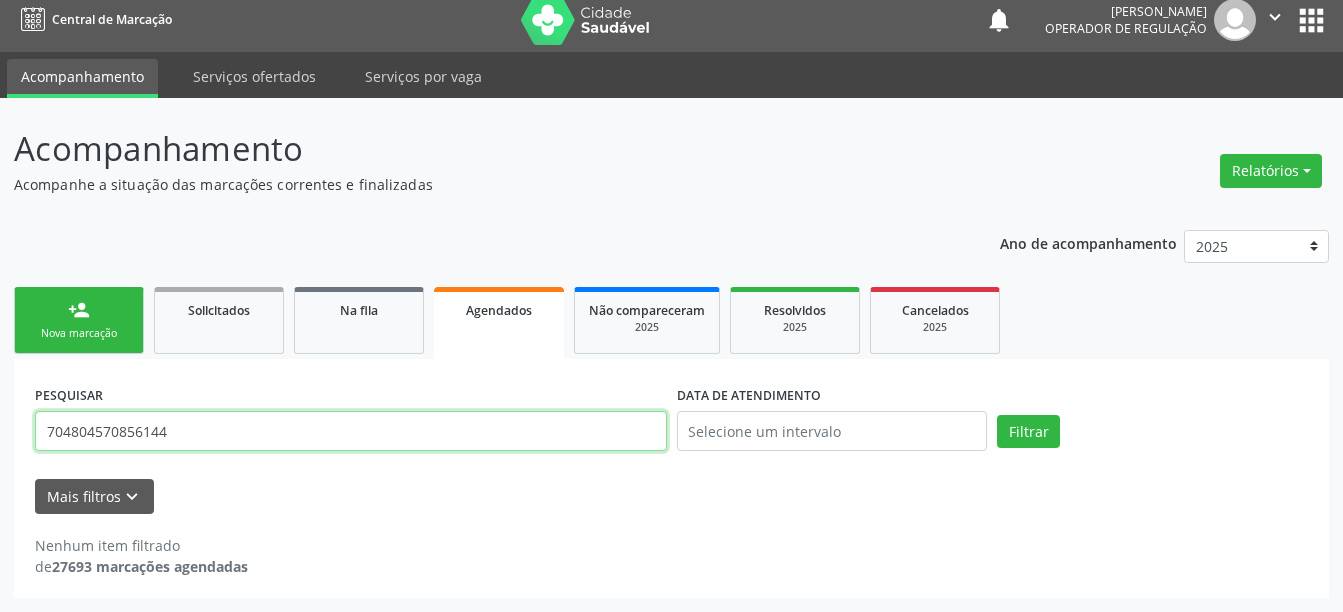 click on "704804570856144" at bounding box center [351, 431] 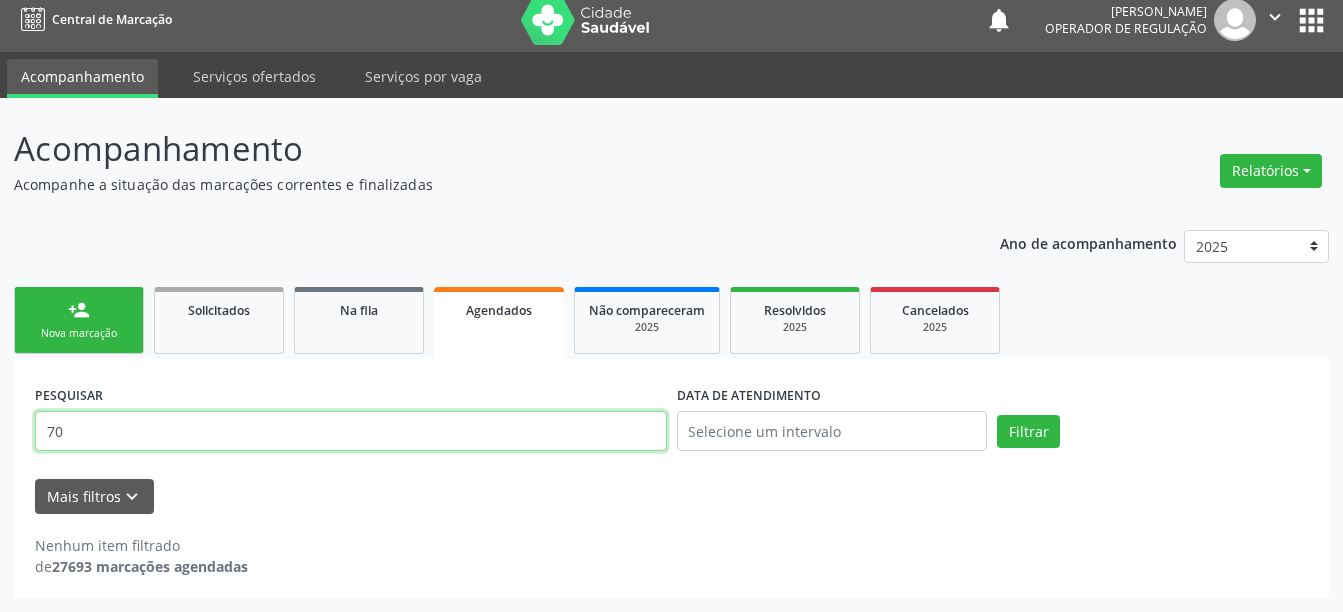 type on "7" 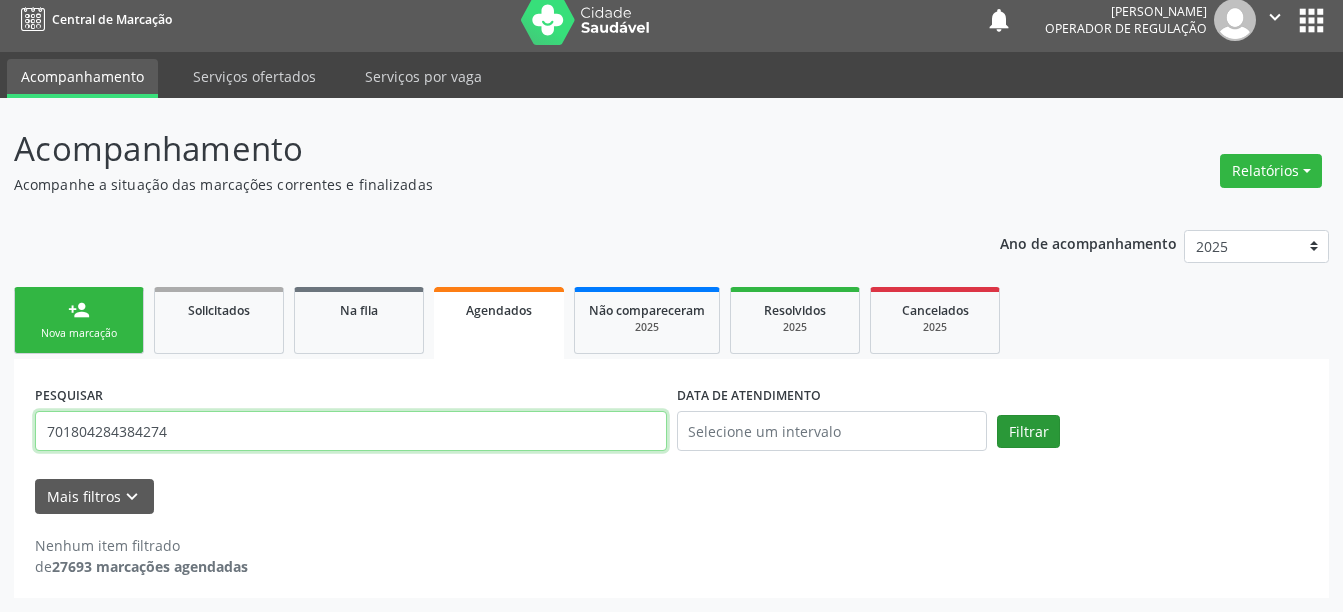 type on "701804284384274" 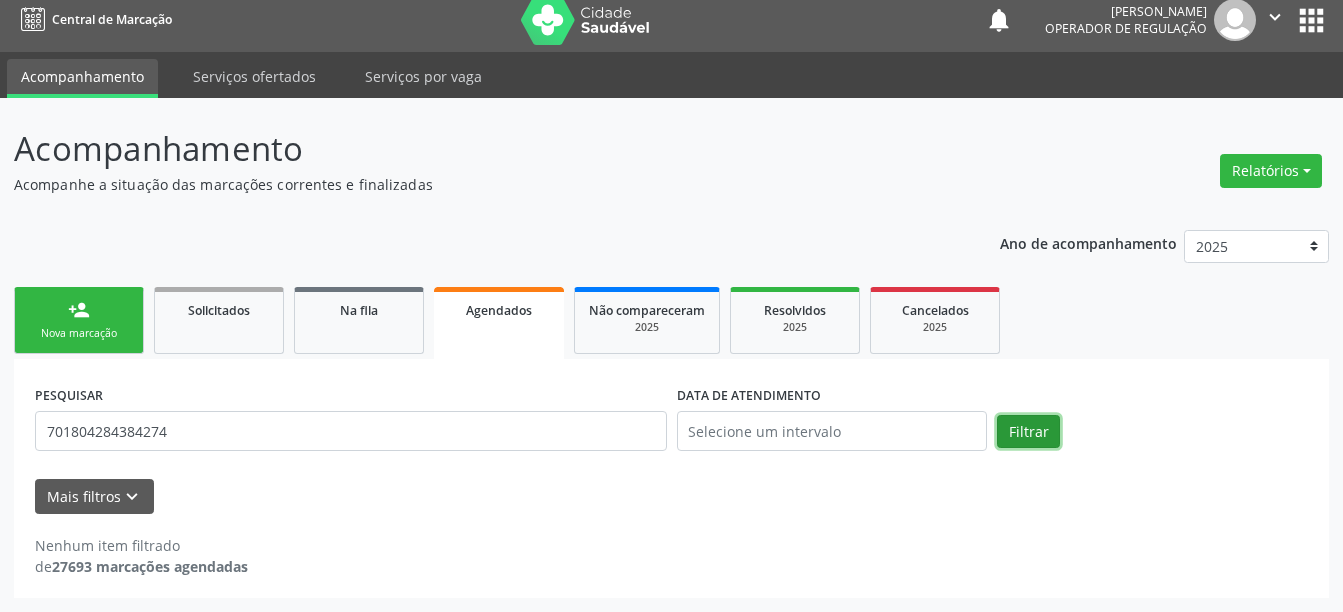 click on "Filtrar" at bounding box center (1028, 432) 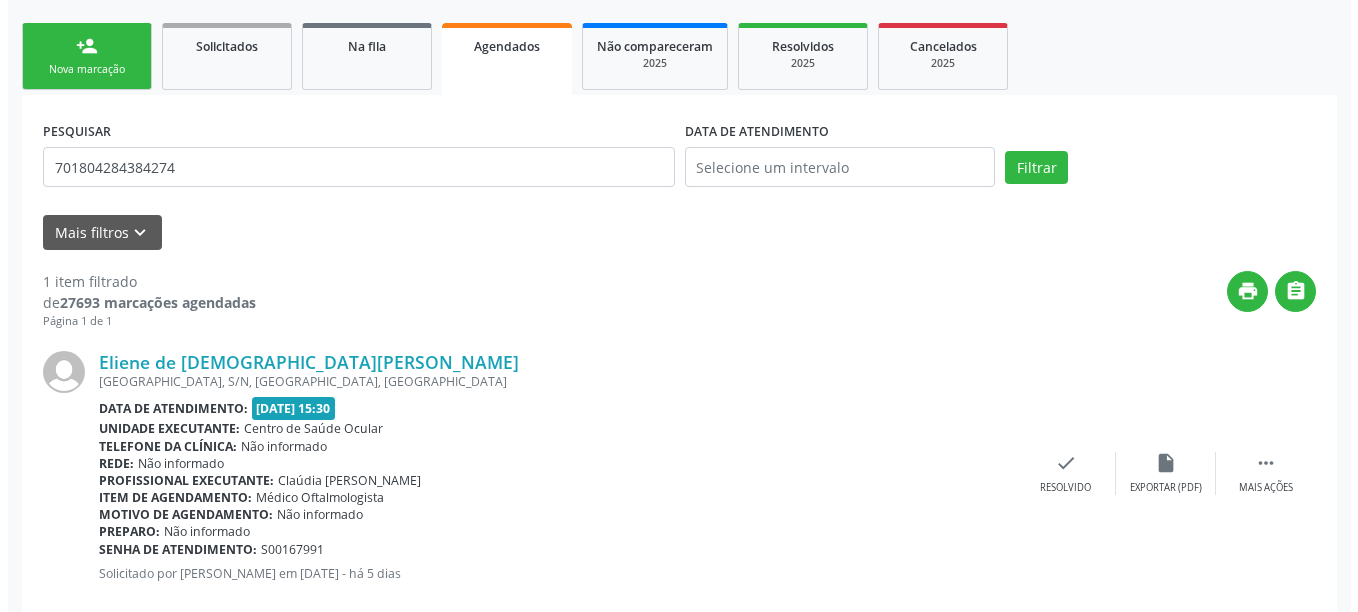 scroll, scrollTop: 316, scrollLeft: 0, axis: vertical 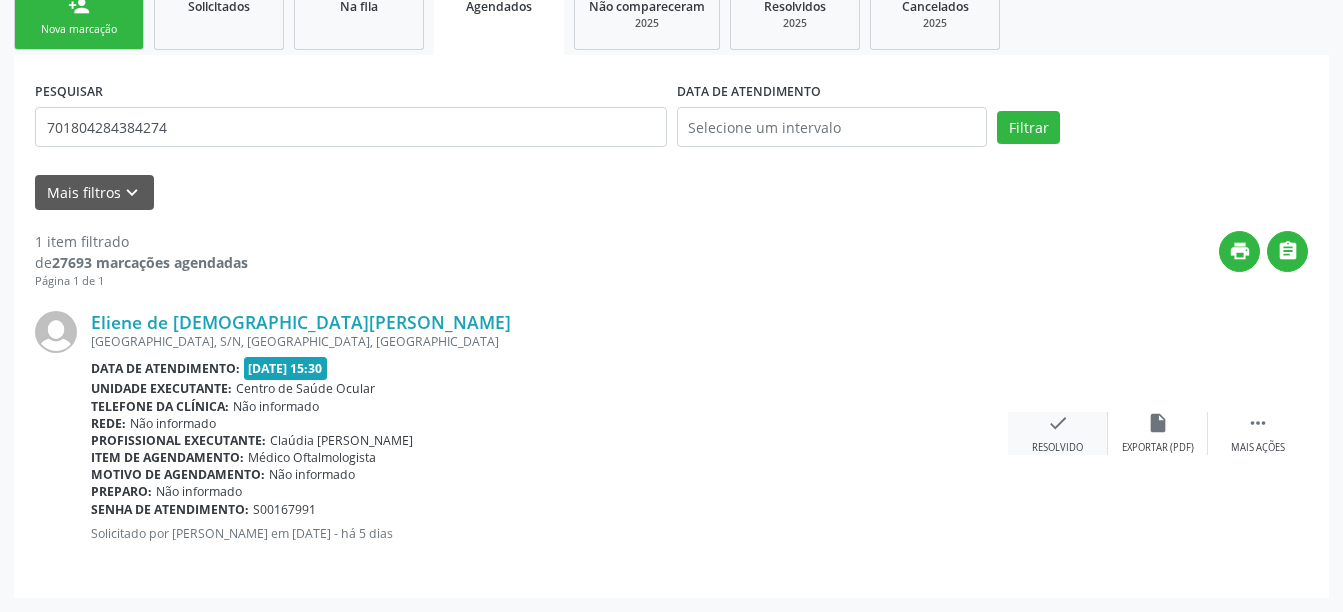 click on "check" at bounding box center [1058, 423] 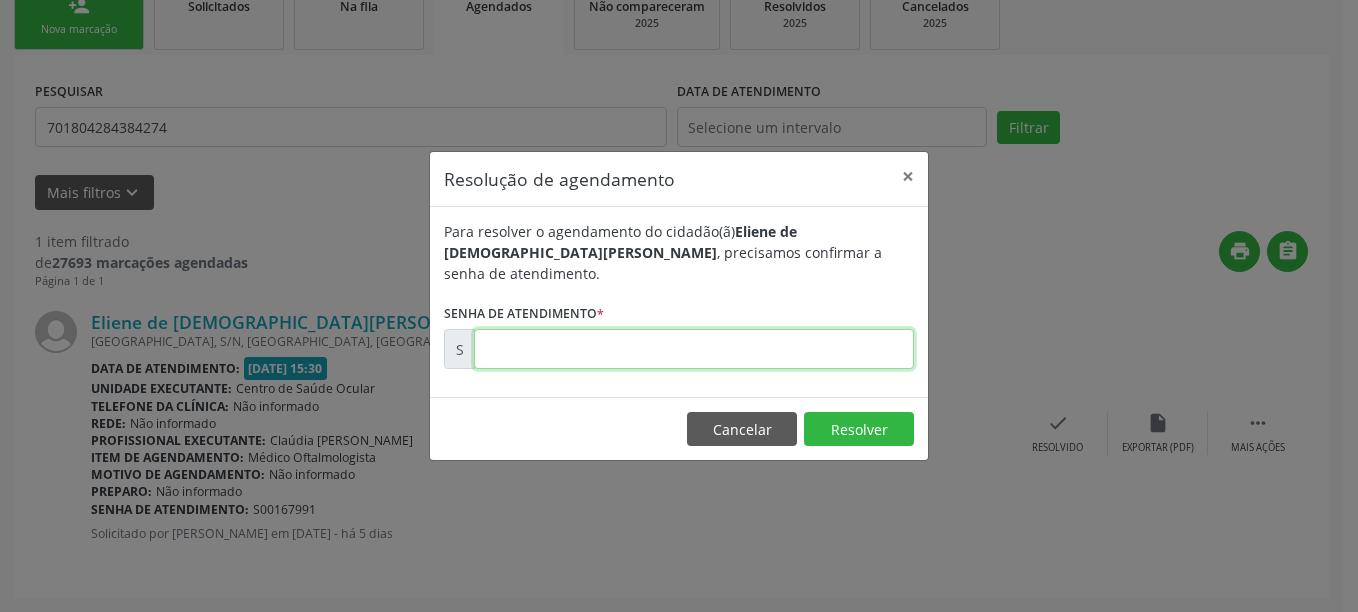 click at bounding box center [694, 349] 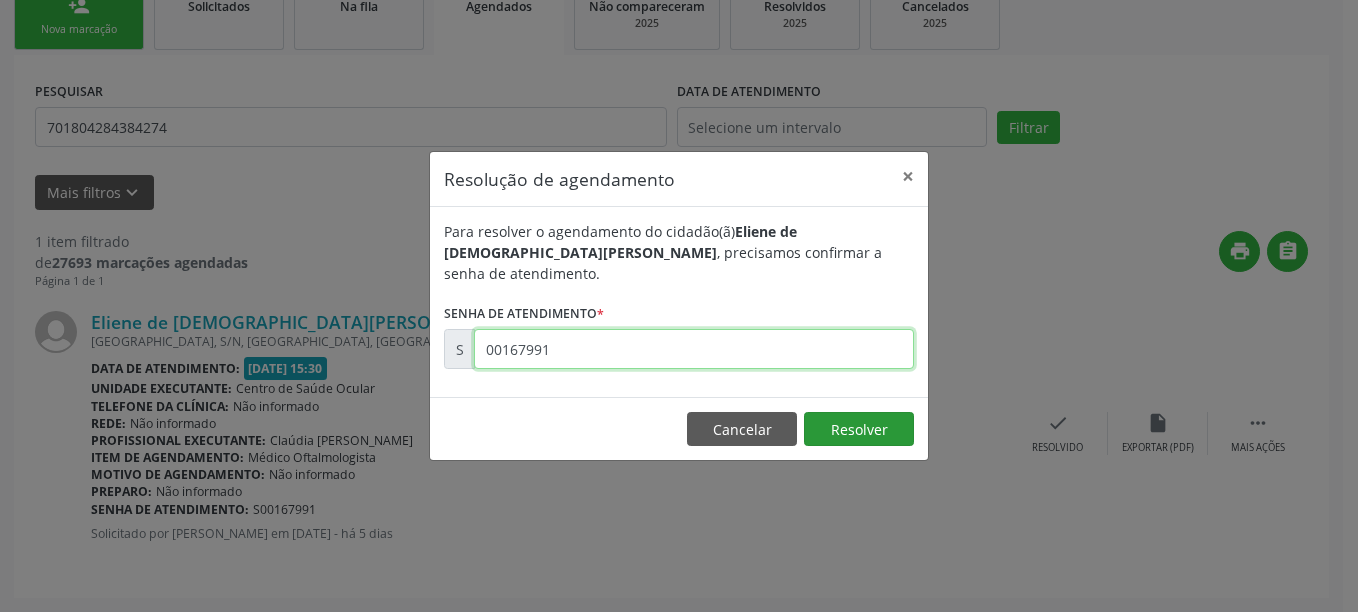 type on "00167991" 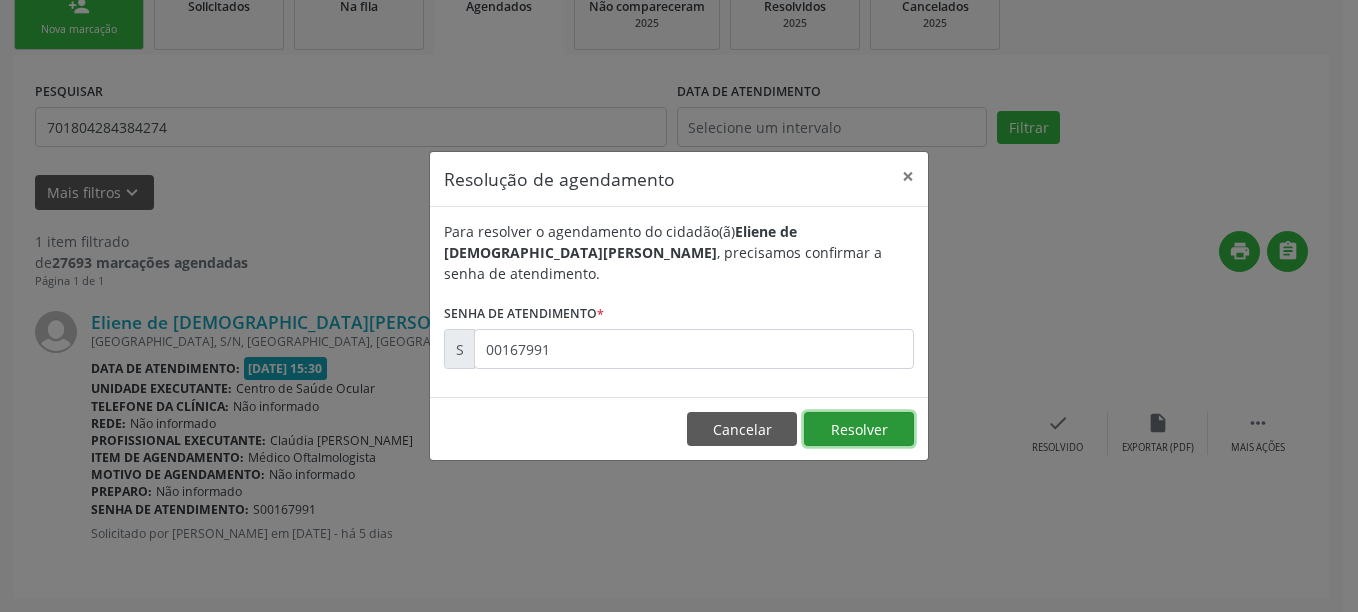 click on "Resolver" at bounding box center (859, 429) 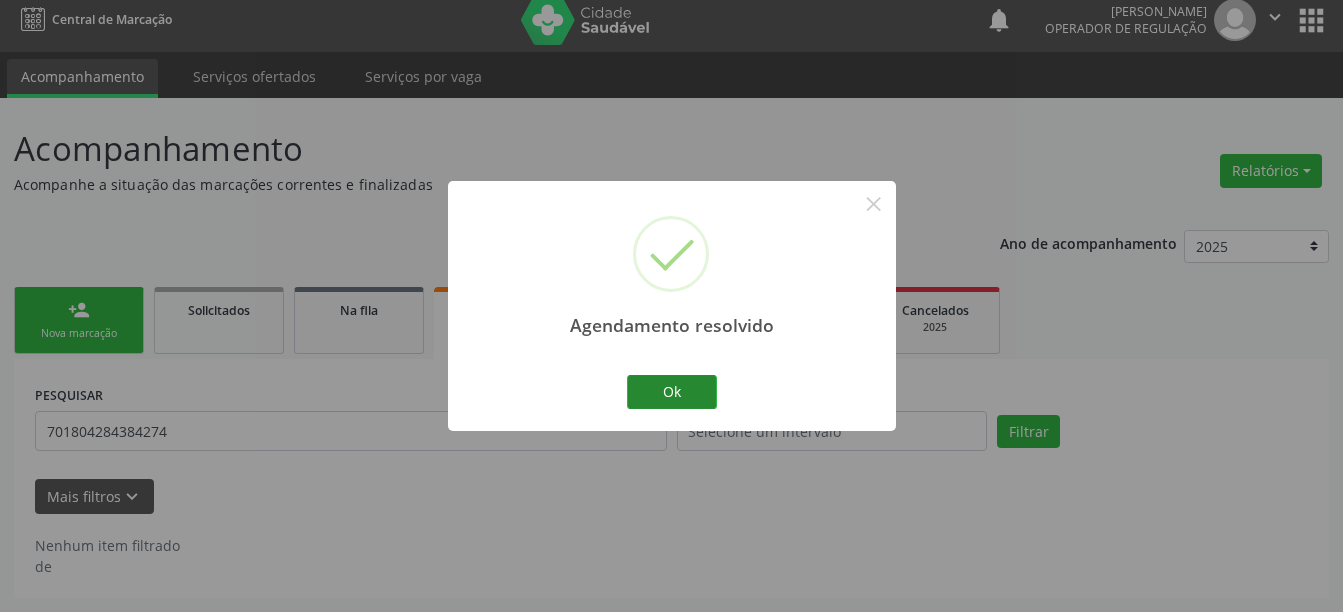 scroll, scrollTop: 12, scrollLeft: 0, axis: vertical 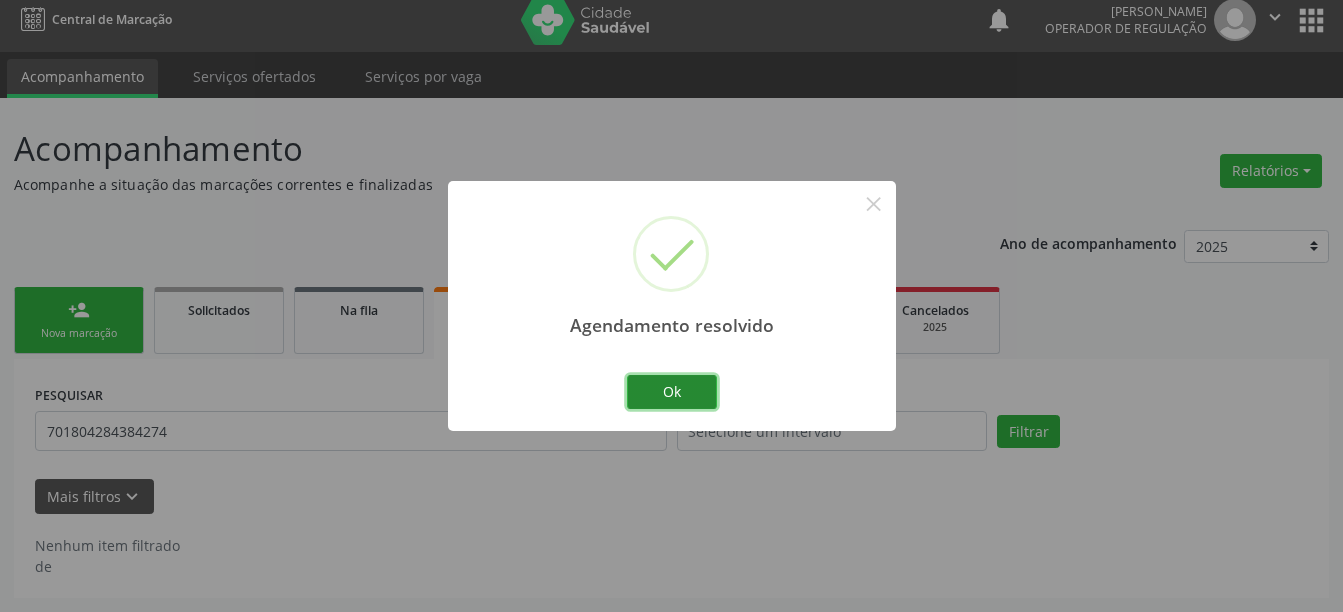 click on "Ok" at bounding box center (672, 392) 